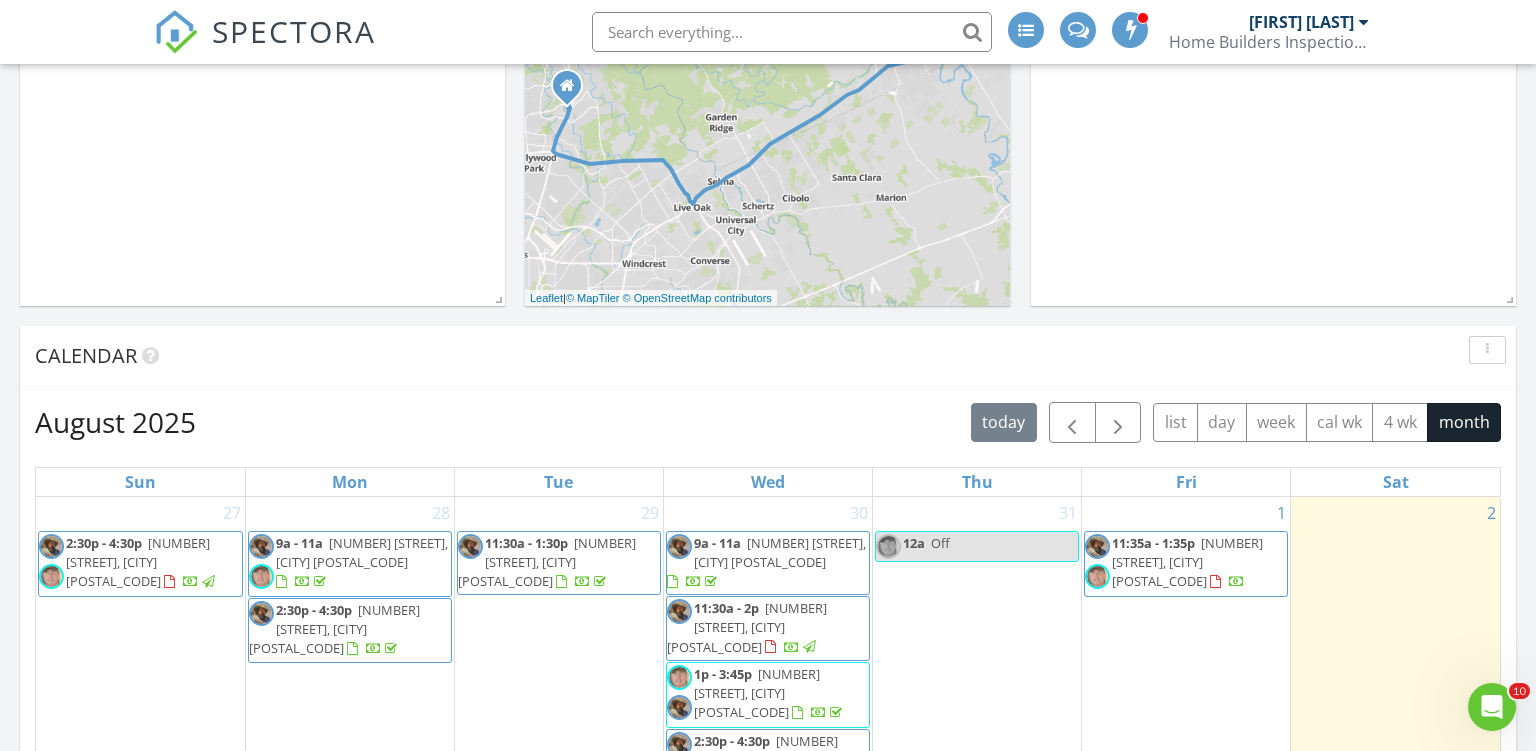scroll, scrollTop: 0, scrollLeft: 0, axis: both 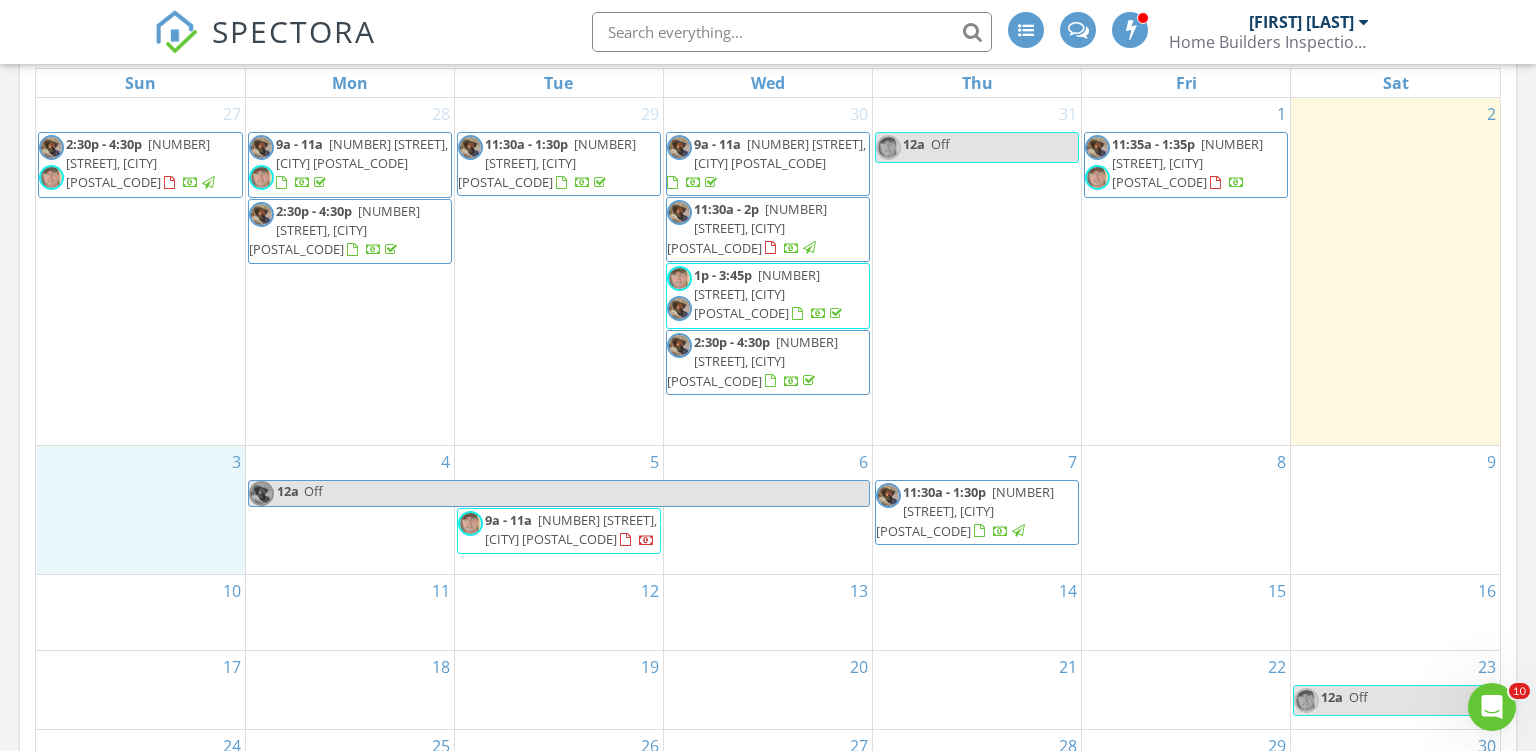 click on "3" at bounding box center [140, 509] 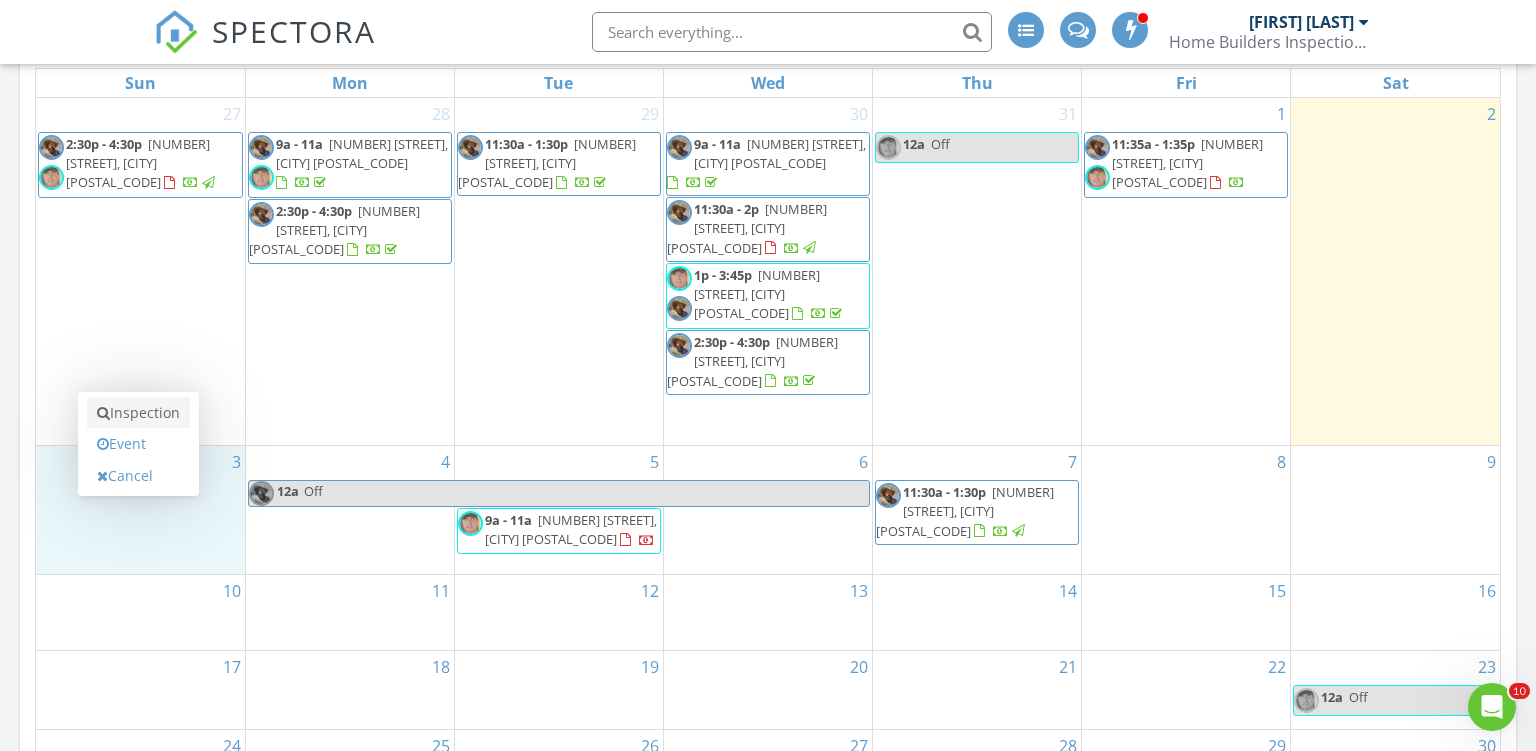 click on "Inspection" at bounding box center (138, 413) 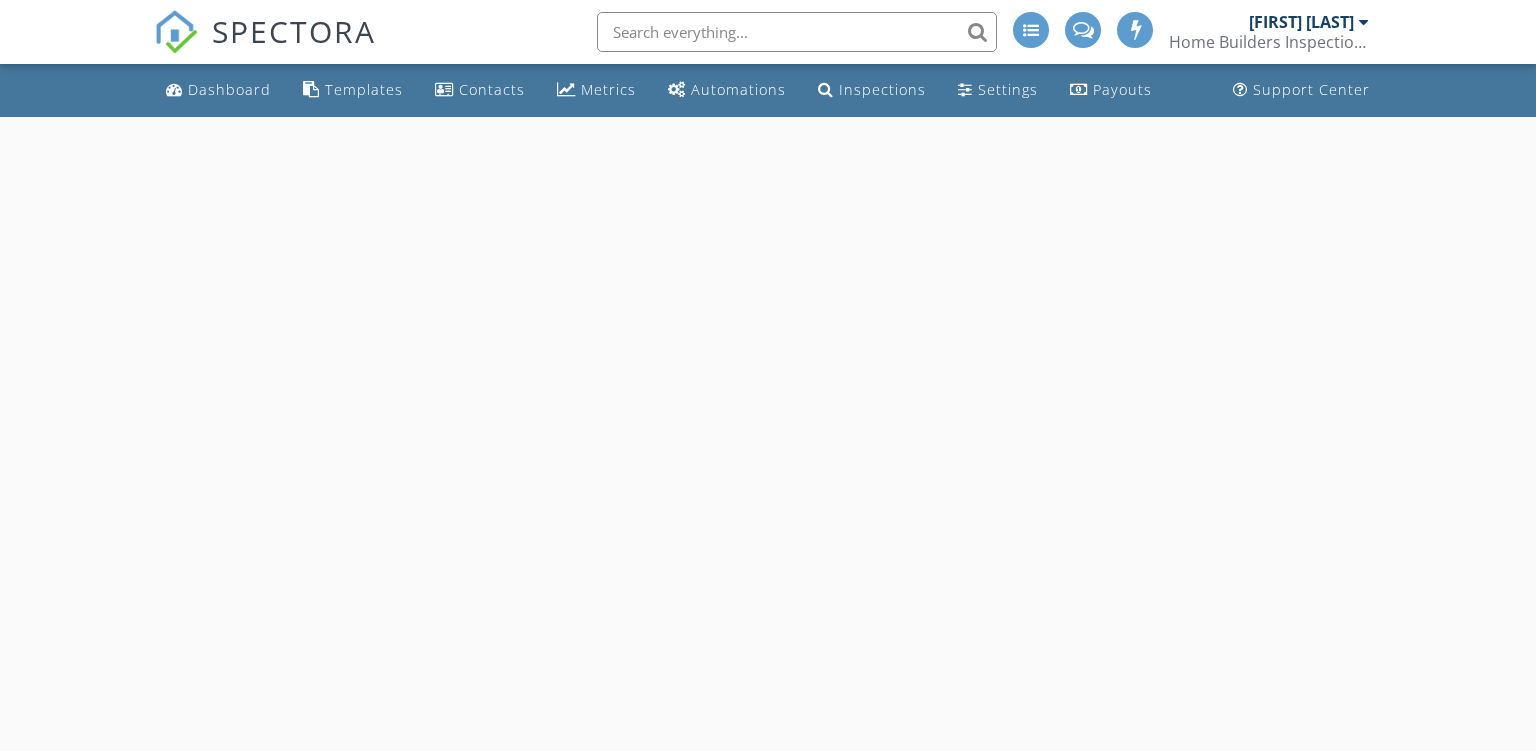 scroll, scrollTop: 0, scrollLeft: 0, axis: both 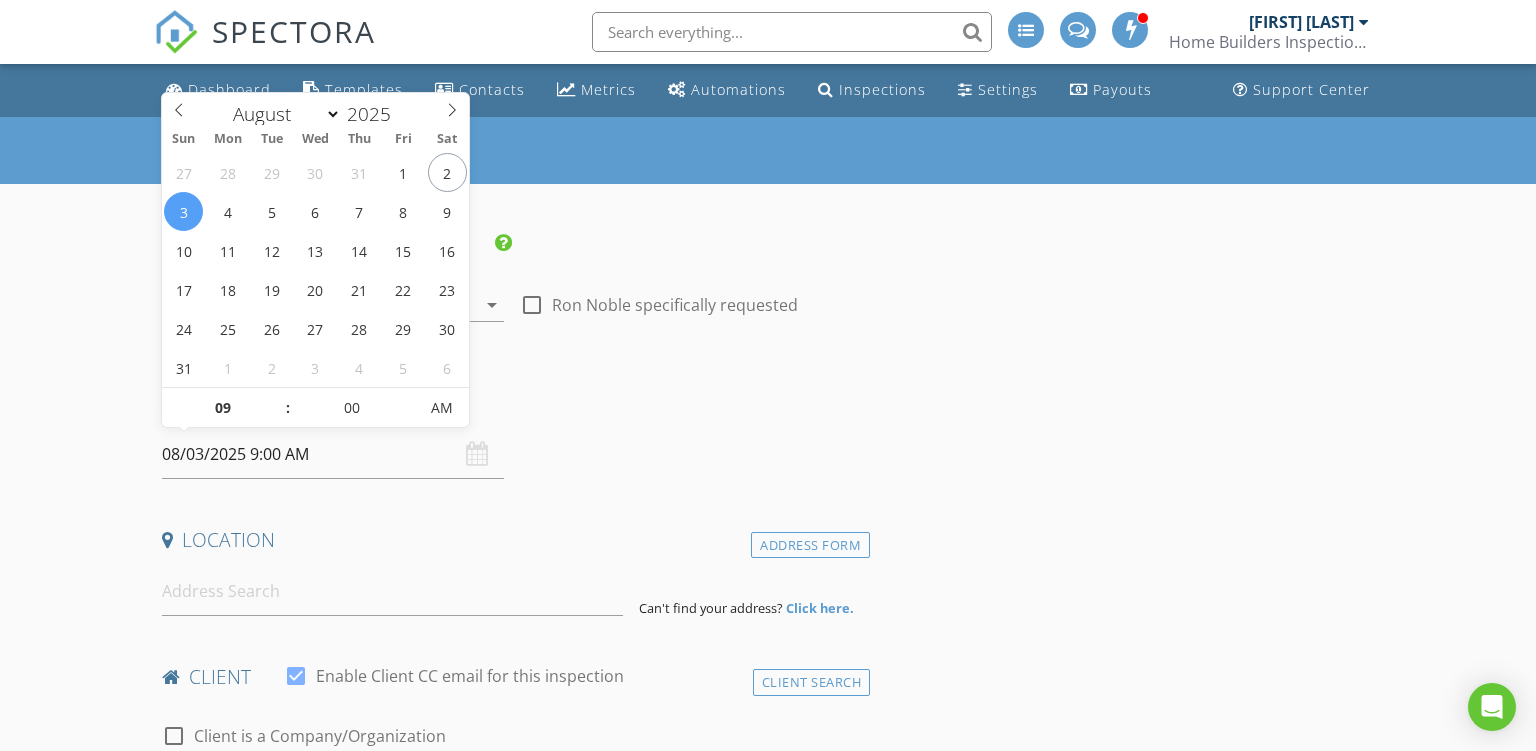 click on "08/03/2025 9:00 AM" at bounding box center [333, 454] 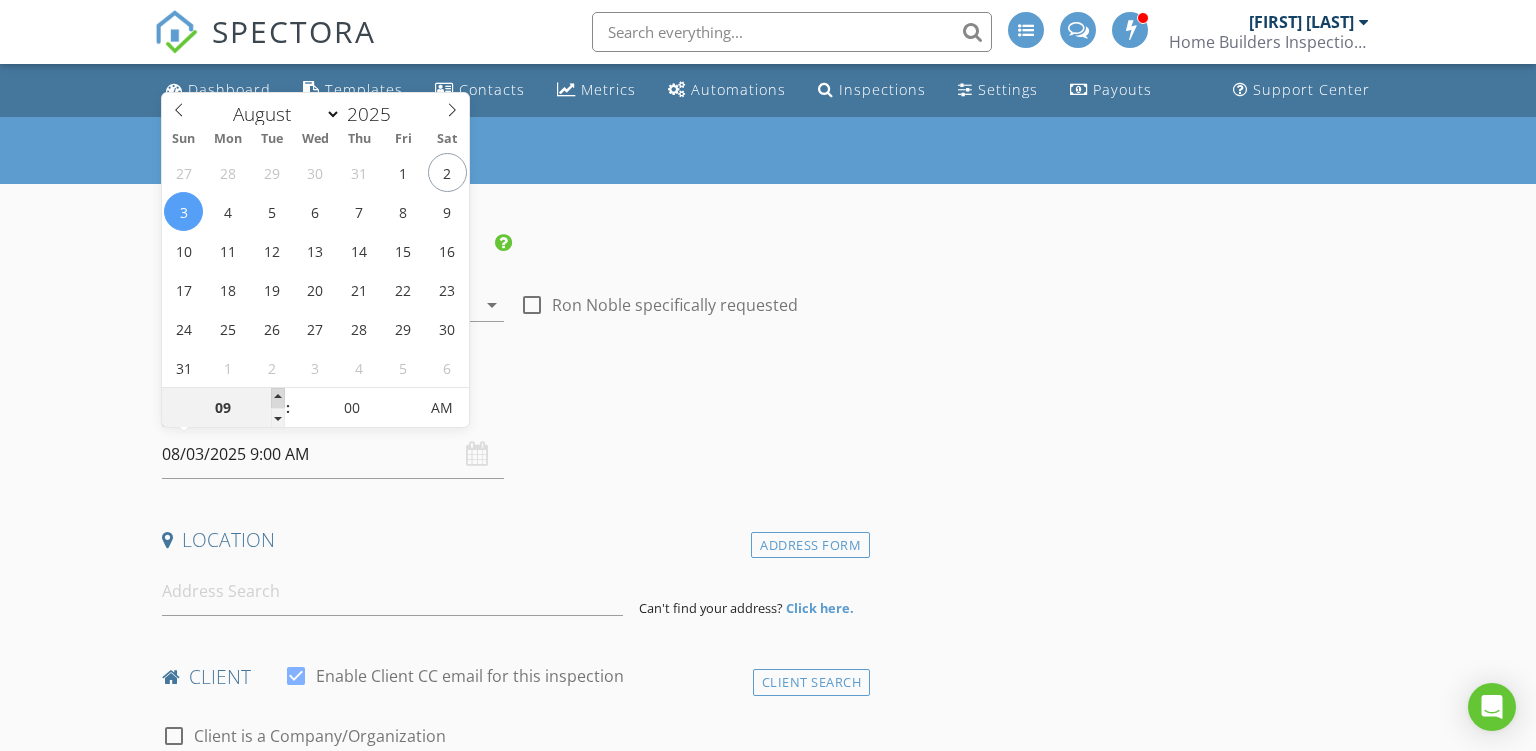 type on "10" 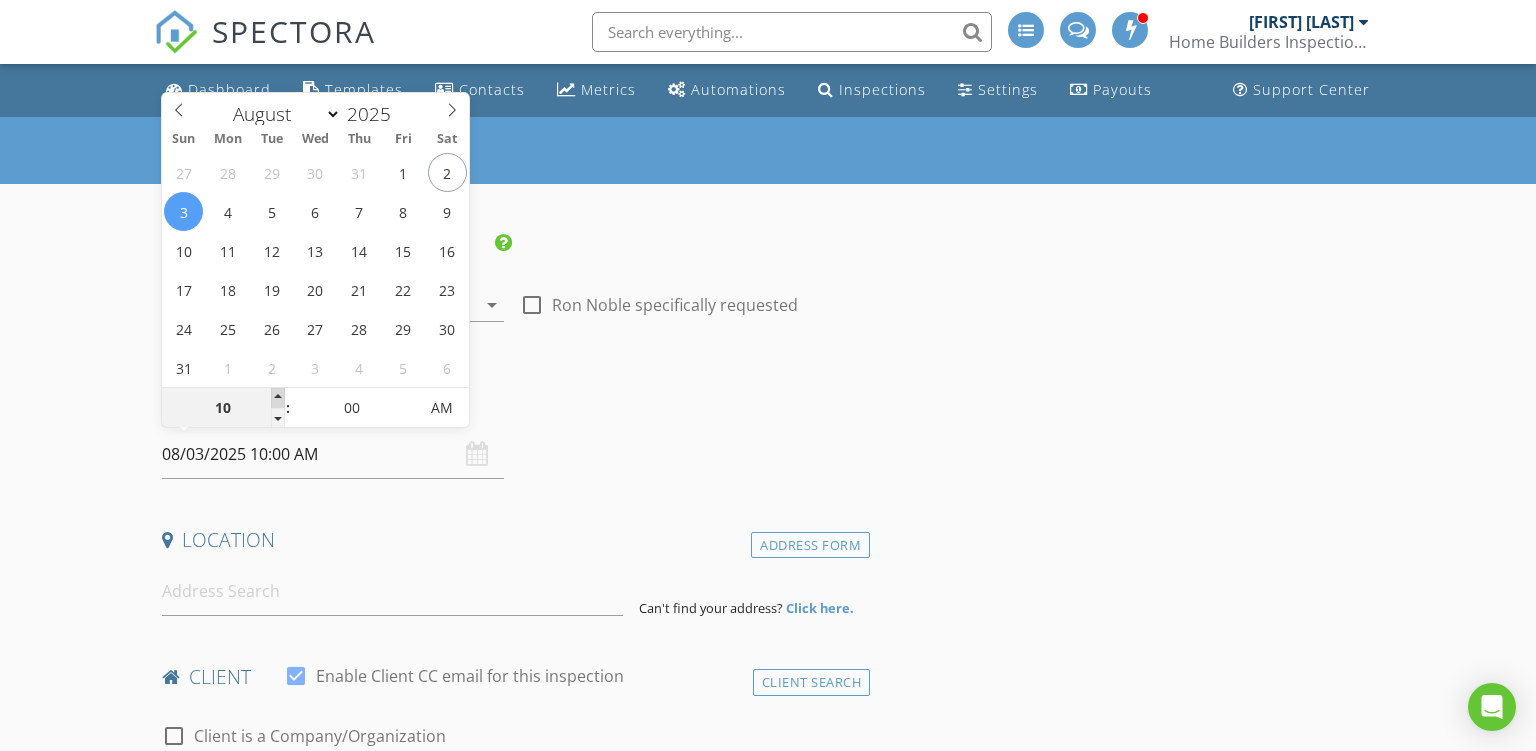 click at bounding box center [278, 398] 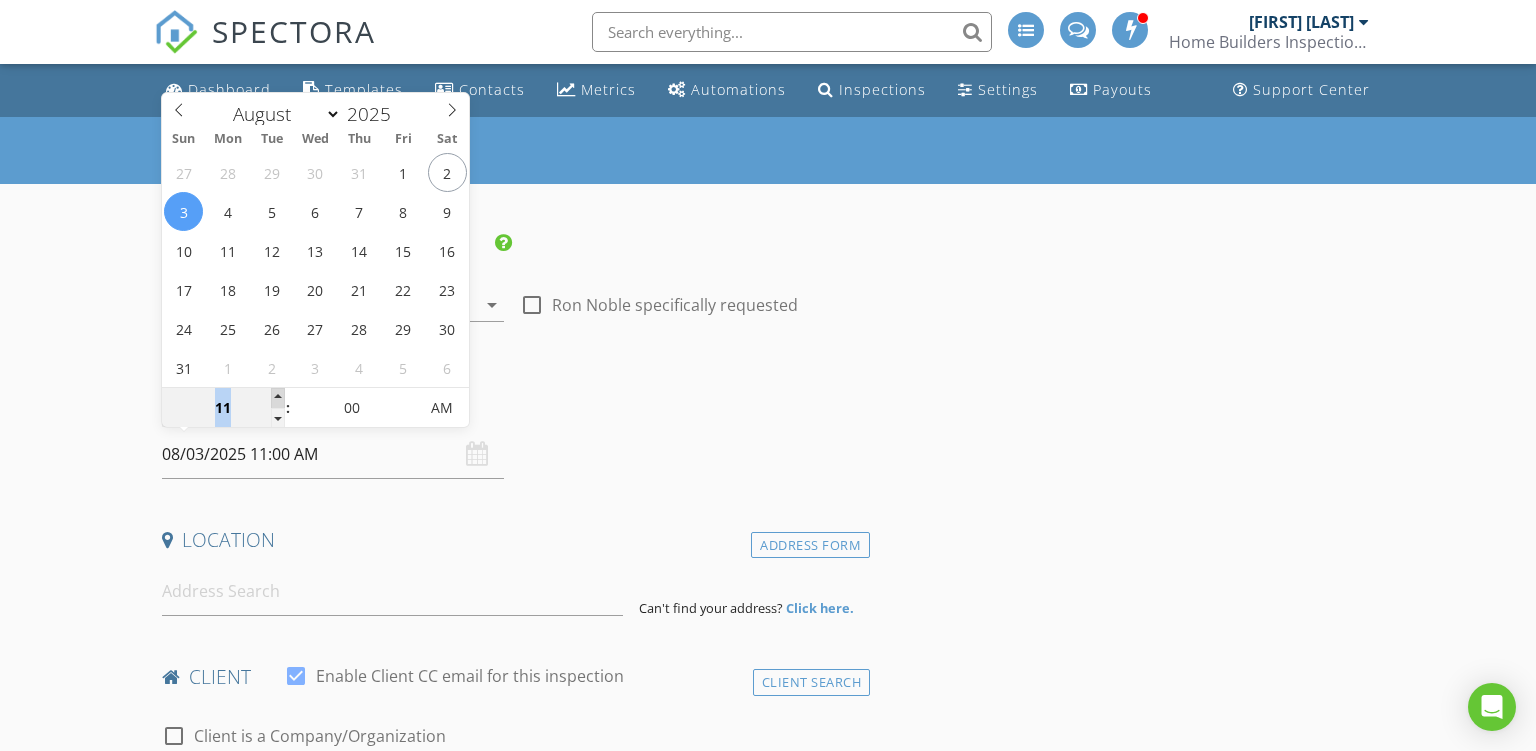click at bounding box center [278, 398] 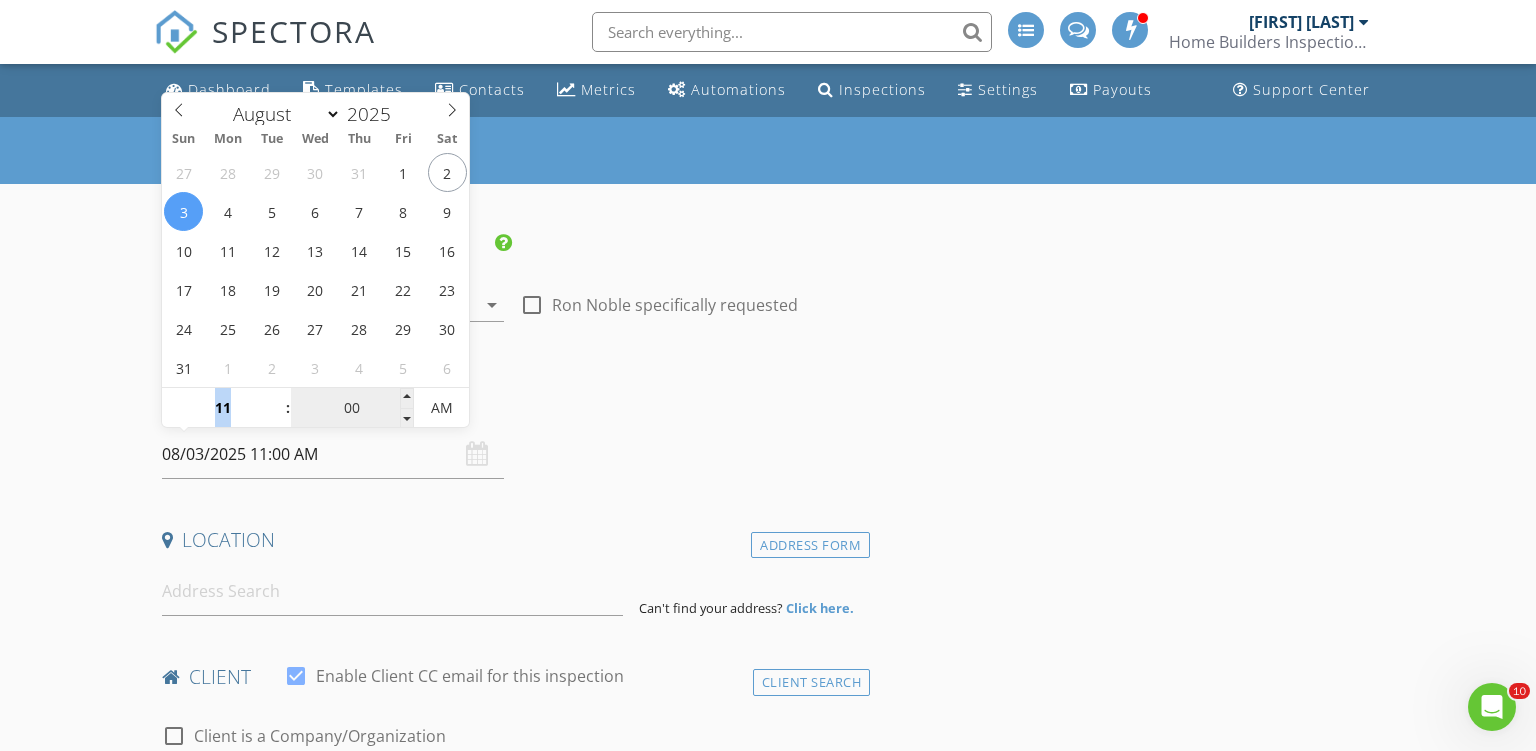 scroll, scrollTop: 0, scrollLeft: 0, axis: both 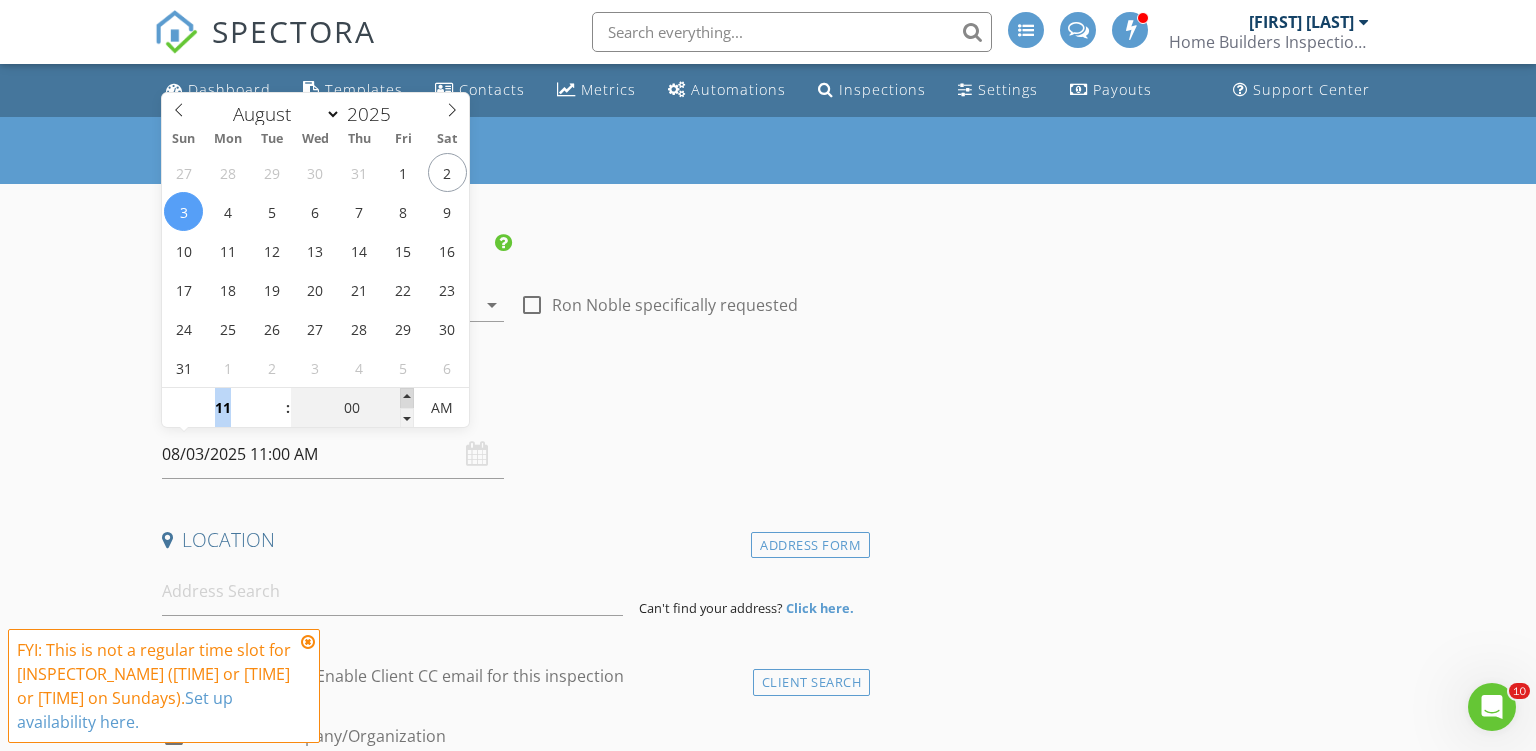 type on "05" 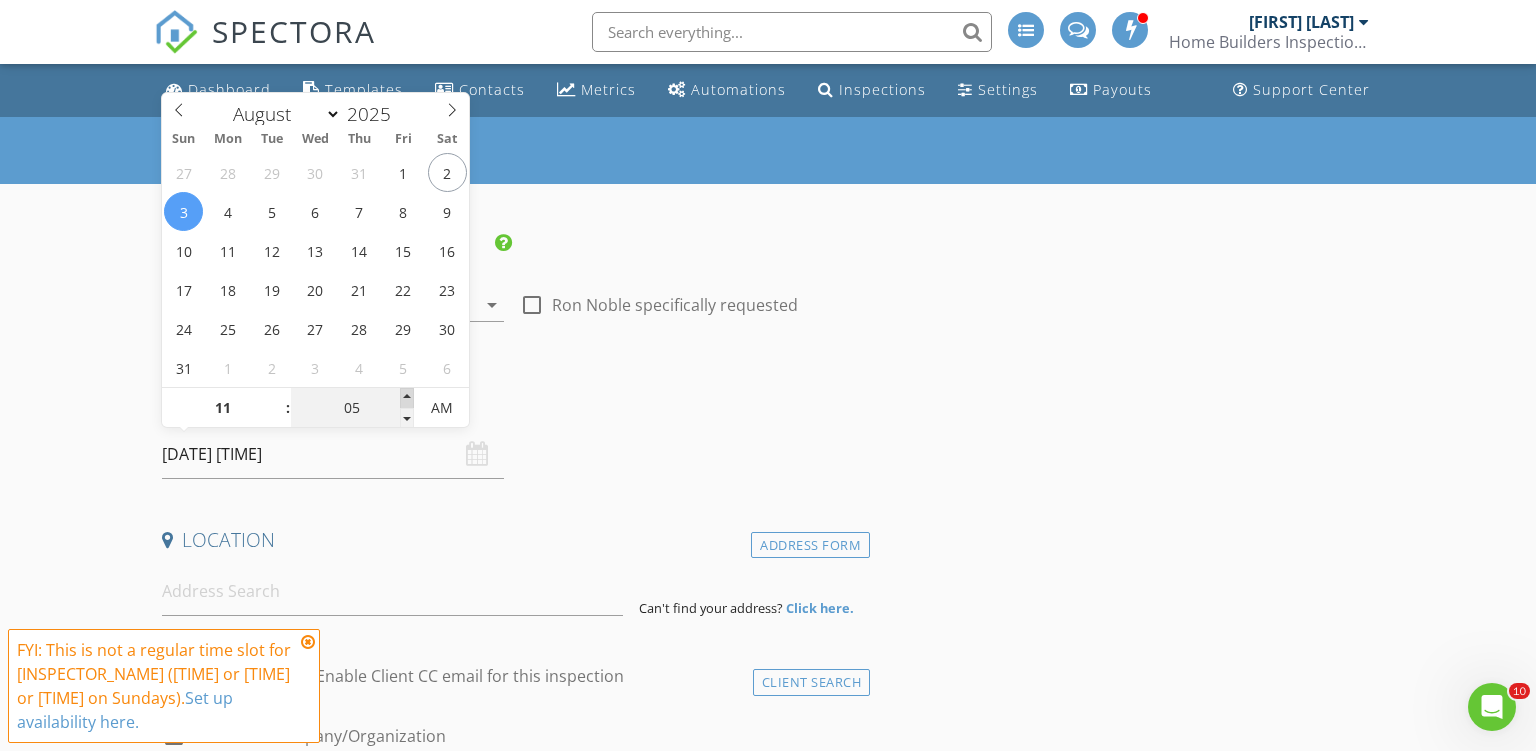 click at bounding box center (407, 398) 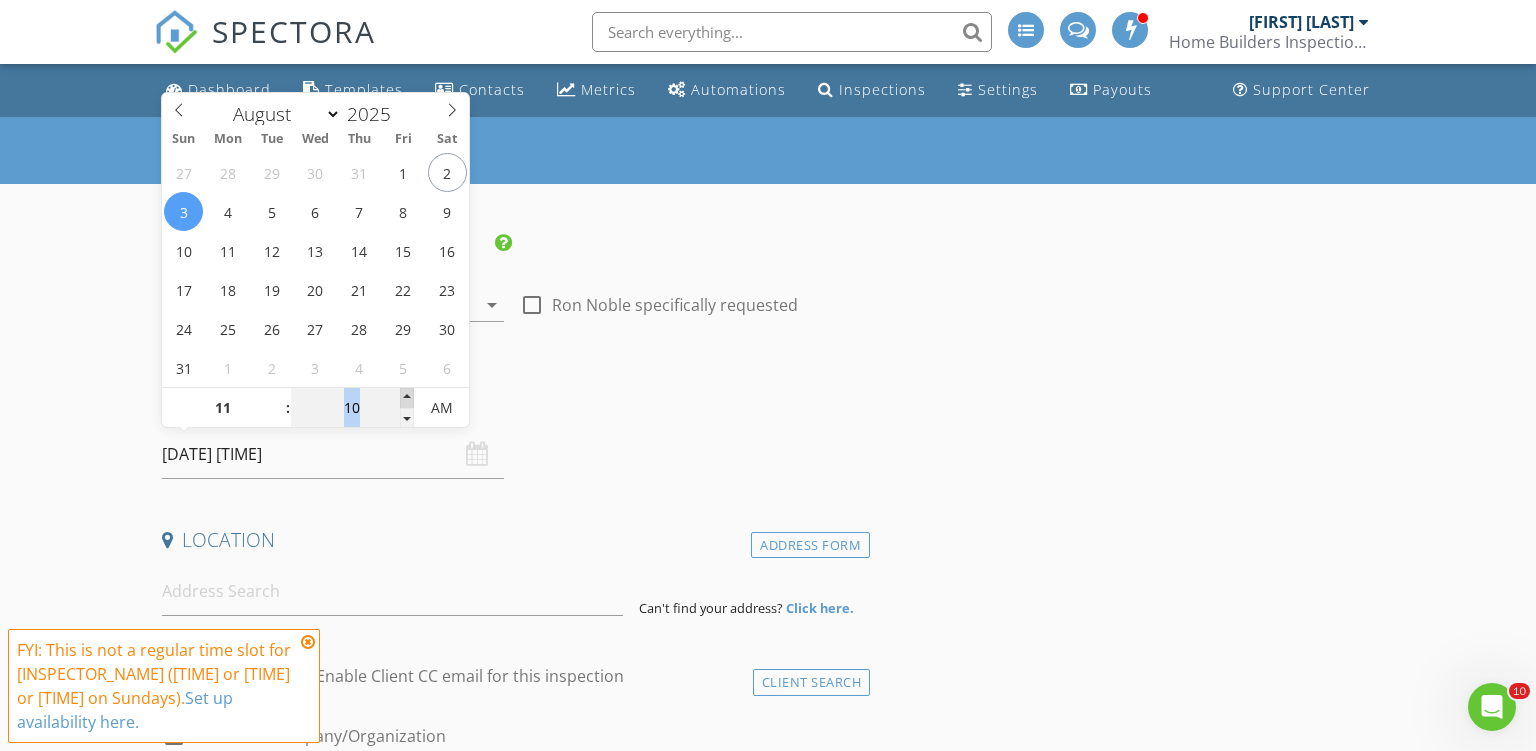 click at bounding box center [407, 398] 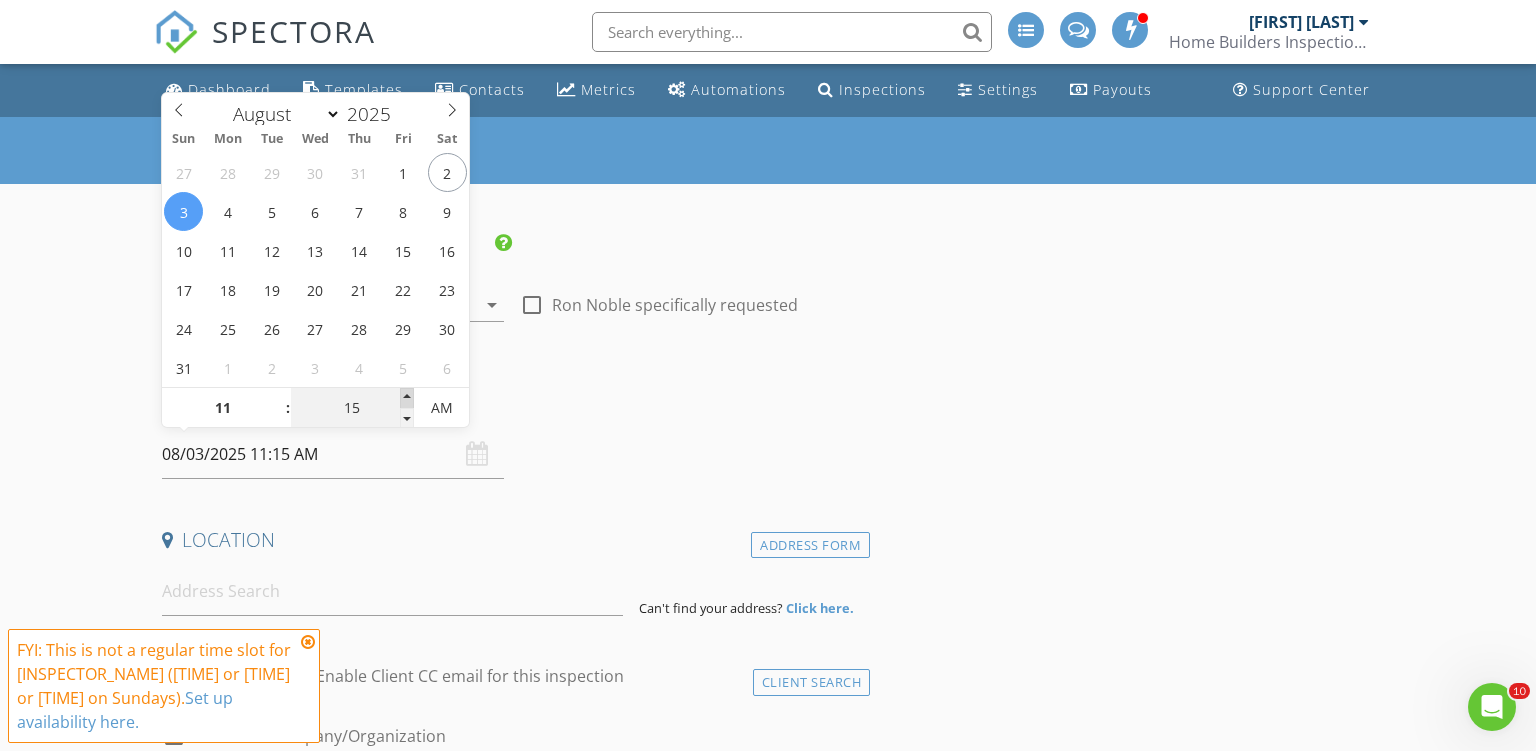 click at bounding box center (407, 398) 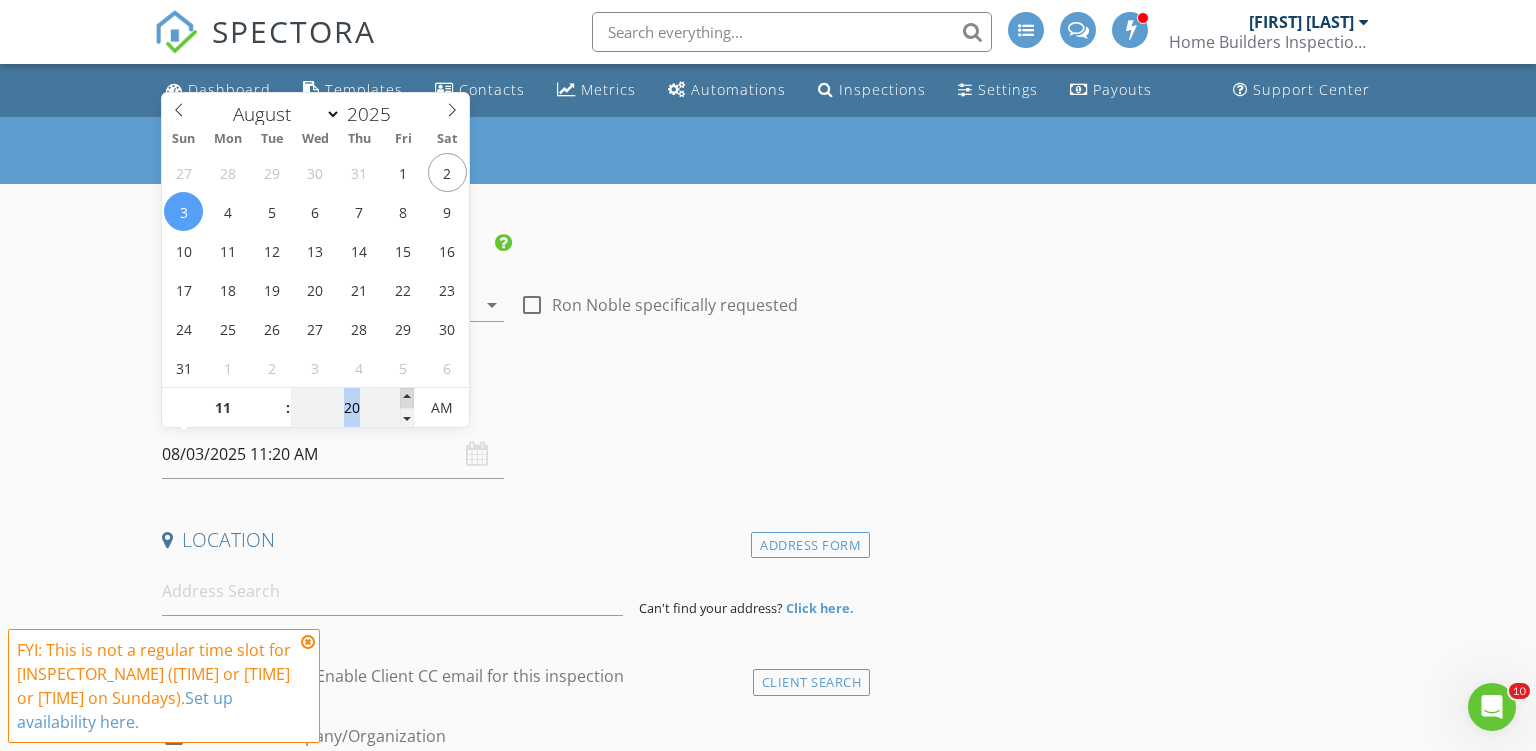 click at bounding box center (407, 398) 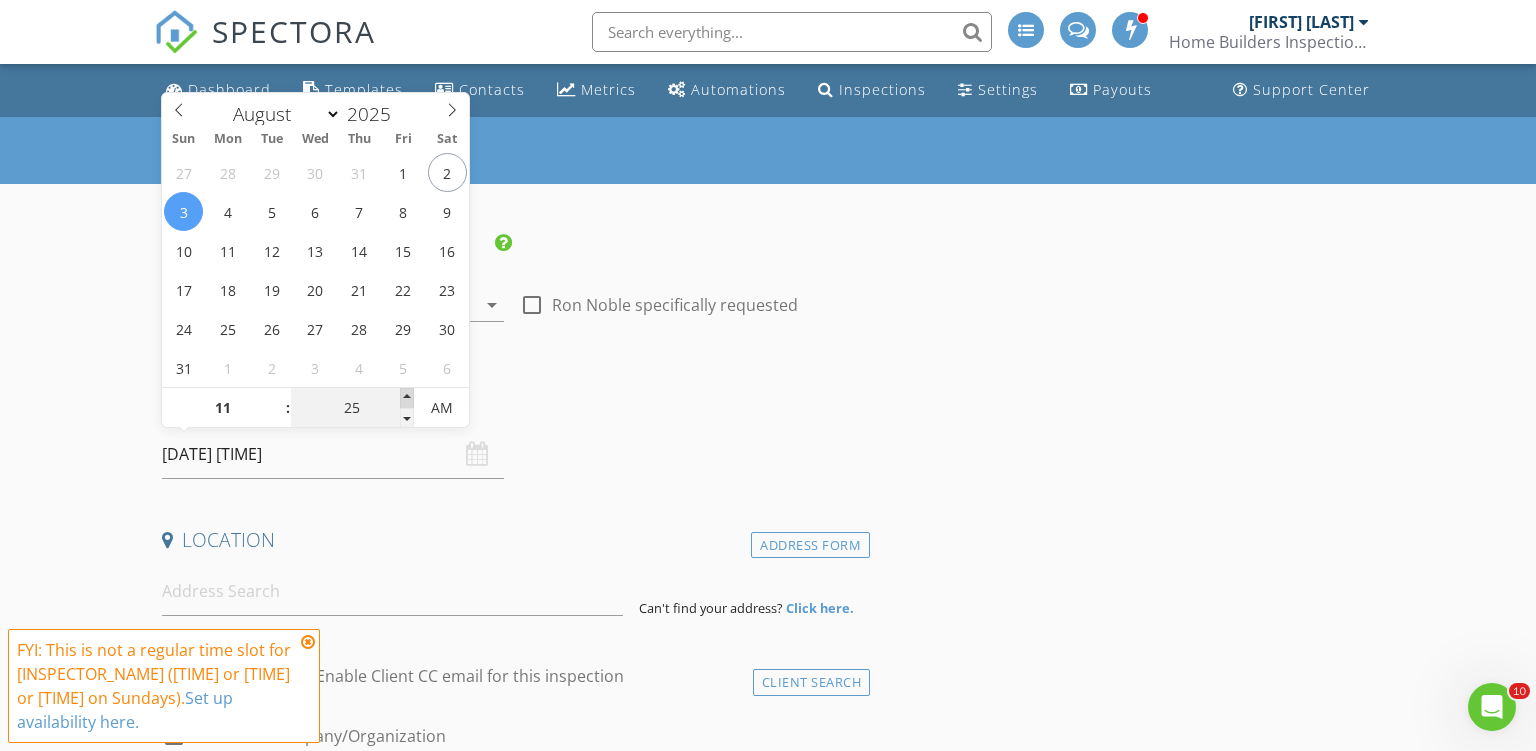 click at bounding box center (407, 398) 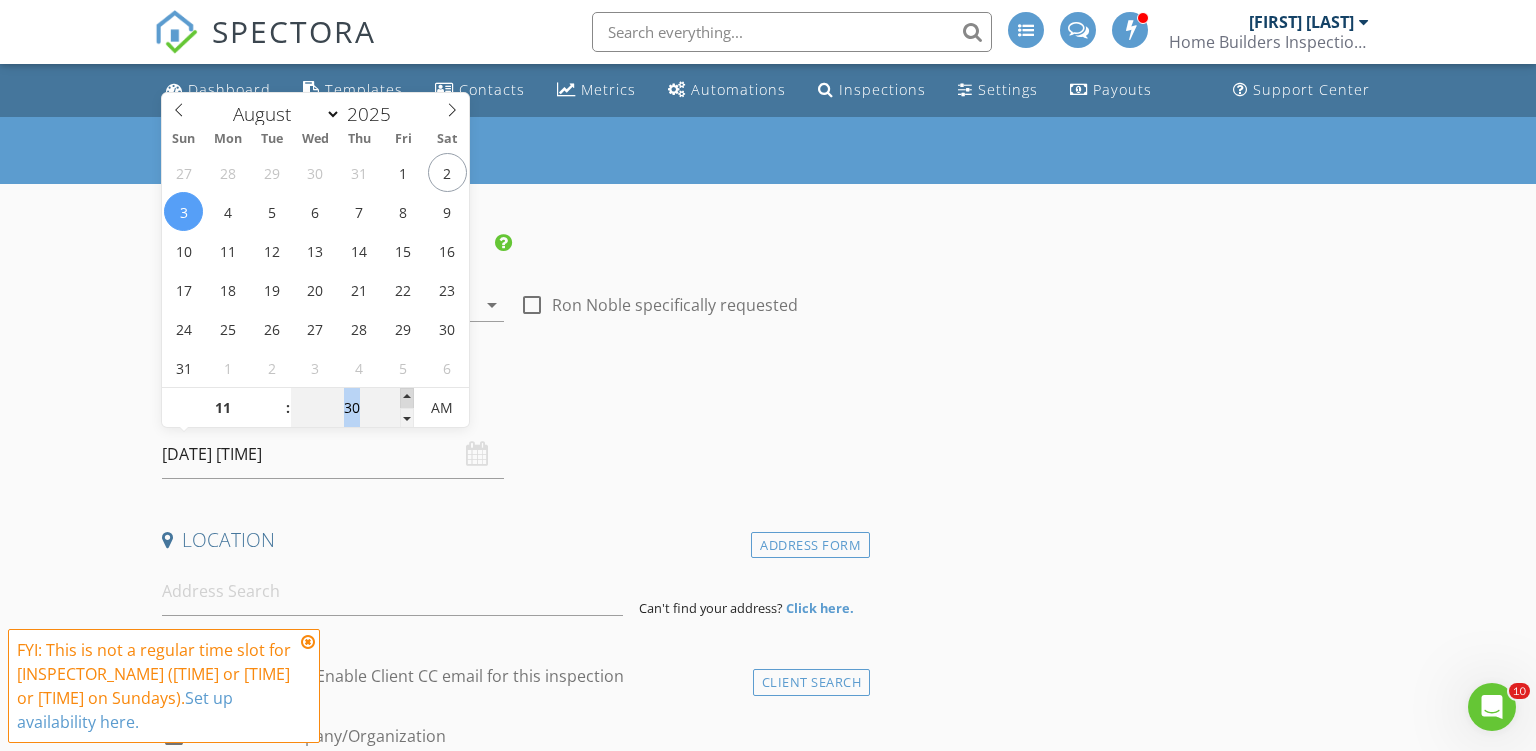 click at bounding box center (407, 398) 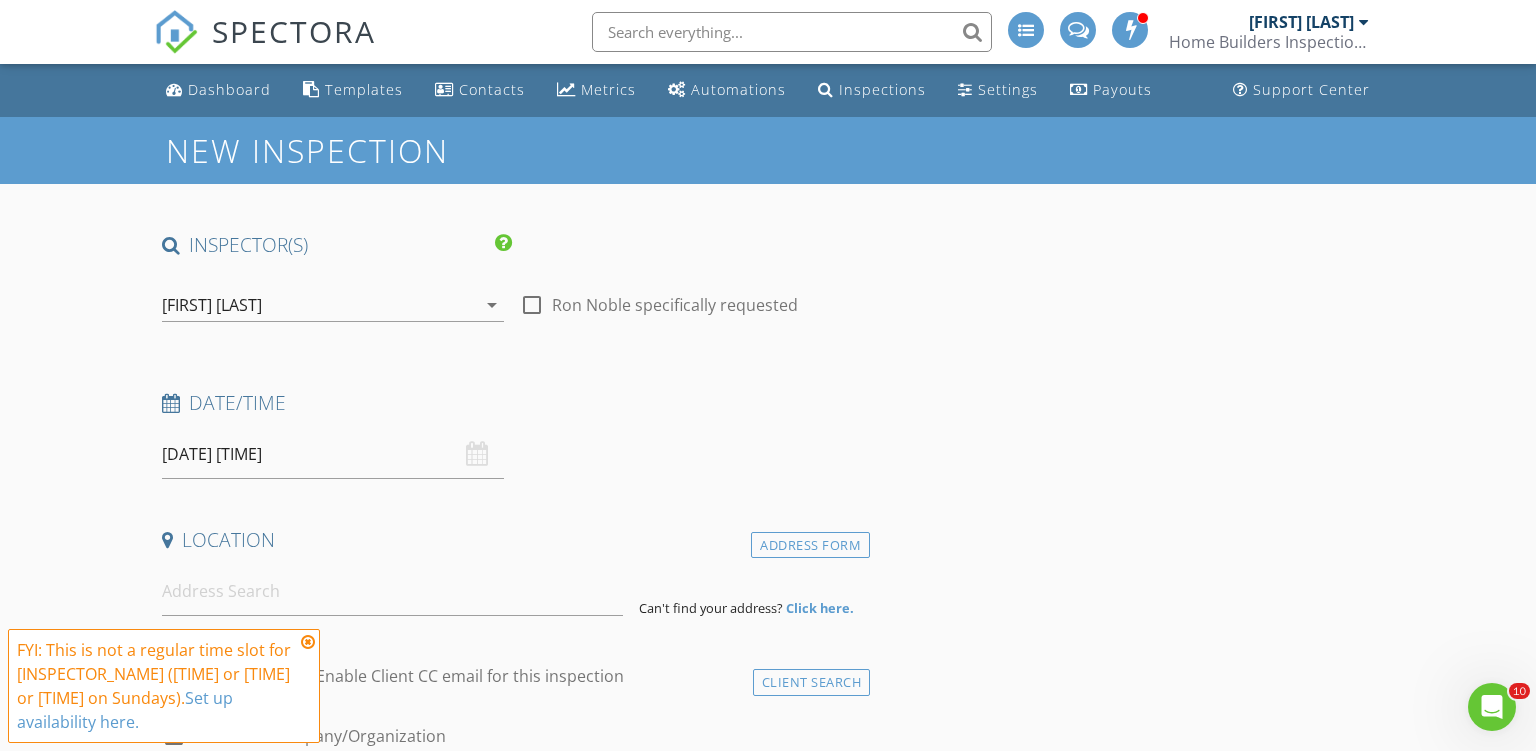 drag, startPoint x: 305, startPoint y: 642, endPoint x: 310, endPoint y: 604, distance: 38.327538 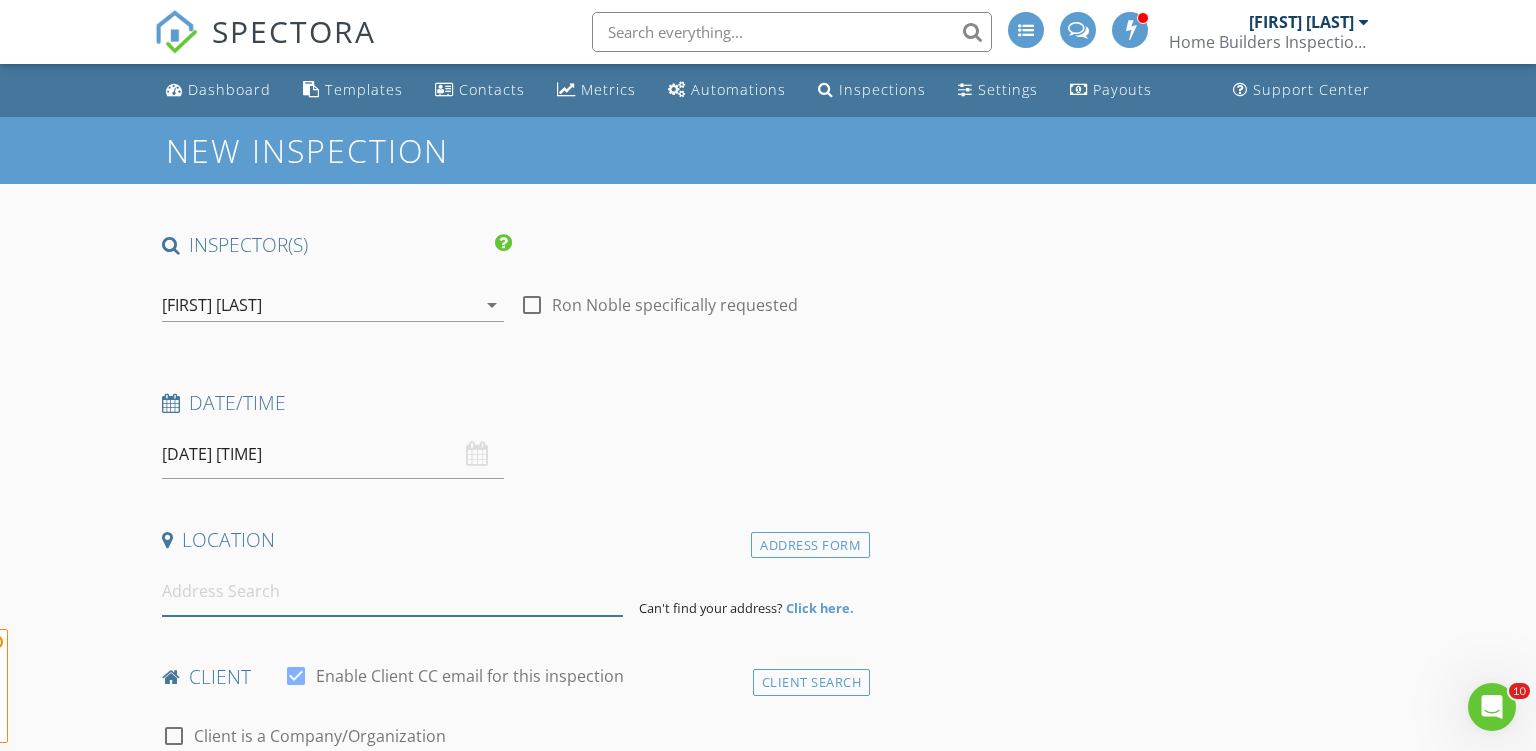click at bounding box center (393, 591) 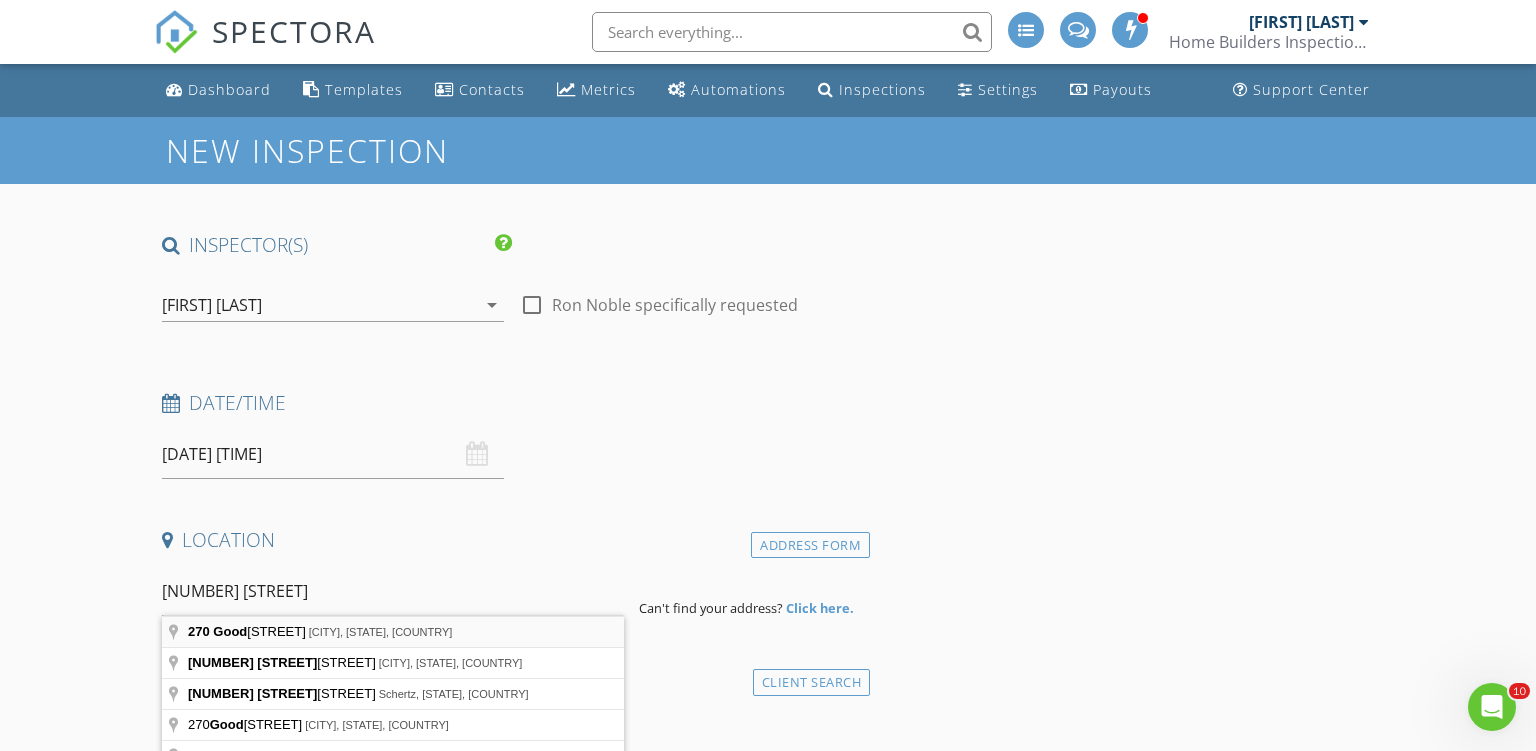 type on "270 Goodhue Avenue, San Antonio, TX, USA" 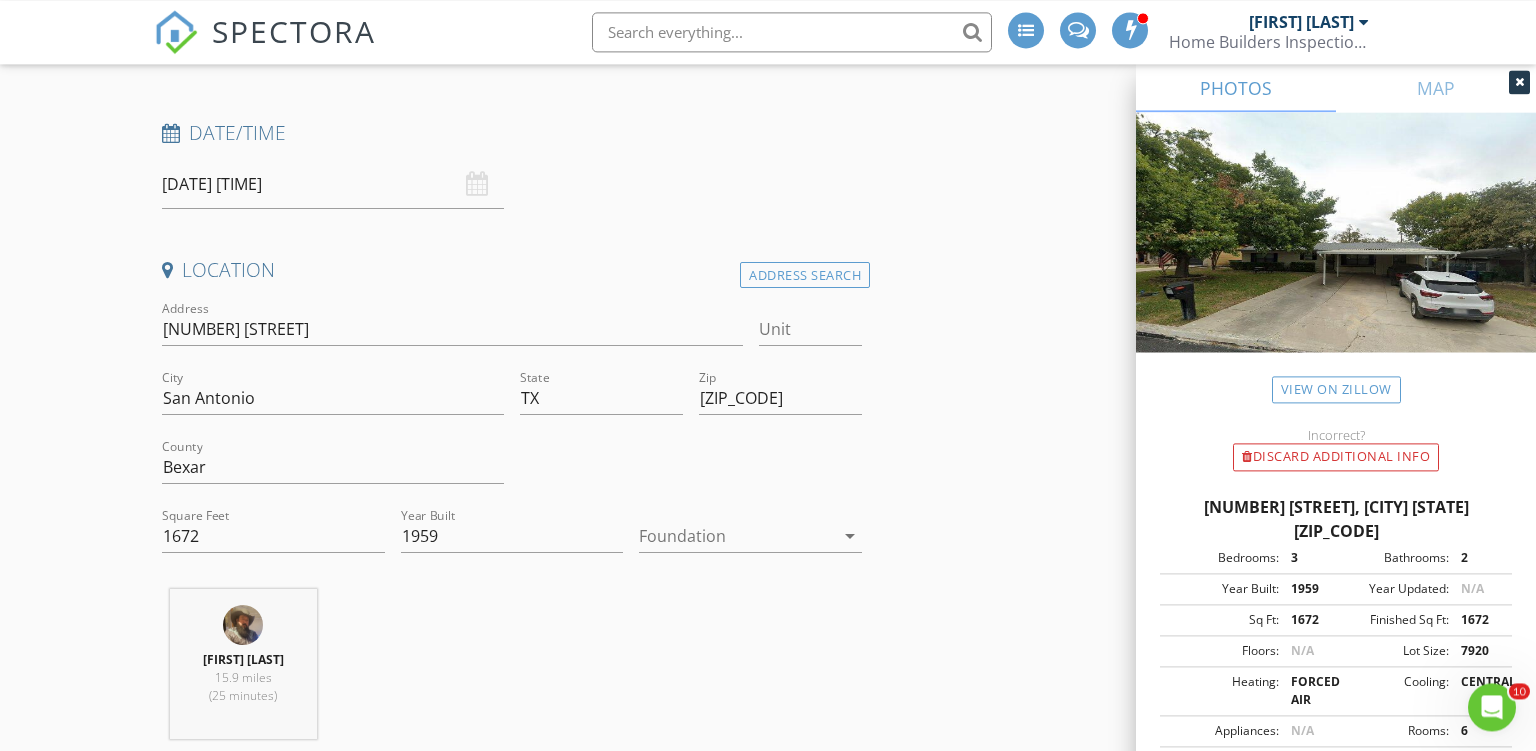 scroll, scrollTop: 316, scrollLeft: 0, axis: vertical 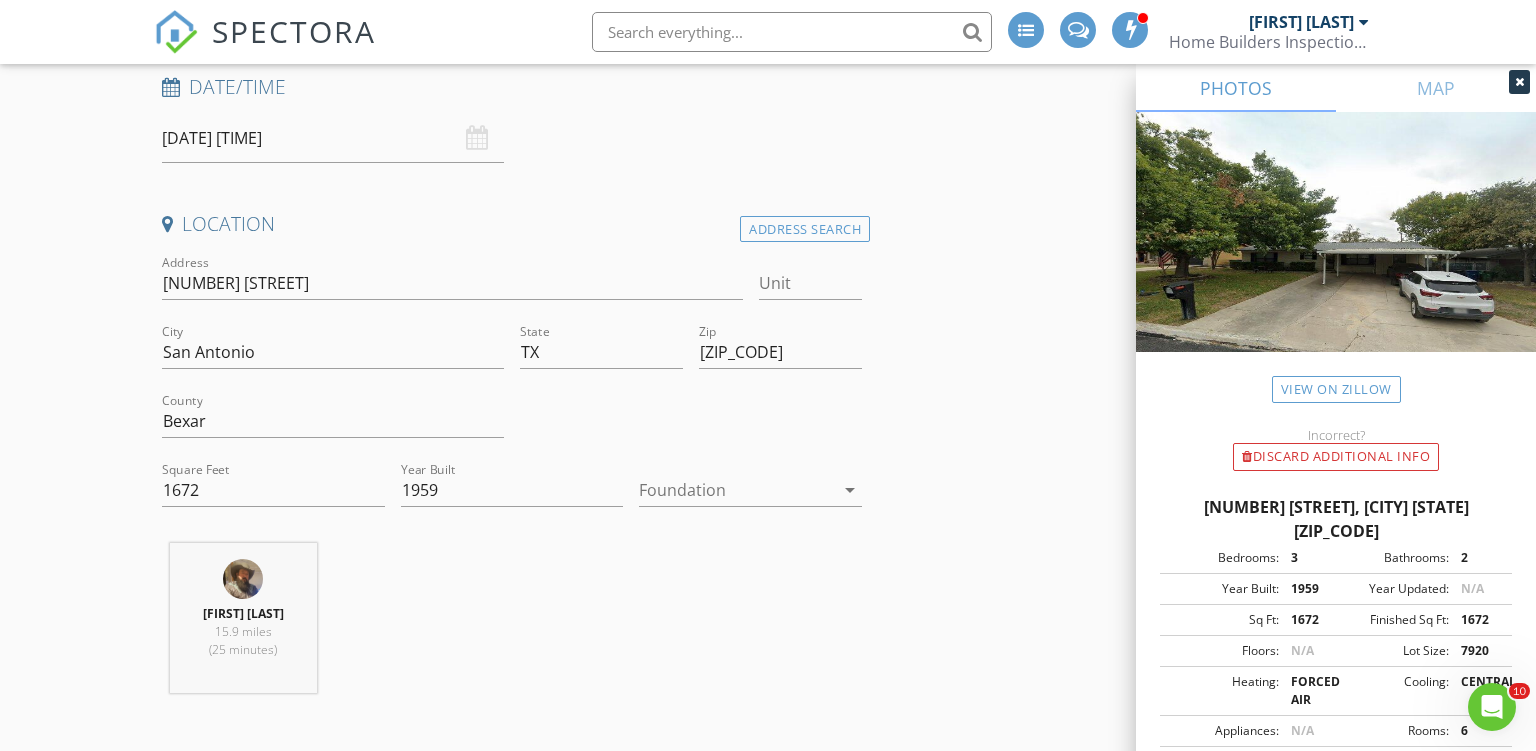 click at bounding box center (736, 490) 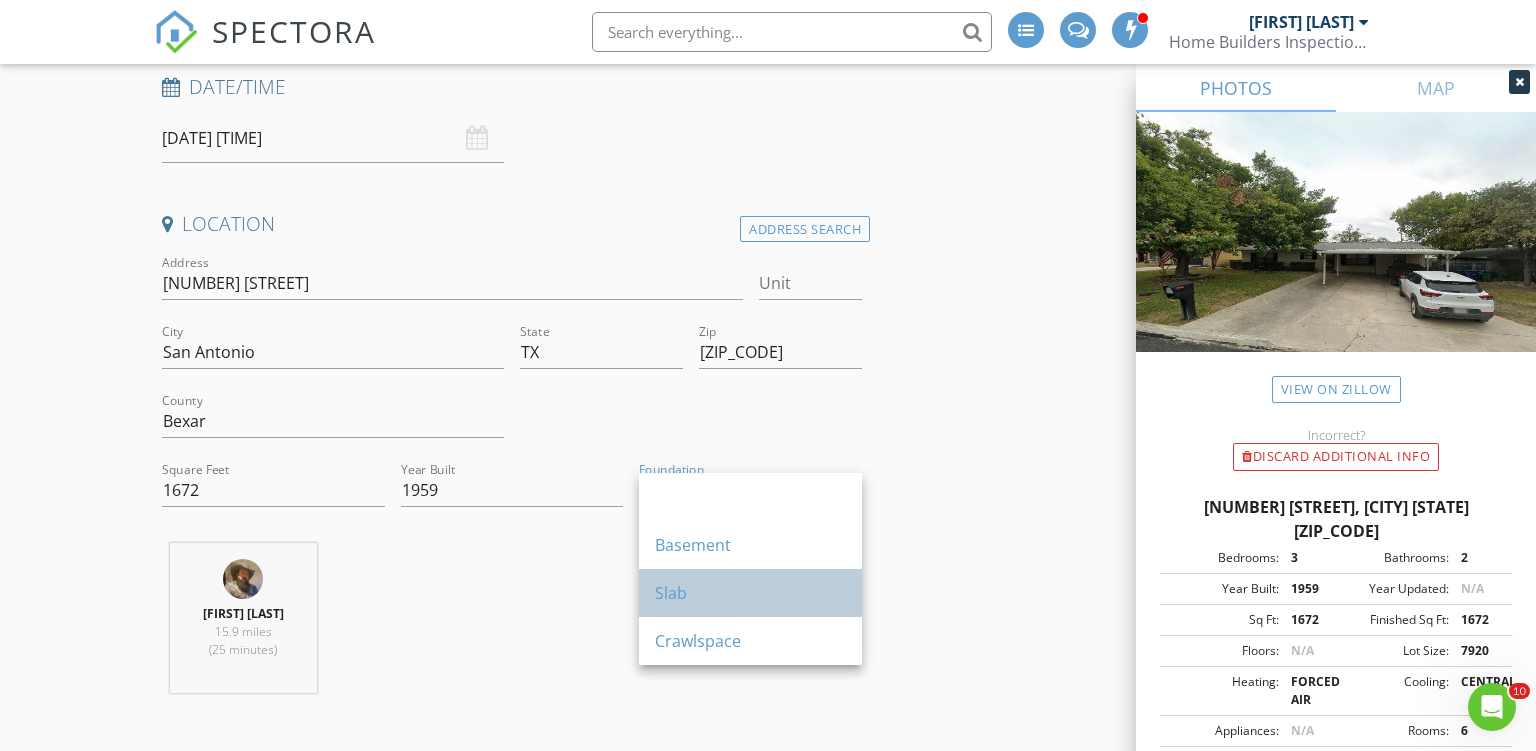 click on "Slab" at bounding box center (750, 593) 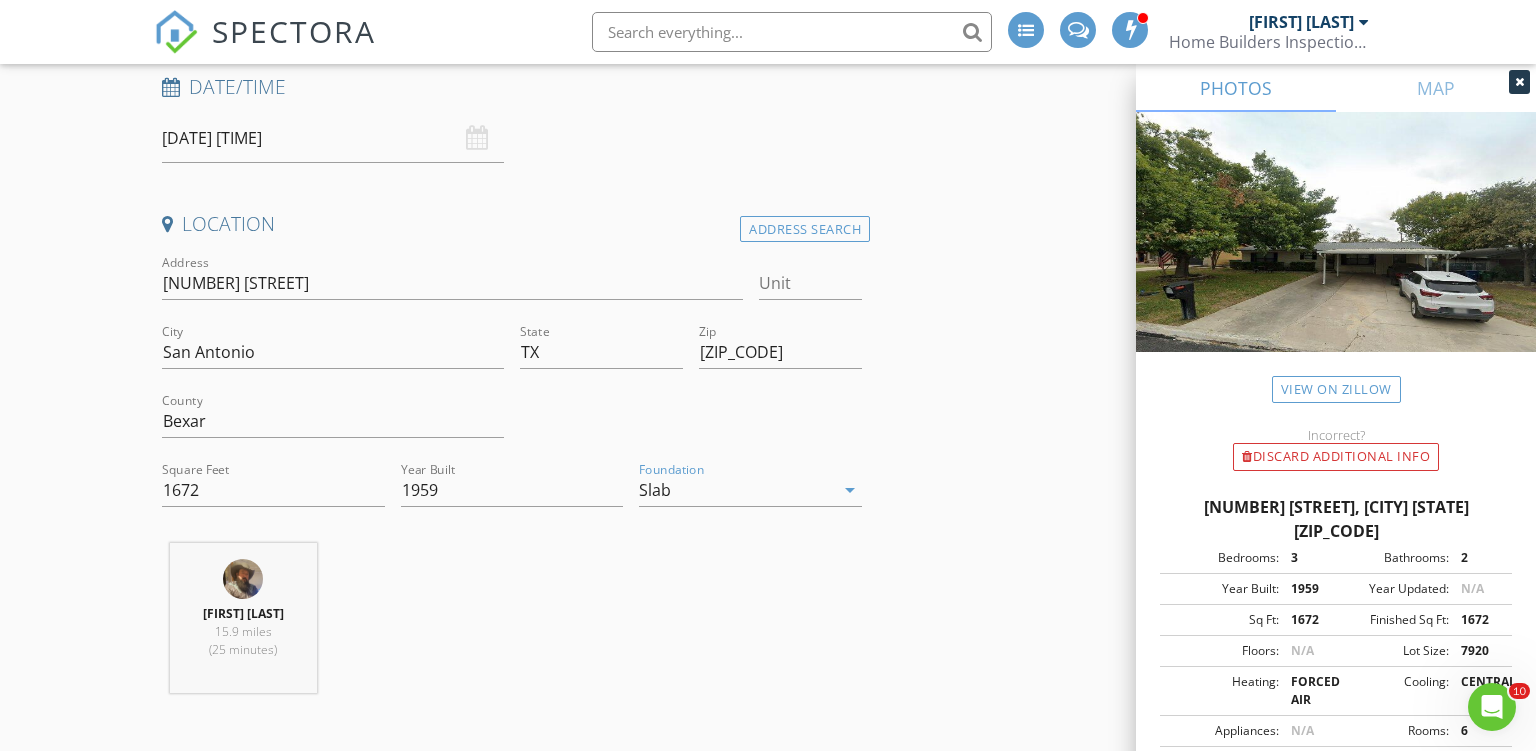 click on "New Inspection
INSPECTOR(S)
check_box   Ron Noble   PRIMARY   check_box_outline_blank   Roy Nichols     Ron Noble arrow_drop_down   check_box_outline_blank Ron Noble specifically requested
Date/Time
08/03/2025 11:30 AM
Location
Address Search       Address 270 Goodhue Ave   Unit   City San Antonio   State TX   Zip 78218   County Bexar     Square Feet 1672   Year Built 1959   Foundation Slab arrow_drop_down     Ron Noble     15.9 miles     (25 minutes)
client
check_box Enable Client CC email for this inspection   Client Search     check_box_outline_blank Client is a Company/Organization     First Name   Last Name   Email   CC Email   Phone   Address   City   State   Zip     Tags         Notes   Private Notes
ADD ADDITIONAL client
SERVICES
check_box_outline_blank" at bounding box center (768, 1988) 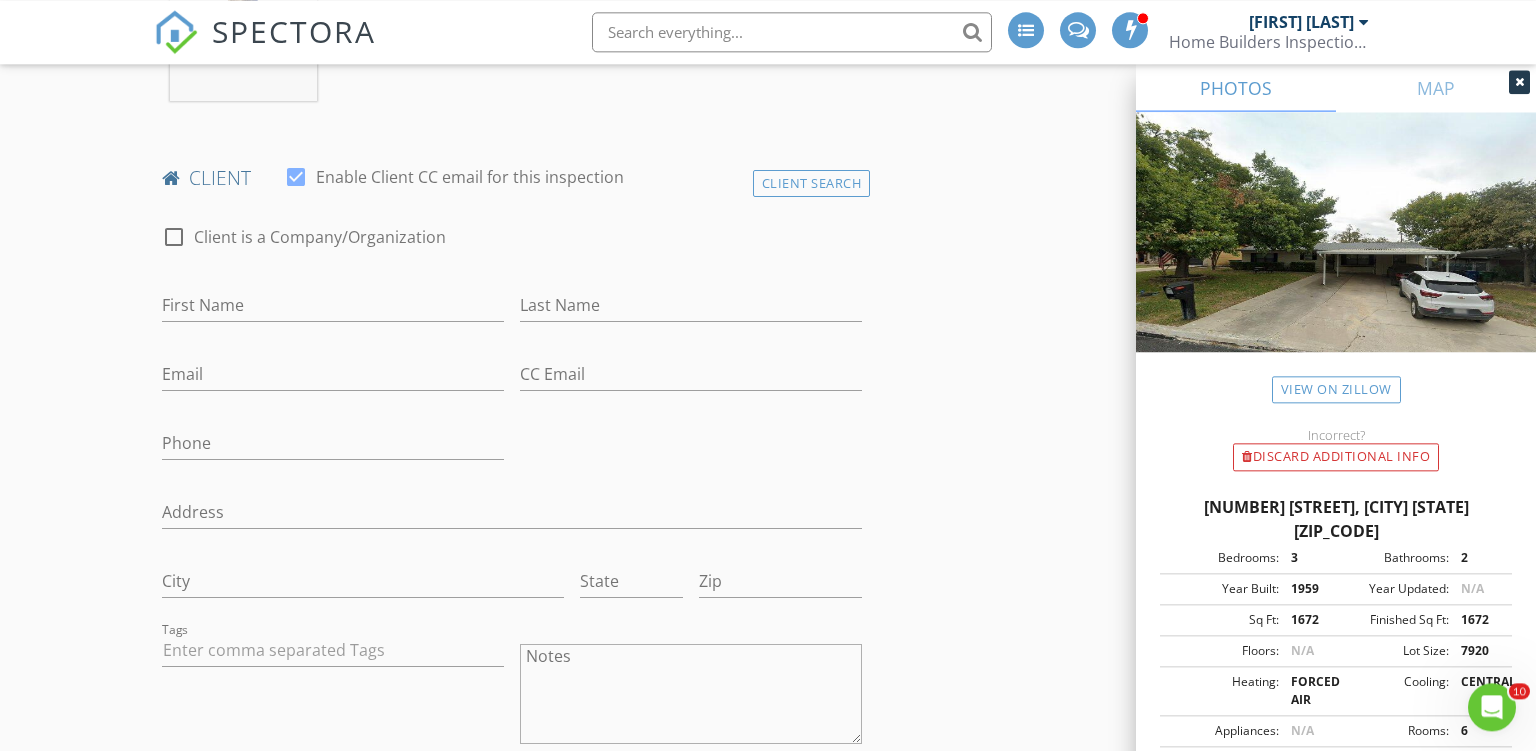 scroll, scrollTop: 950, scrollLeft: 0, axis: vertical 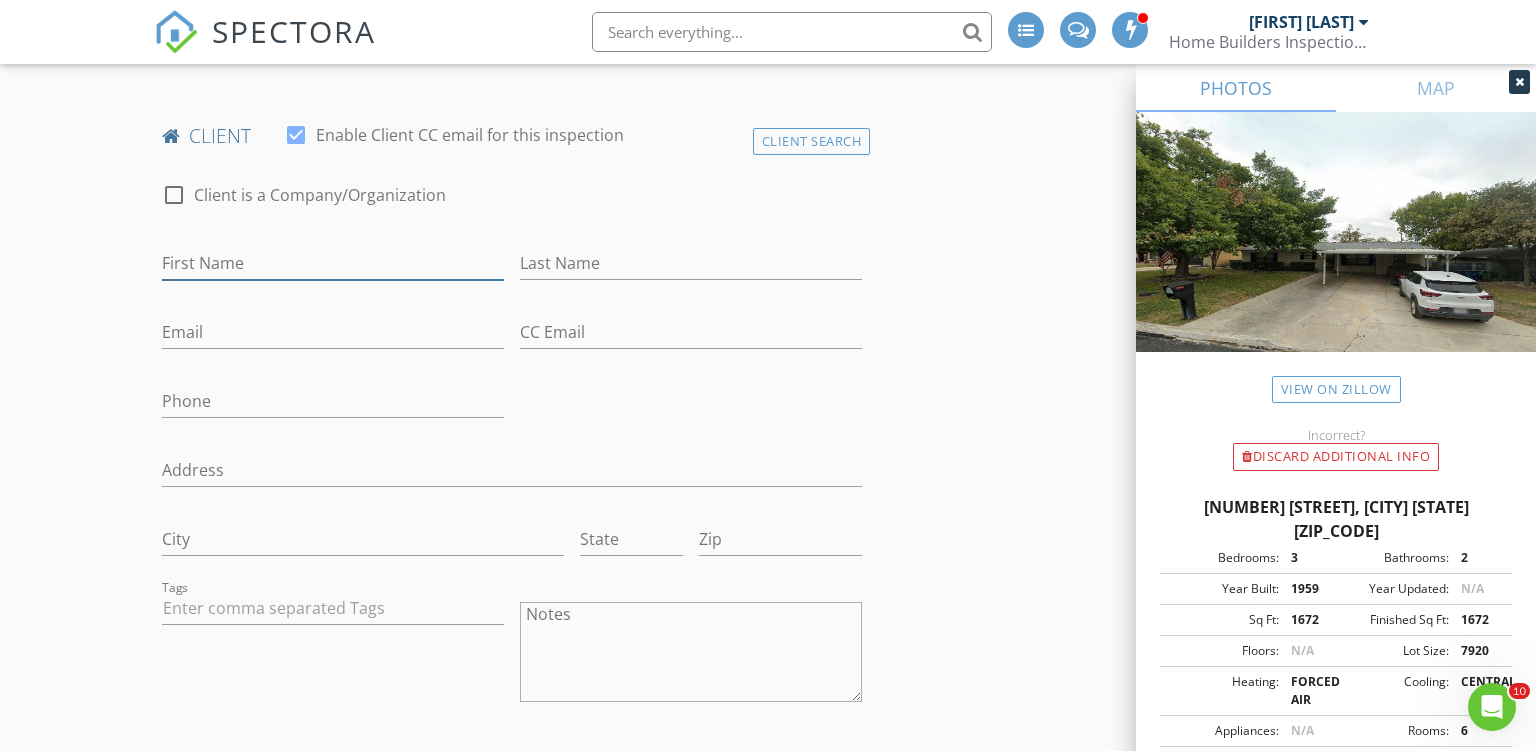 click on "First Name" at bounding box center (333, 263) 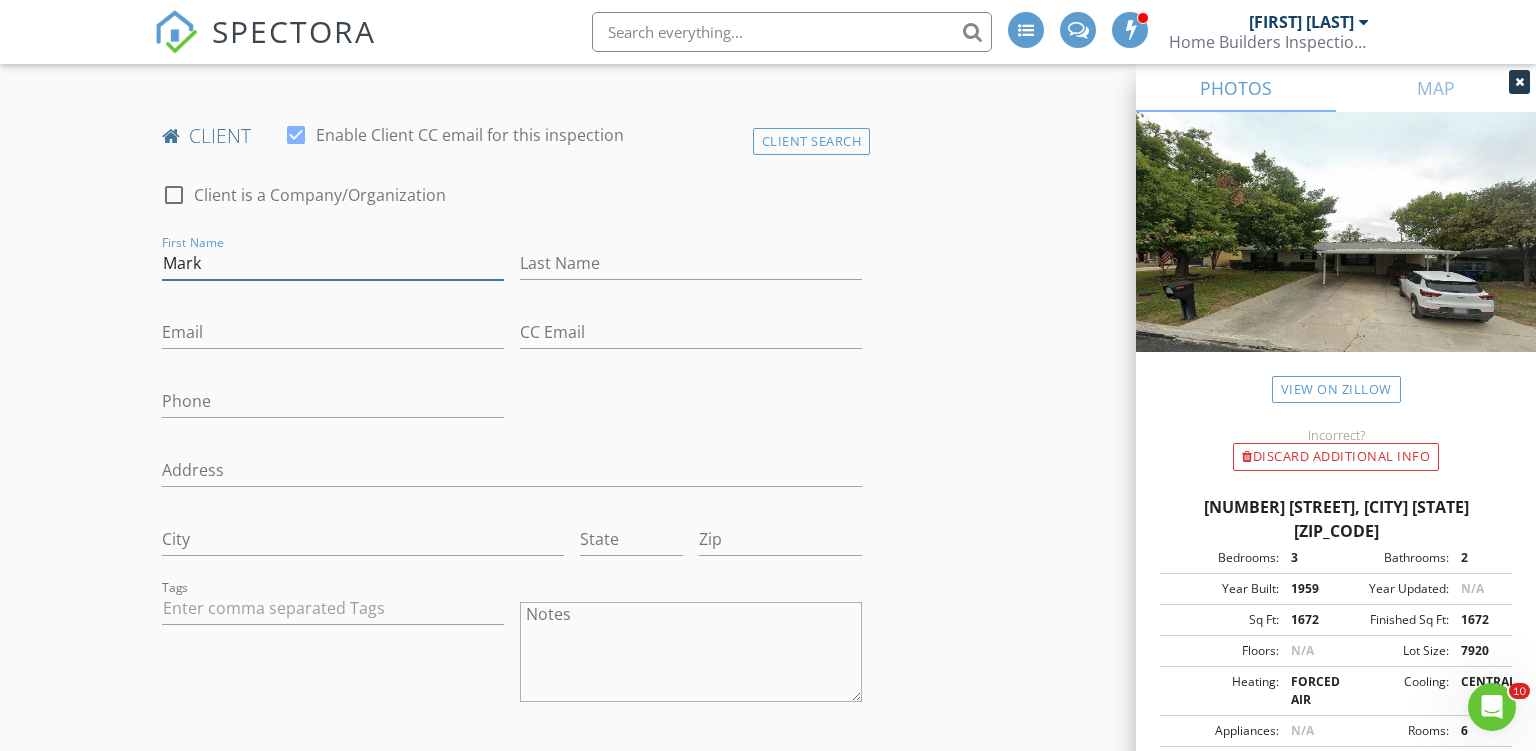 type on "Mark" 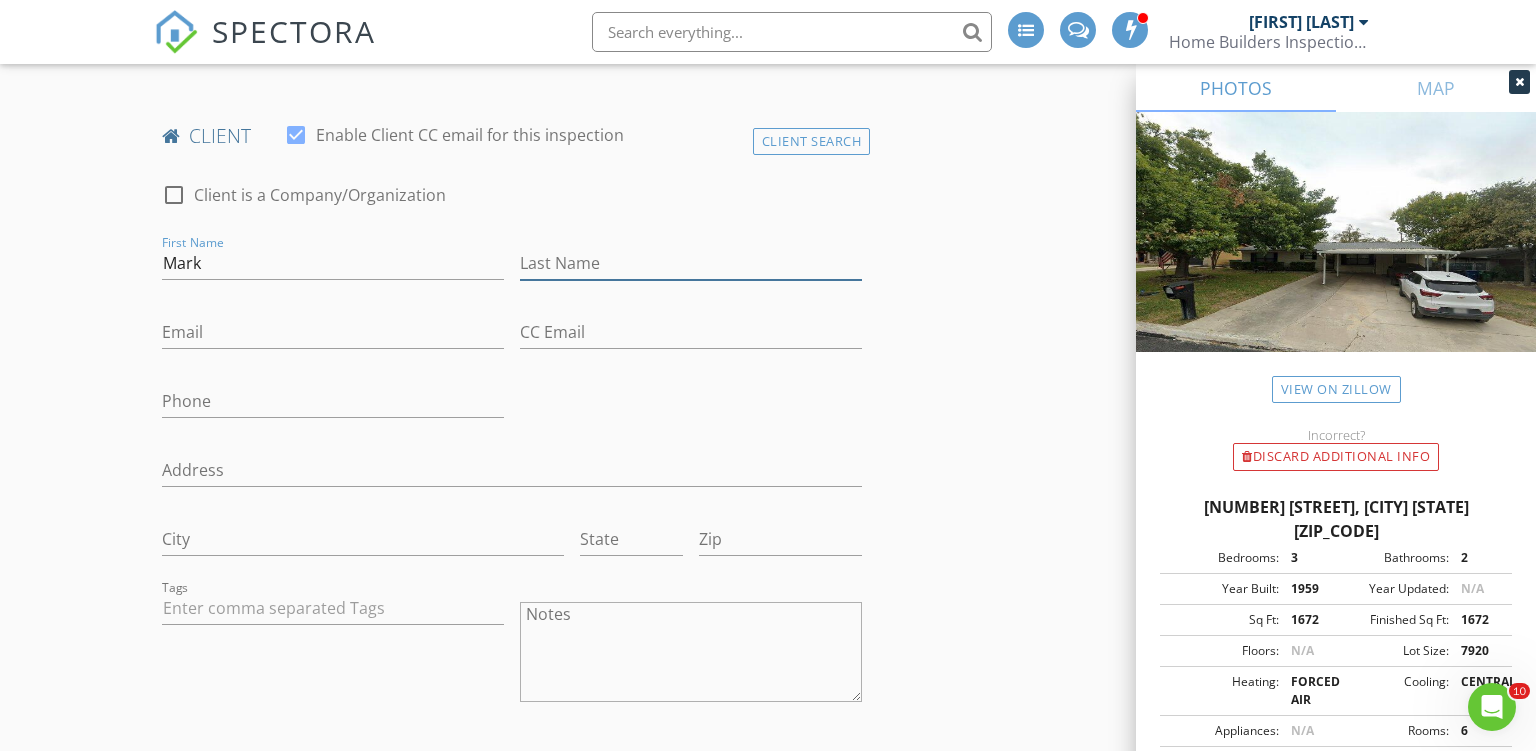 click on "Last Name" at bounding box center [691, 263] 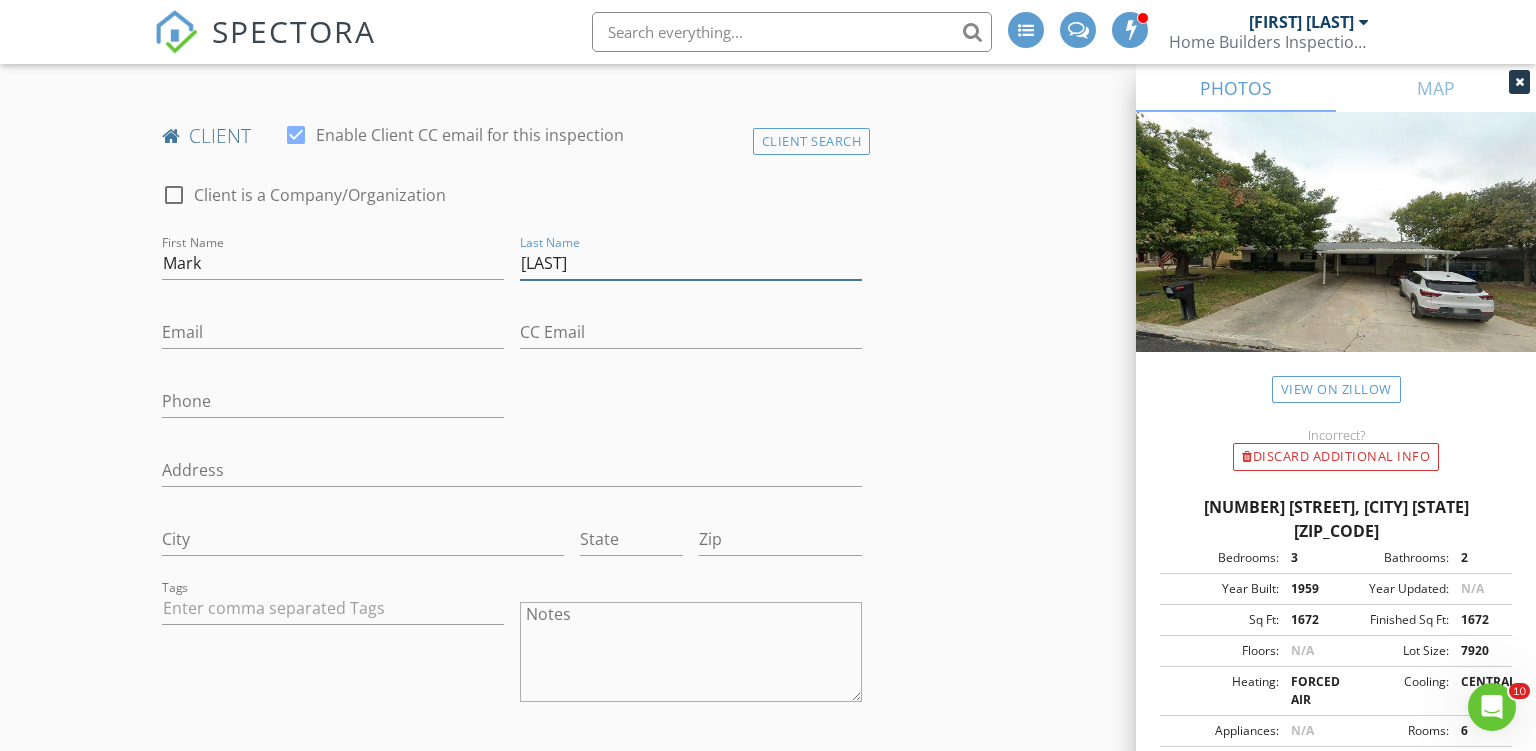 type on "[LAST]" 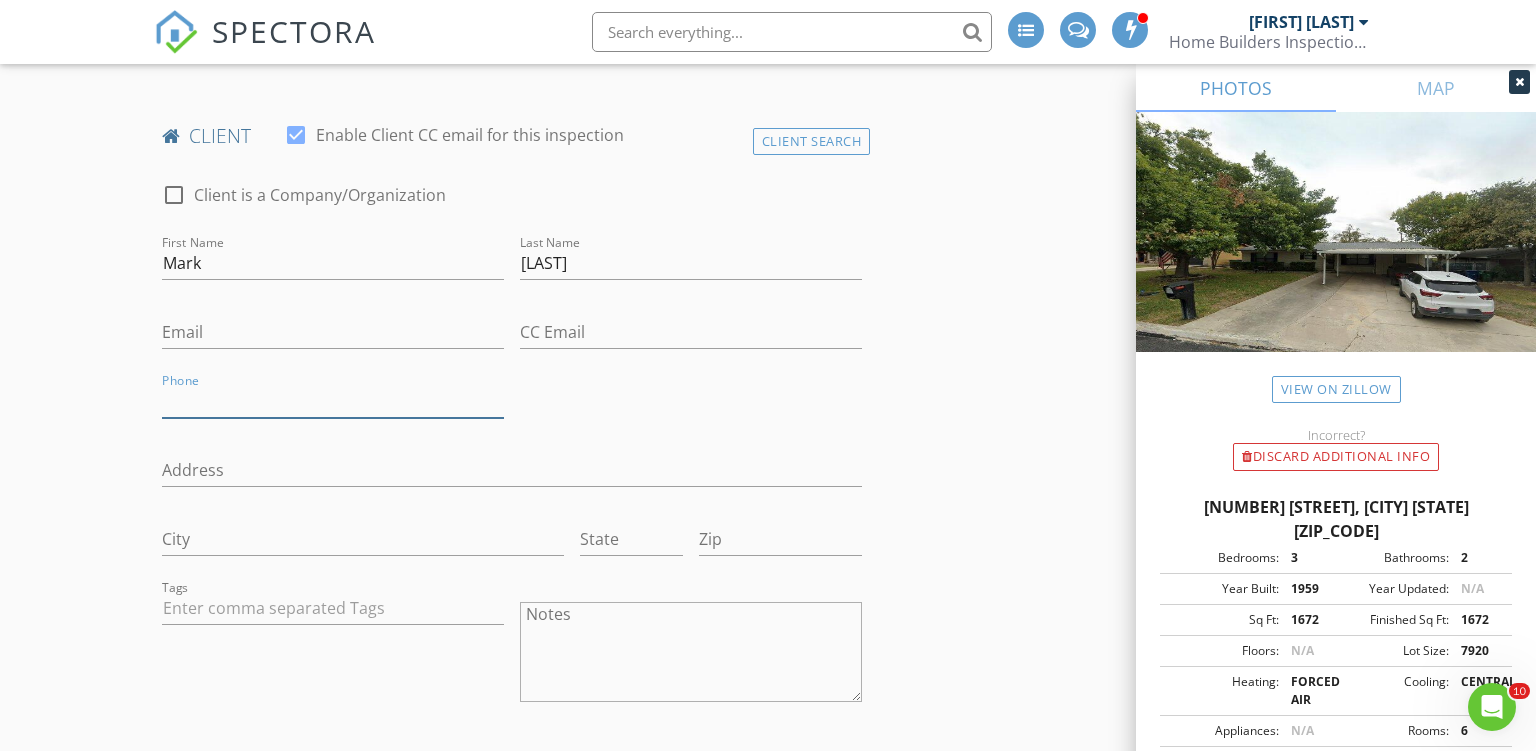 click on "Phone" at bounding box center [333, 401] 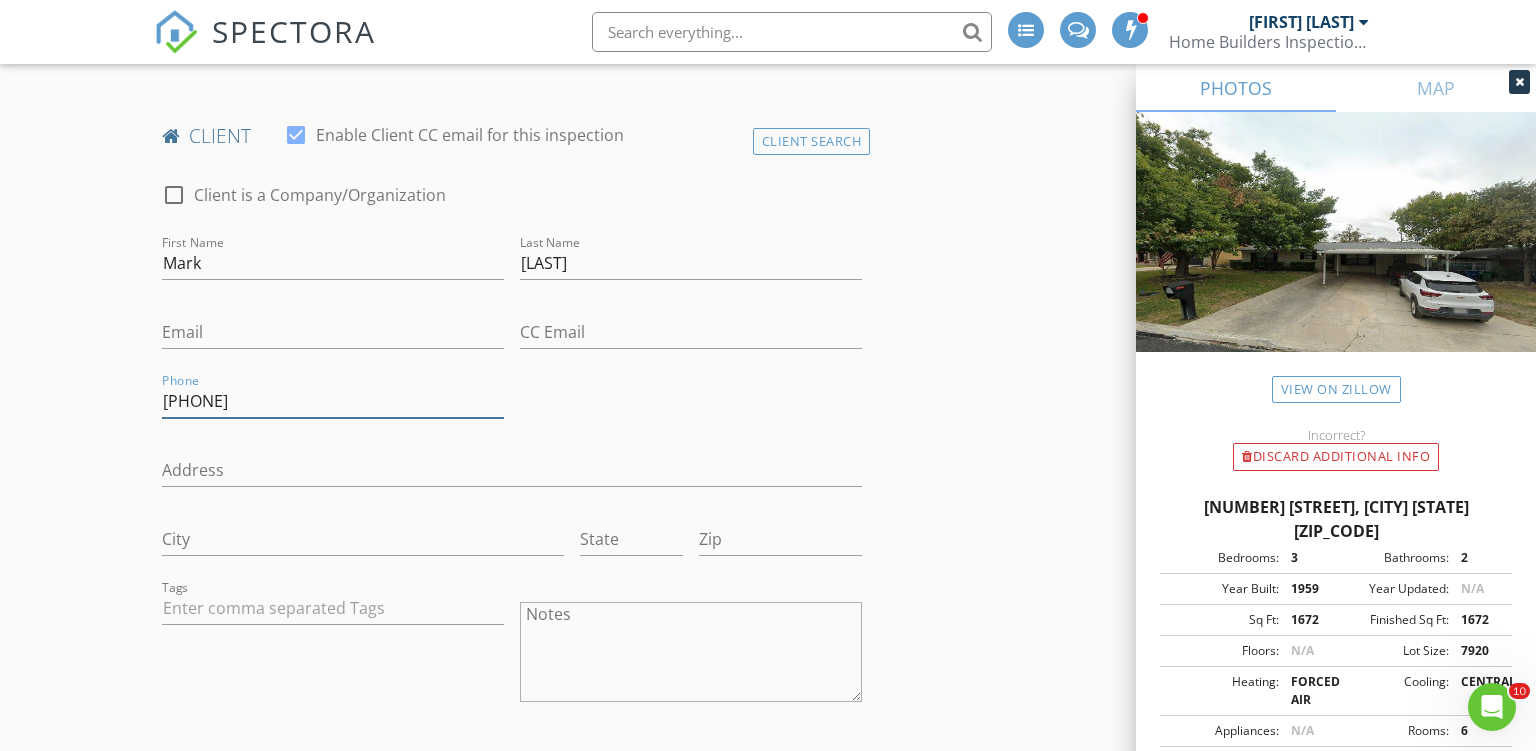 type on "[PHONE]" 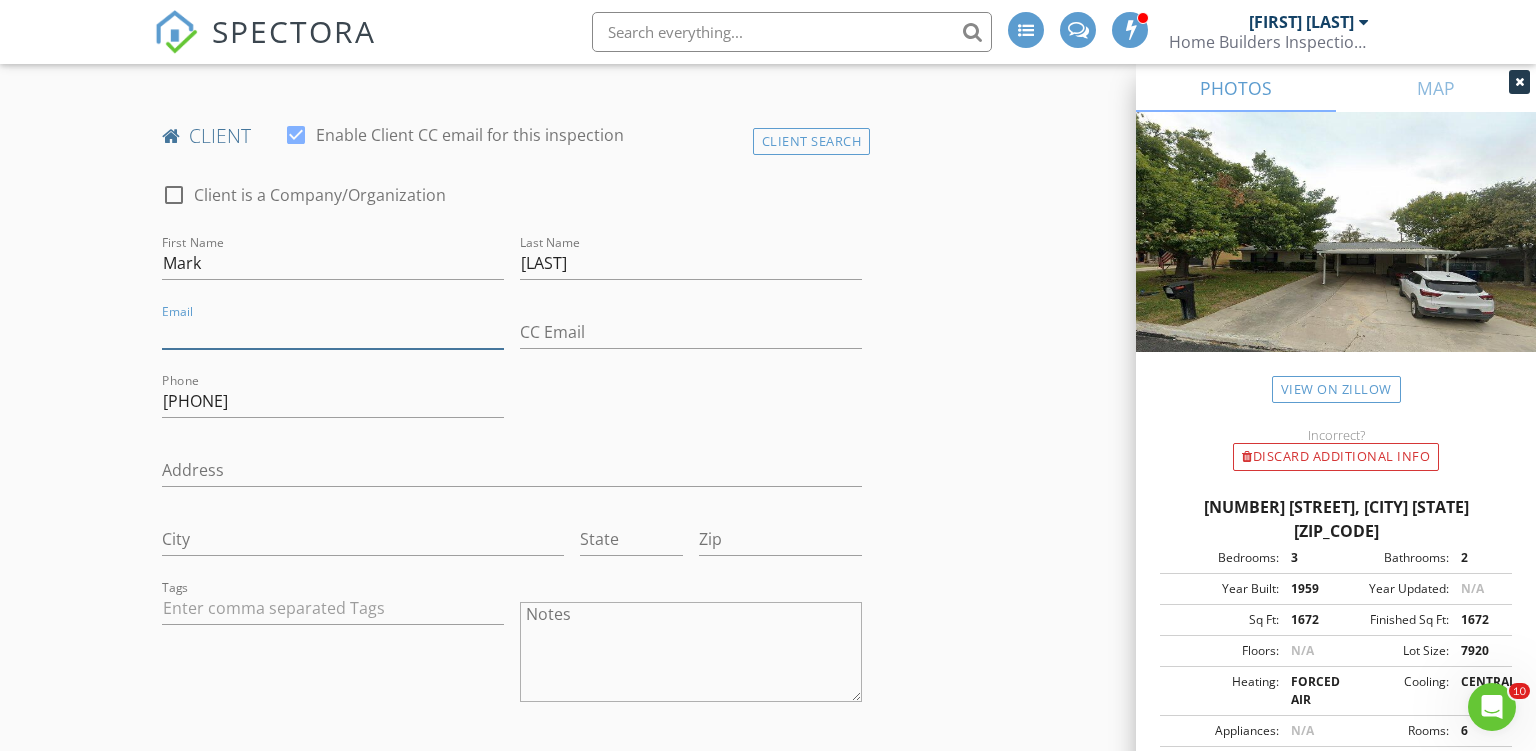 click on "Email" at bounding box center [333, 332] 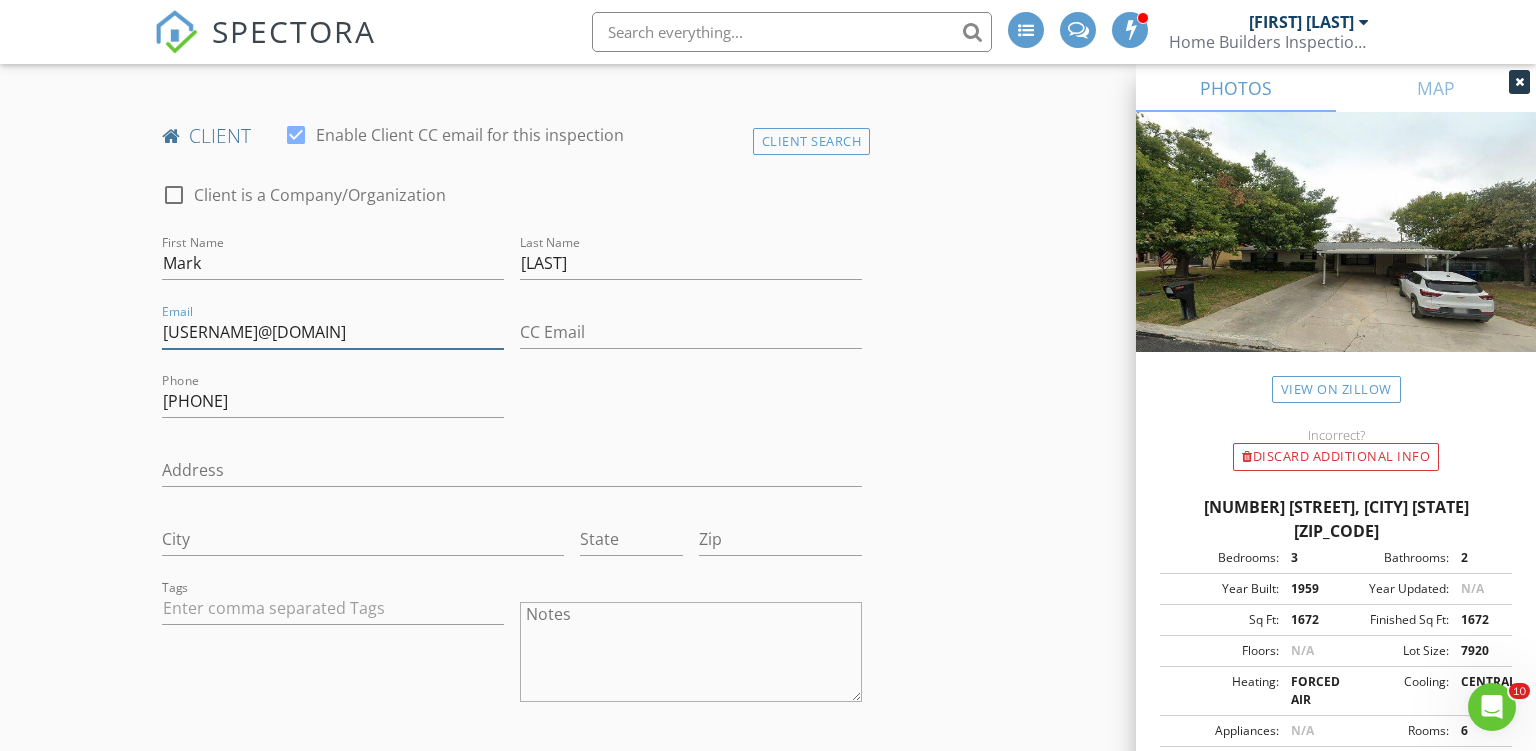 type on "[EMAIL]" 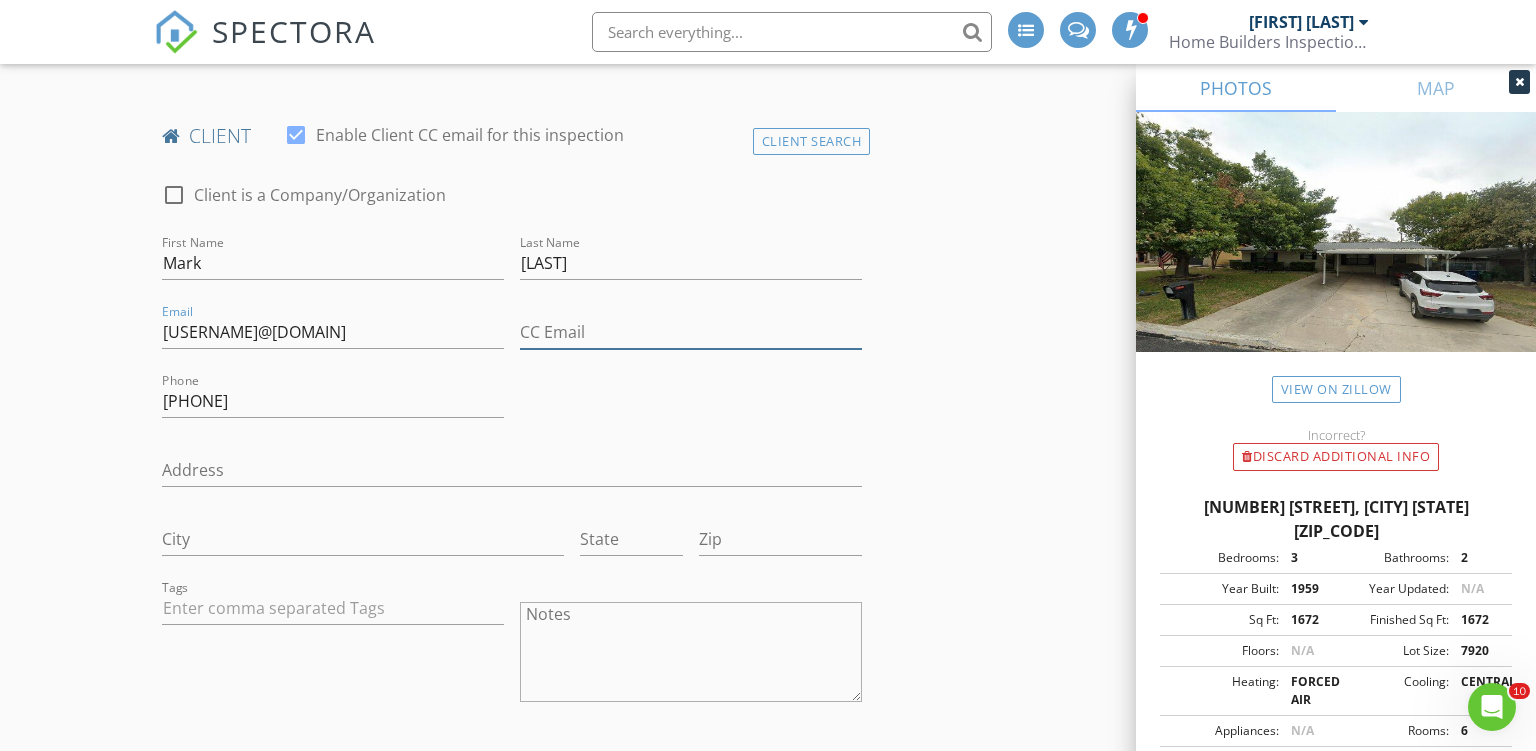 click on "CC Email" at bounding box center (691, 332) 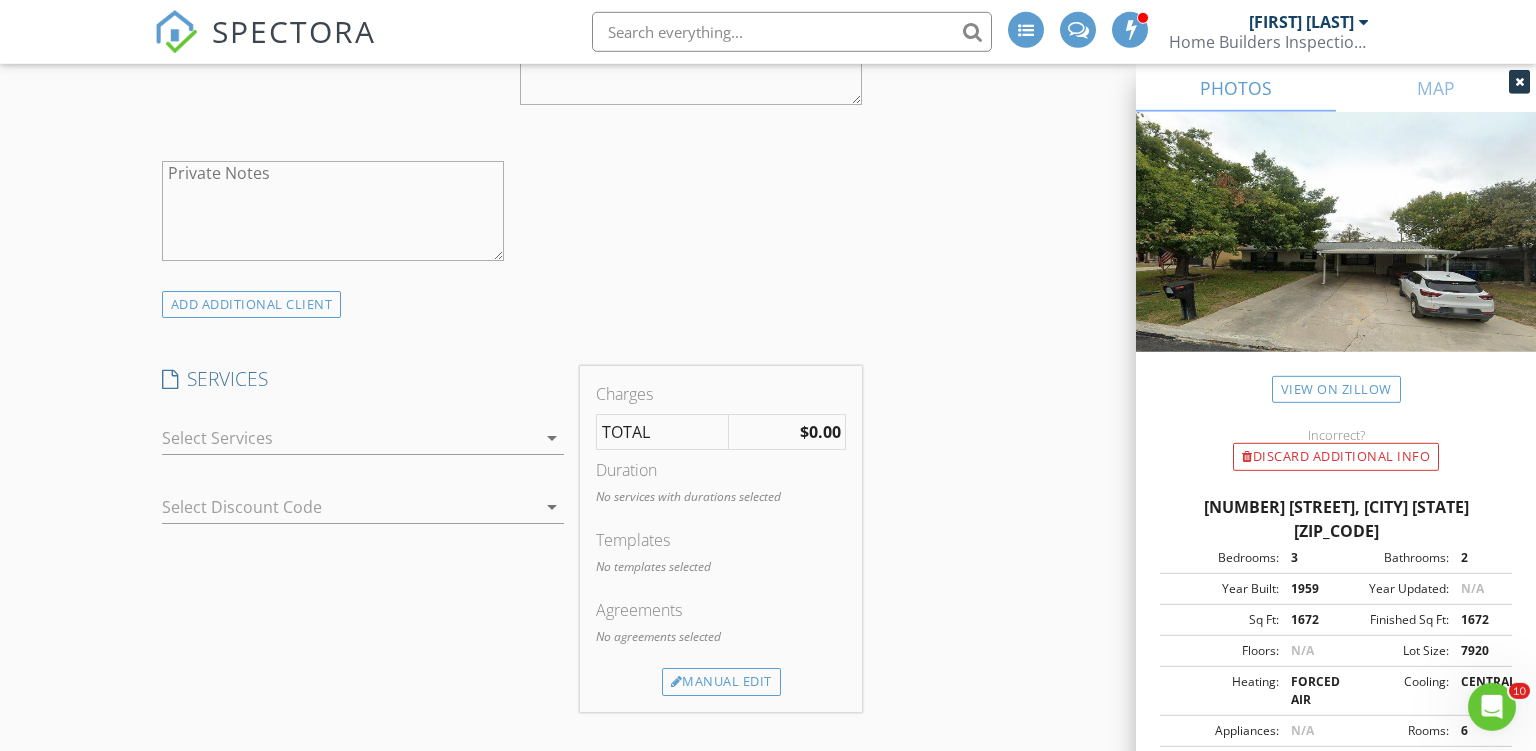 scroll, scrollTop: 1795, scrollLeft: 0, axis: vertical 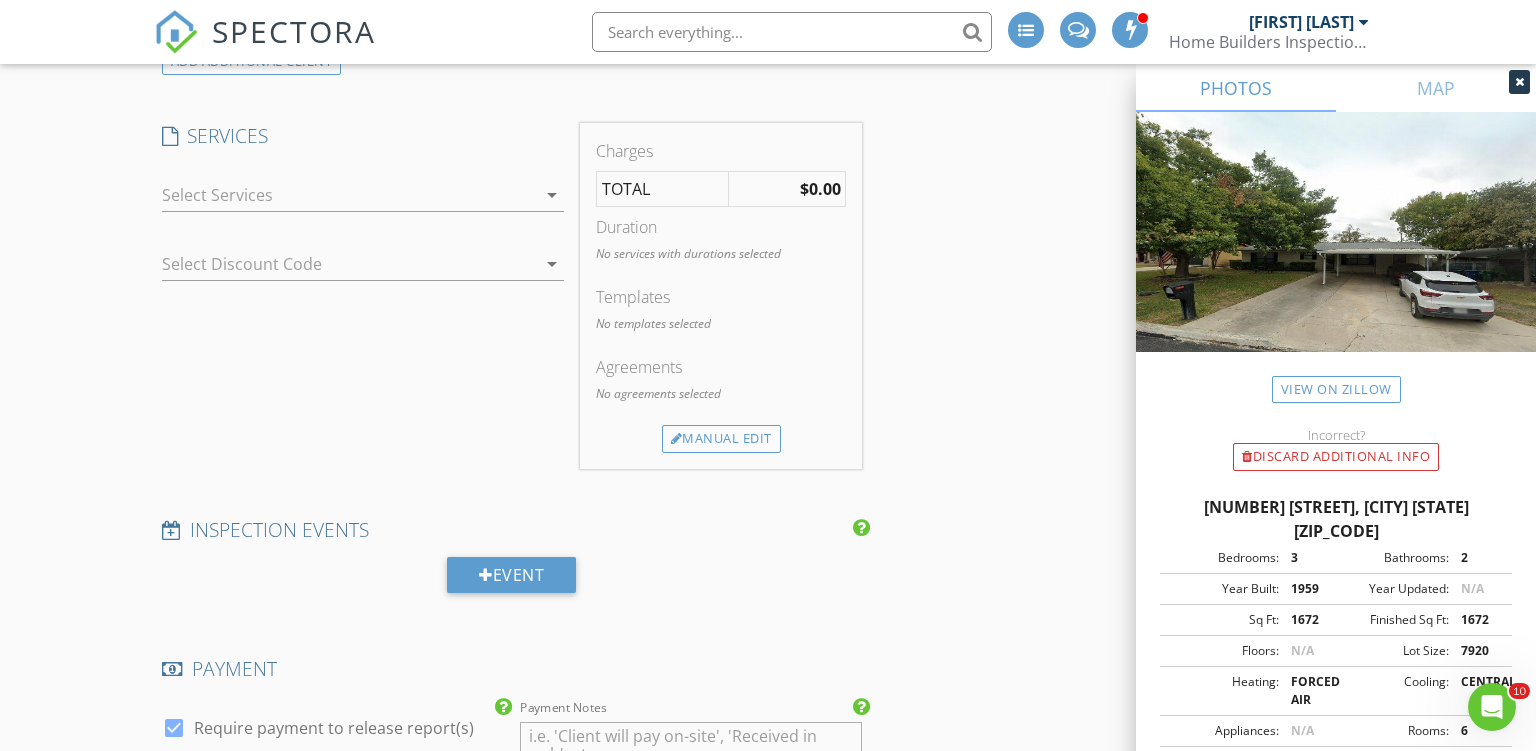 type on "[EMAIL]" 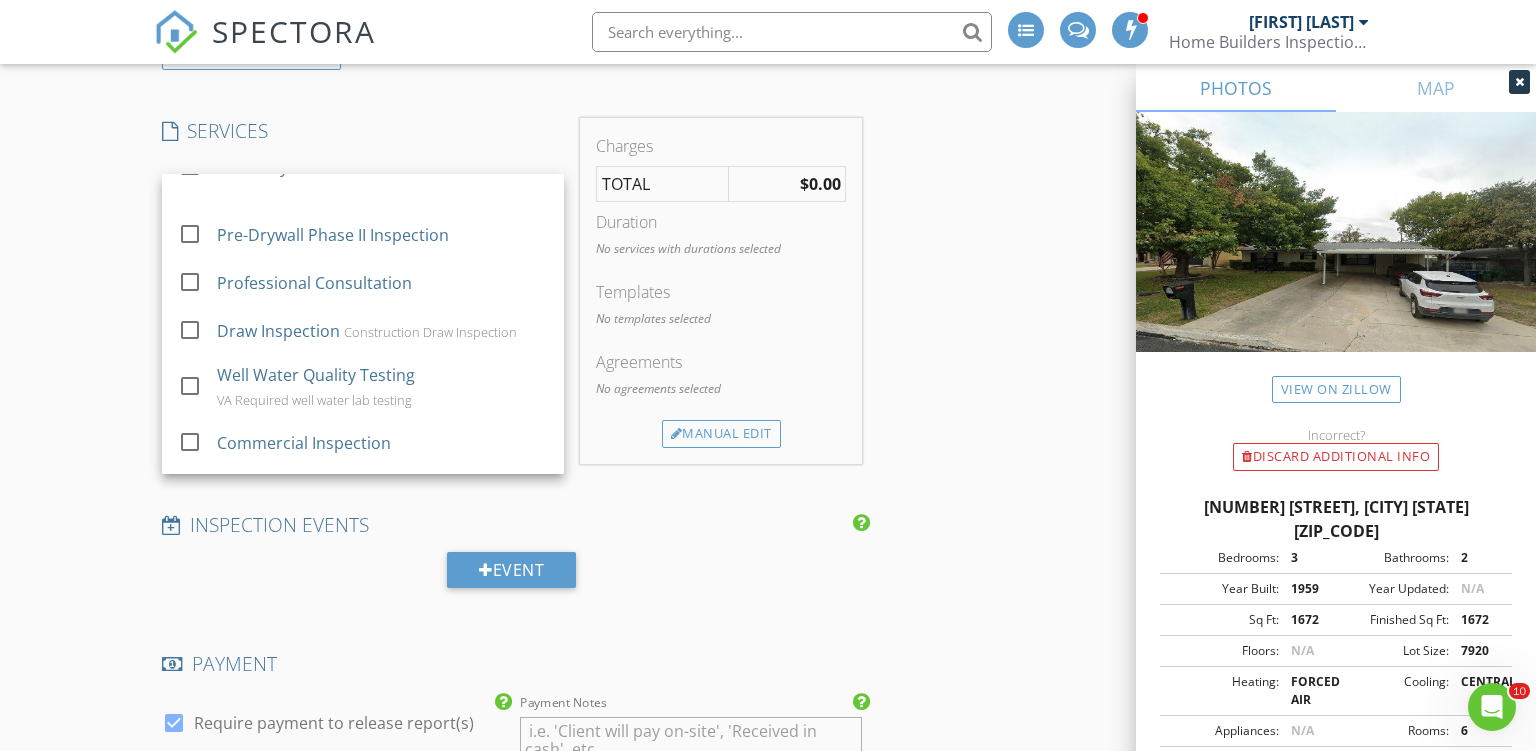 scroll, scrollTop: 0, scrollLeft: 0, axis: both 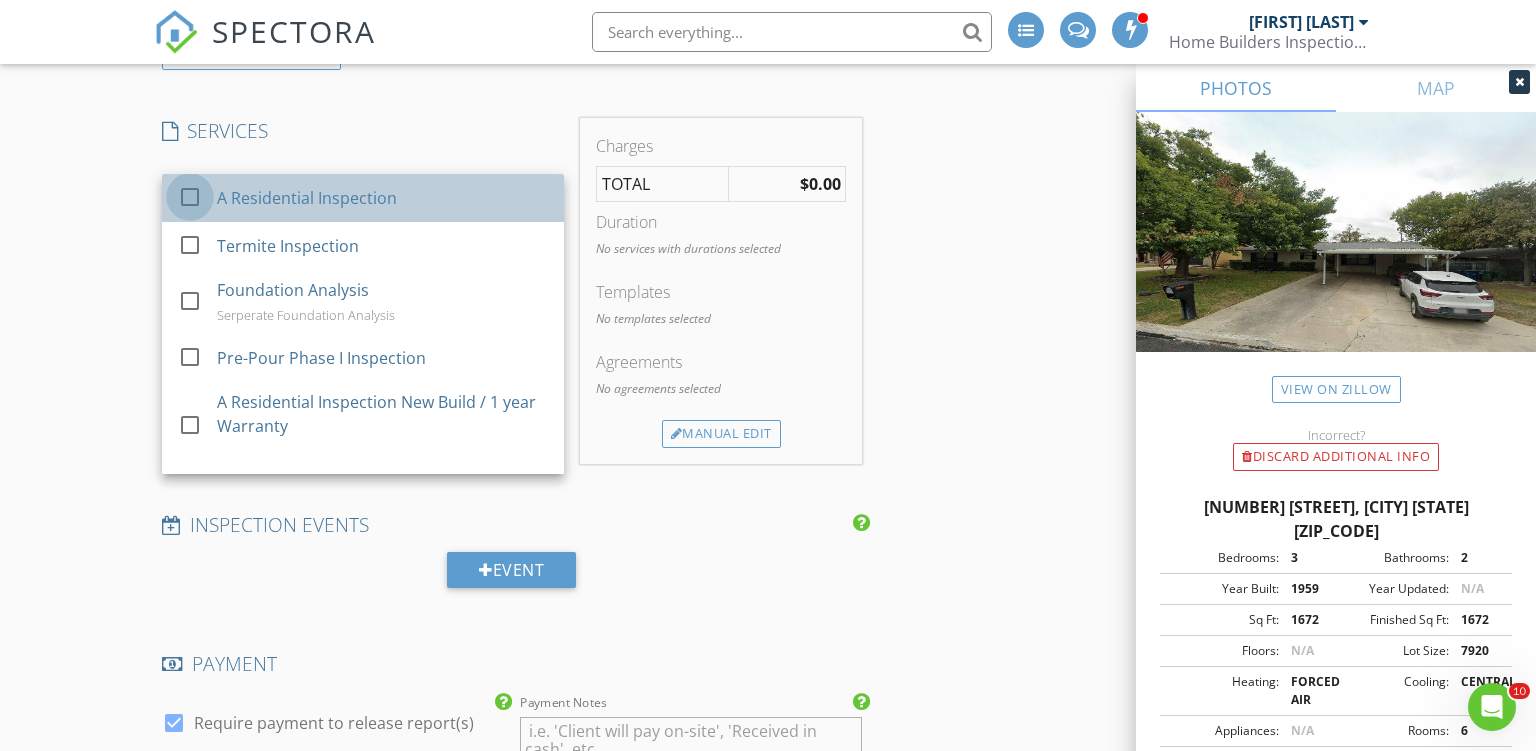 click at bounding box center (190, 197) 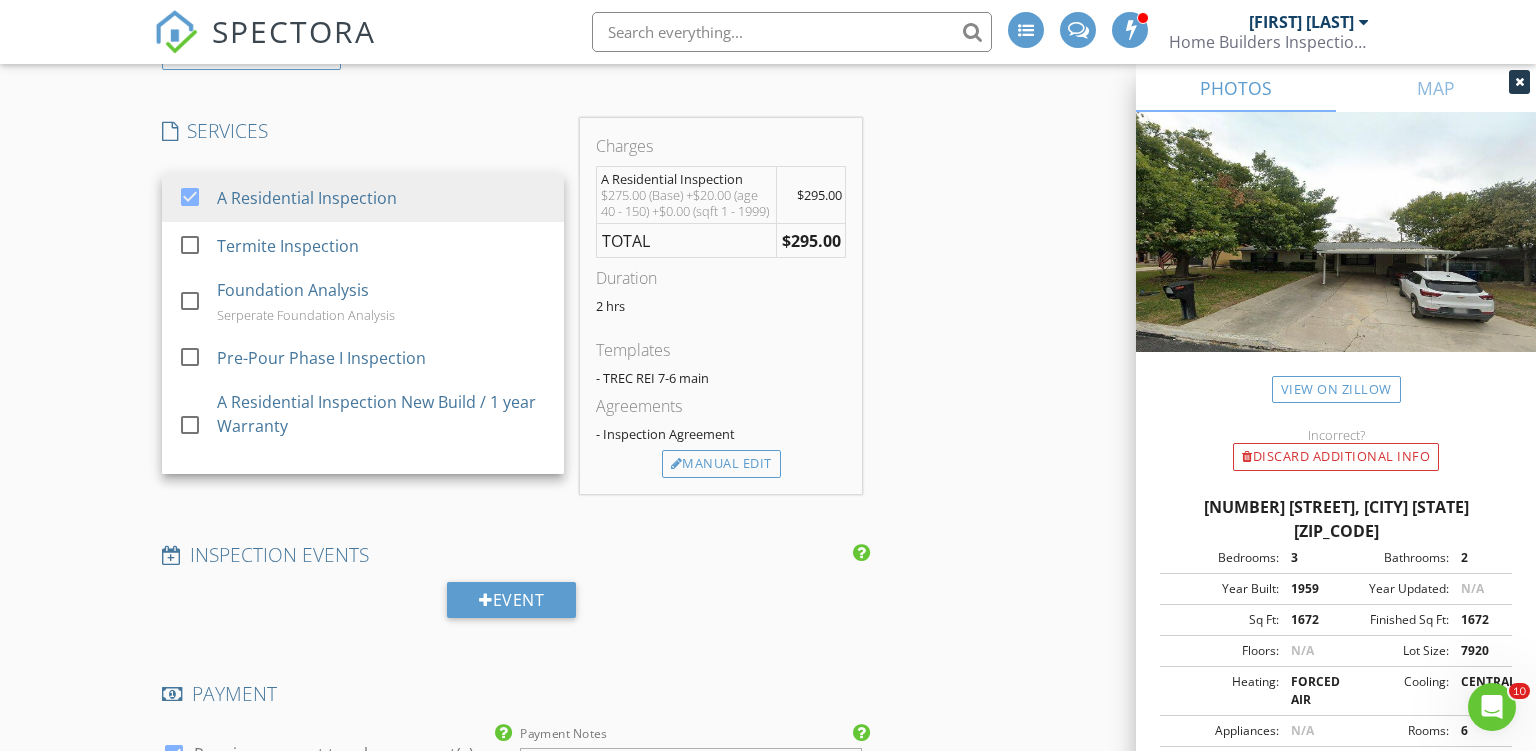 click on "New Inspection
INSPECTOR(S)
check_box   Ron Noble   PRIMARY   check_box_outline_blank   Roy Nichols     Ron Noble arrow_drop_down   check_box_outline_blank Ron Noble specifically requested
Date/Time
08/03/2025 11:30 AM
Location
Address Search       Address 270 Goodhue Ave   Unit   City San Antonio   State TX   Zip 78218   County Bexar     Square Feet 1672   Year Built 1959   Foundation Slab arrow_drop_down     Ron Noble     15.9 miles     (25 minutes)
client
check_box Enable Client CC email for this inspection   Client Search     check_box_outline_blank Client is a Company/Organization     First Name Mark   Last Name Hassett   Email mhassett2@yahoo.com   CC Email kyliahassatt@yahoo.com   Phone 812-399-9619   Address   City   State   Zip     Tags         Notes   Private Notes
ADD ADDITIONAL client" at bounding box center (768, 524) 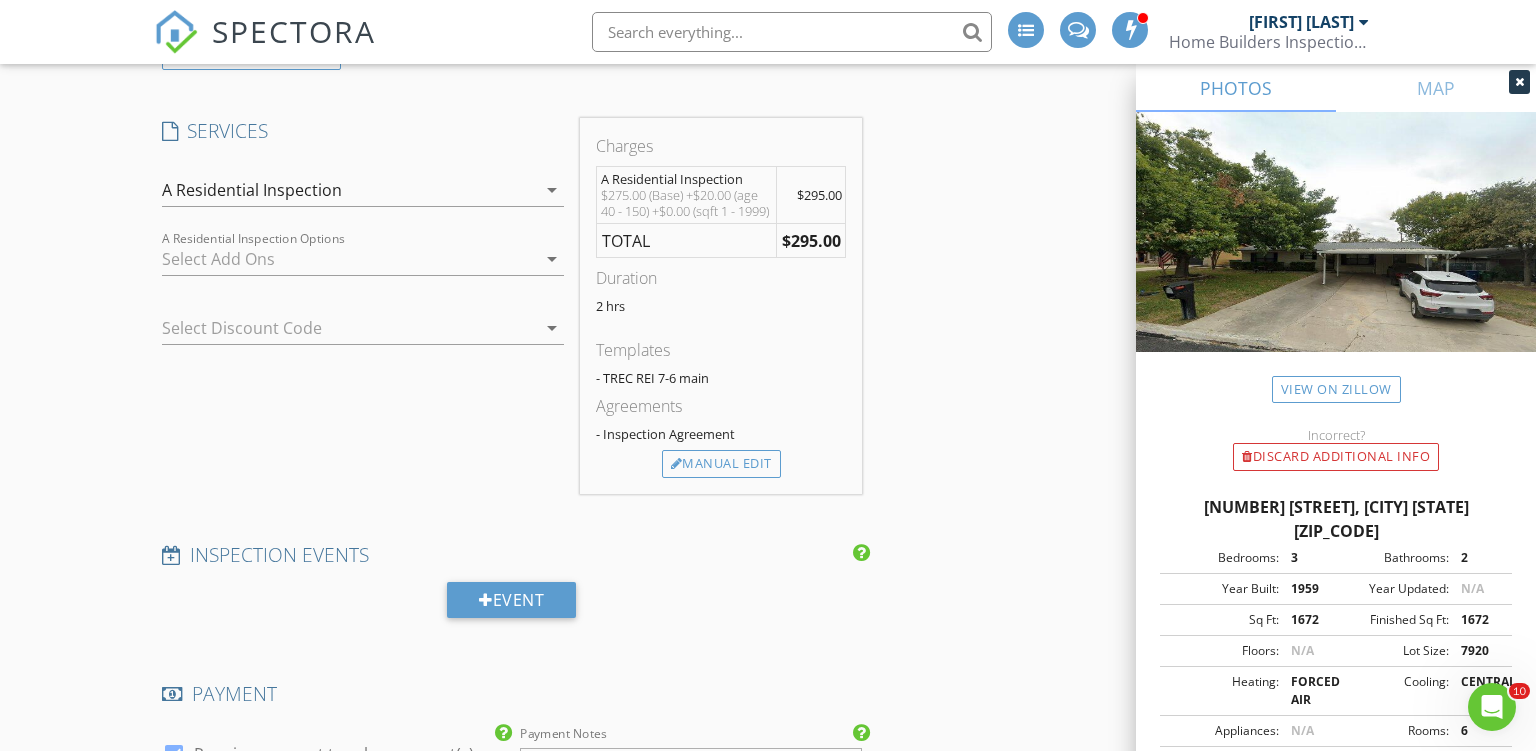 click at bounding box center [335, 328] 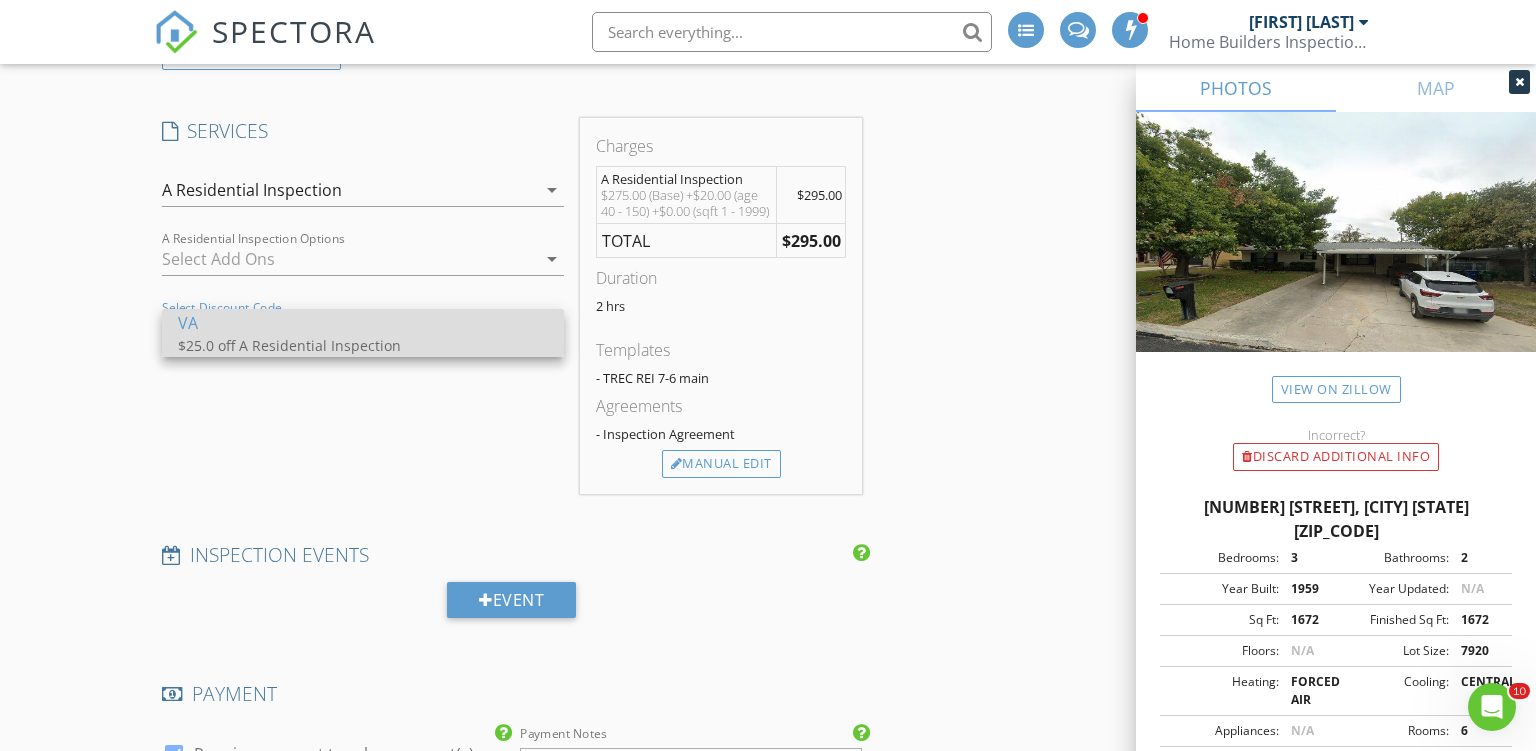 click on "VA" at bounding box center (363, 323) 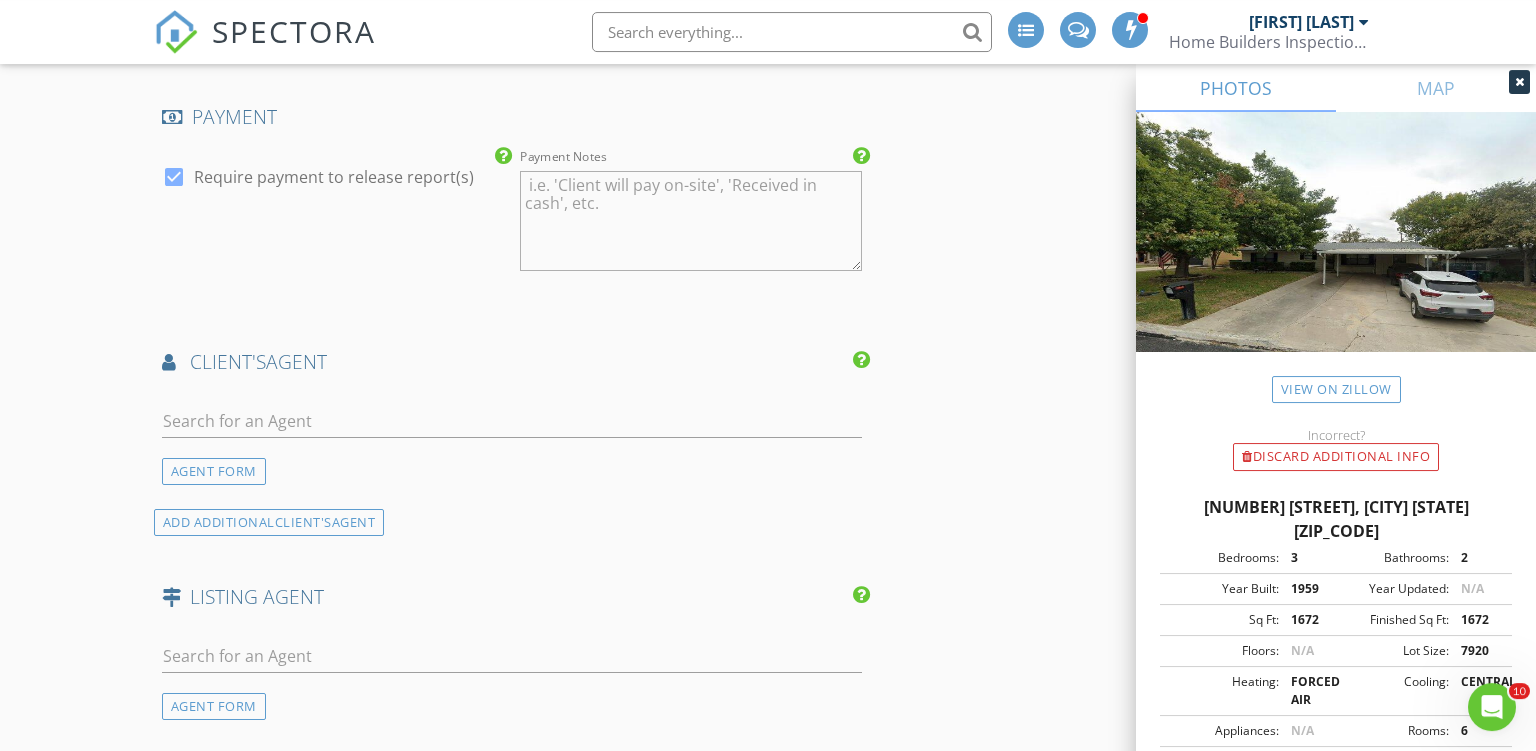 scroll, scrollTop: 2428, scrollLeft: 0, axis: vertical 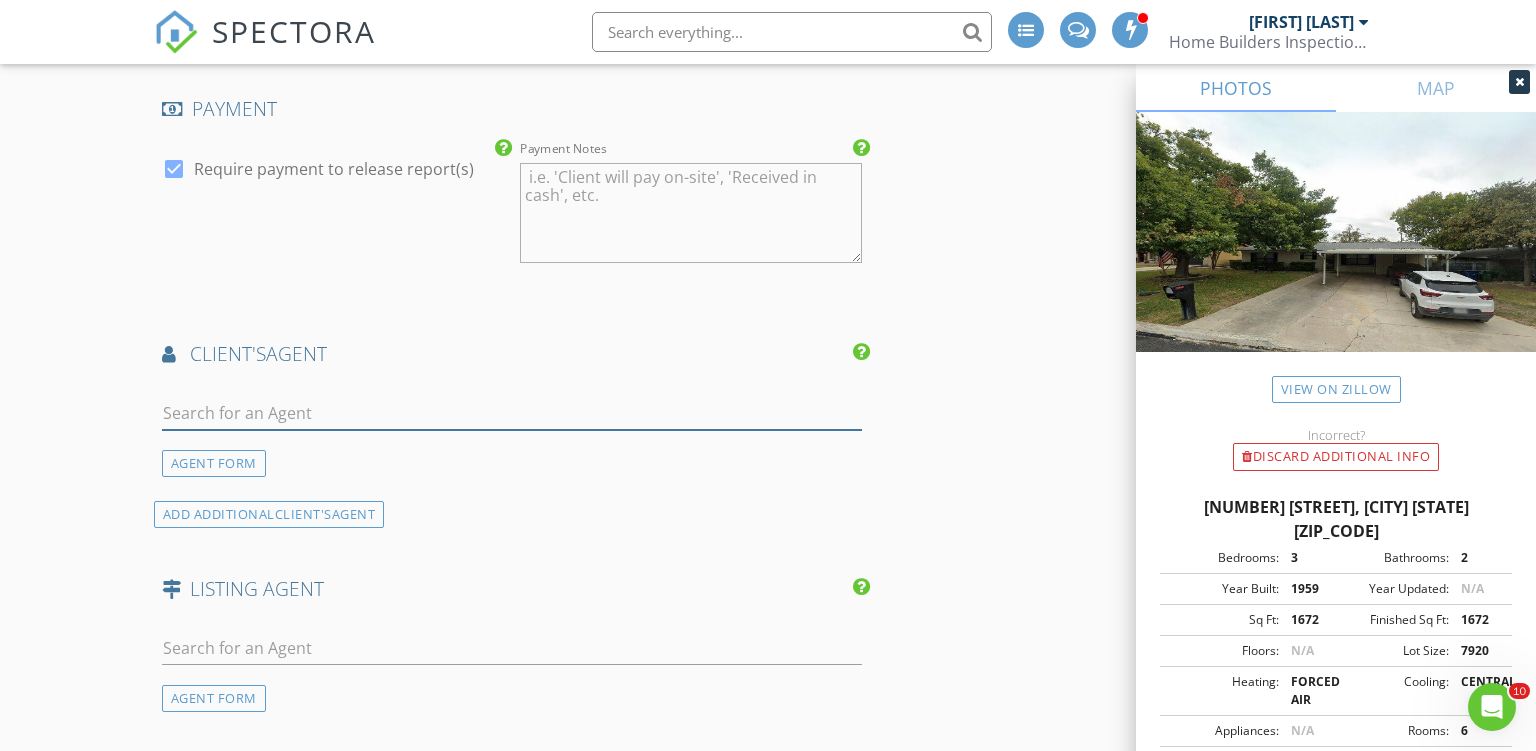 click at bounding box center [512, 413] 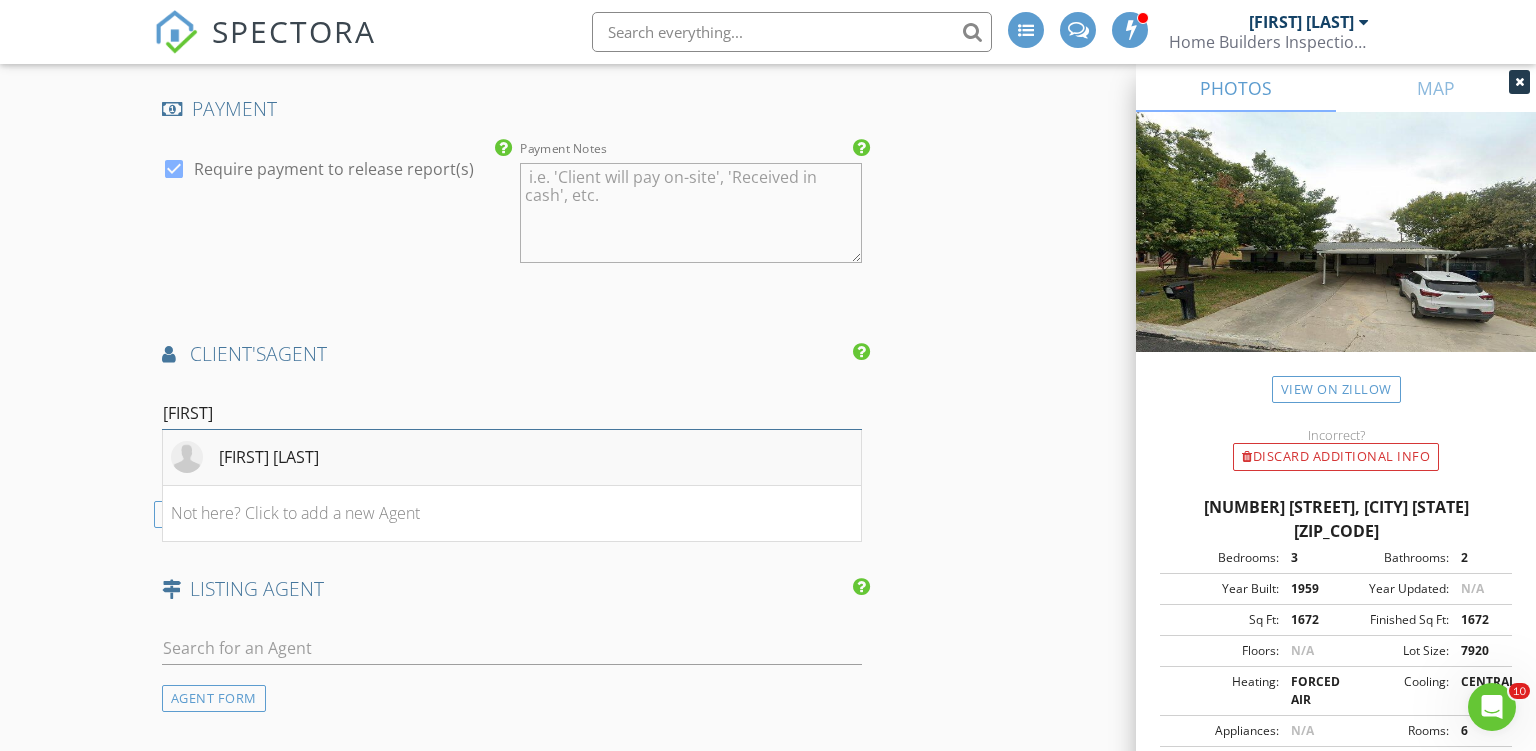 type on "Elio" 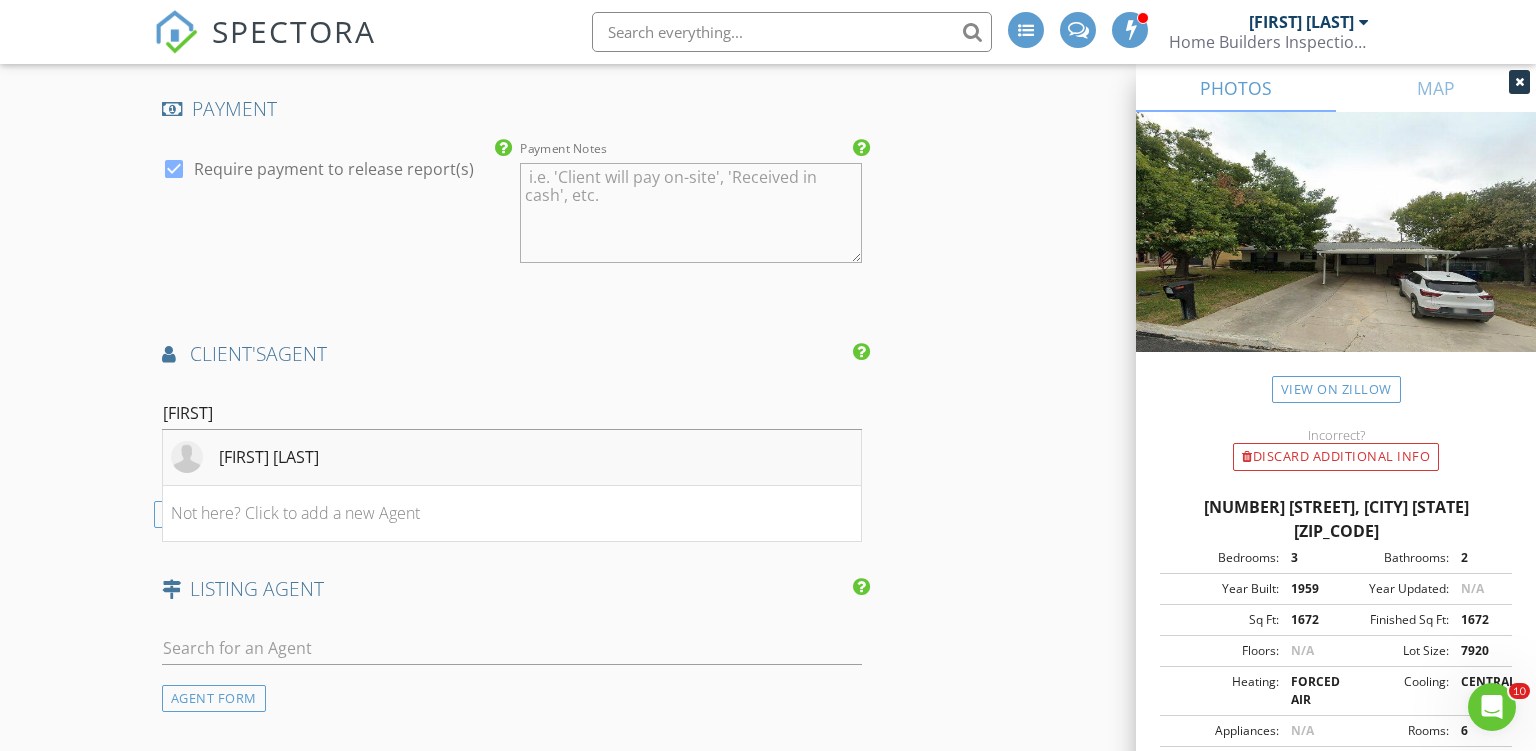 click on "[FIRST] [LAST]" at bounding box center [269, 457] 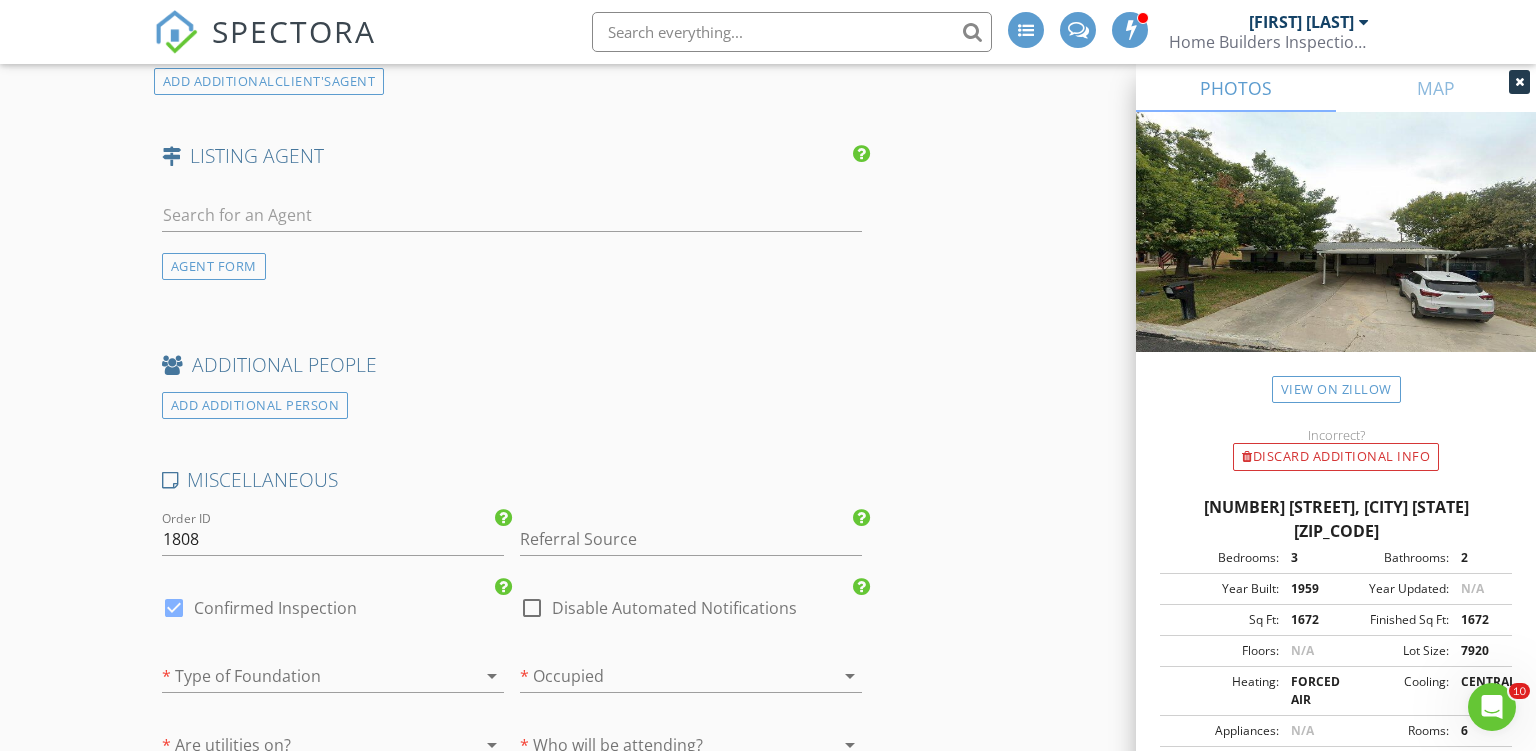scroll, scrollTop: 3696, scrollLeft: 0, axis: vertical 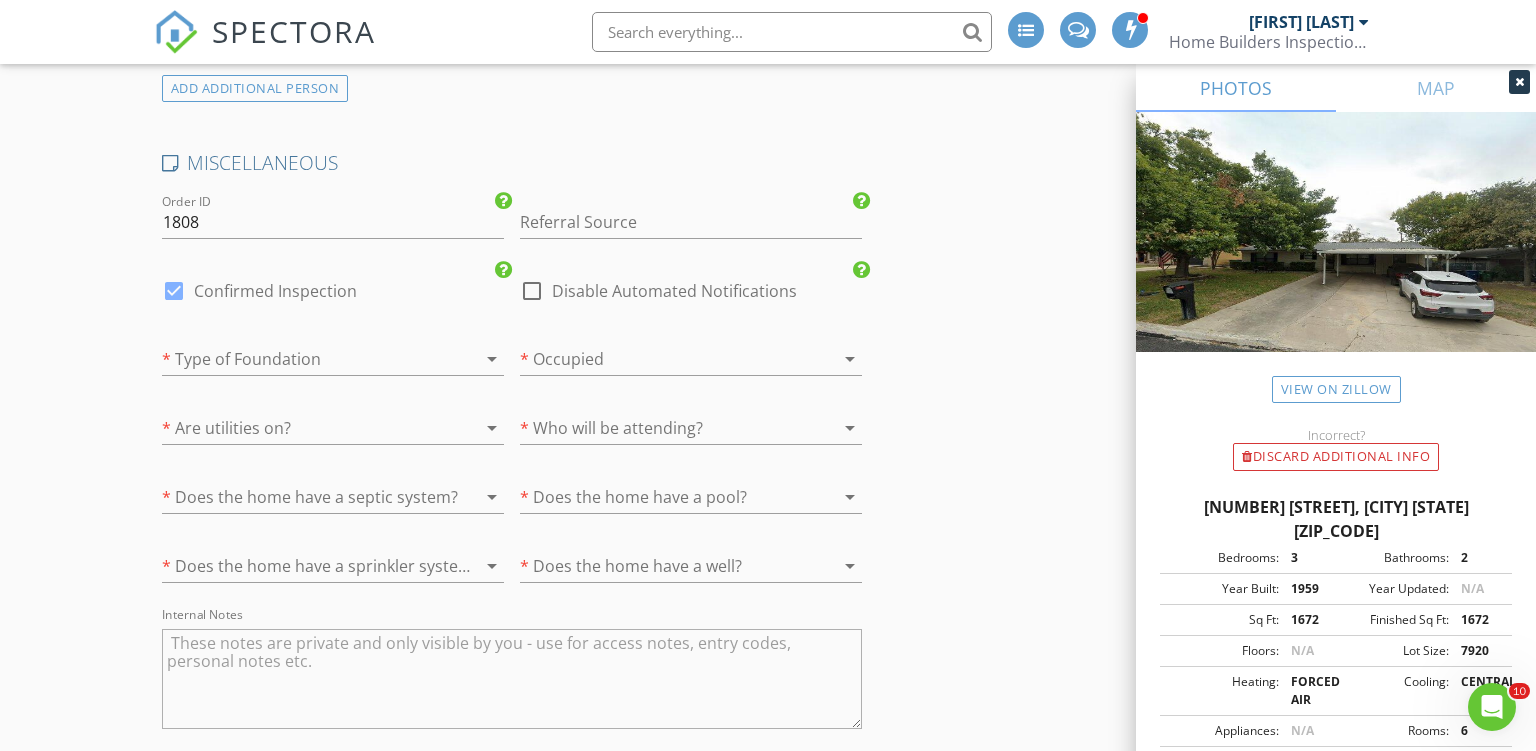 click at bounding box center (305, 359) 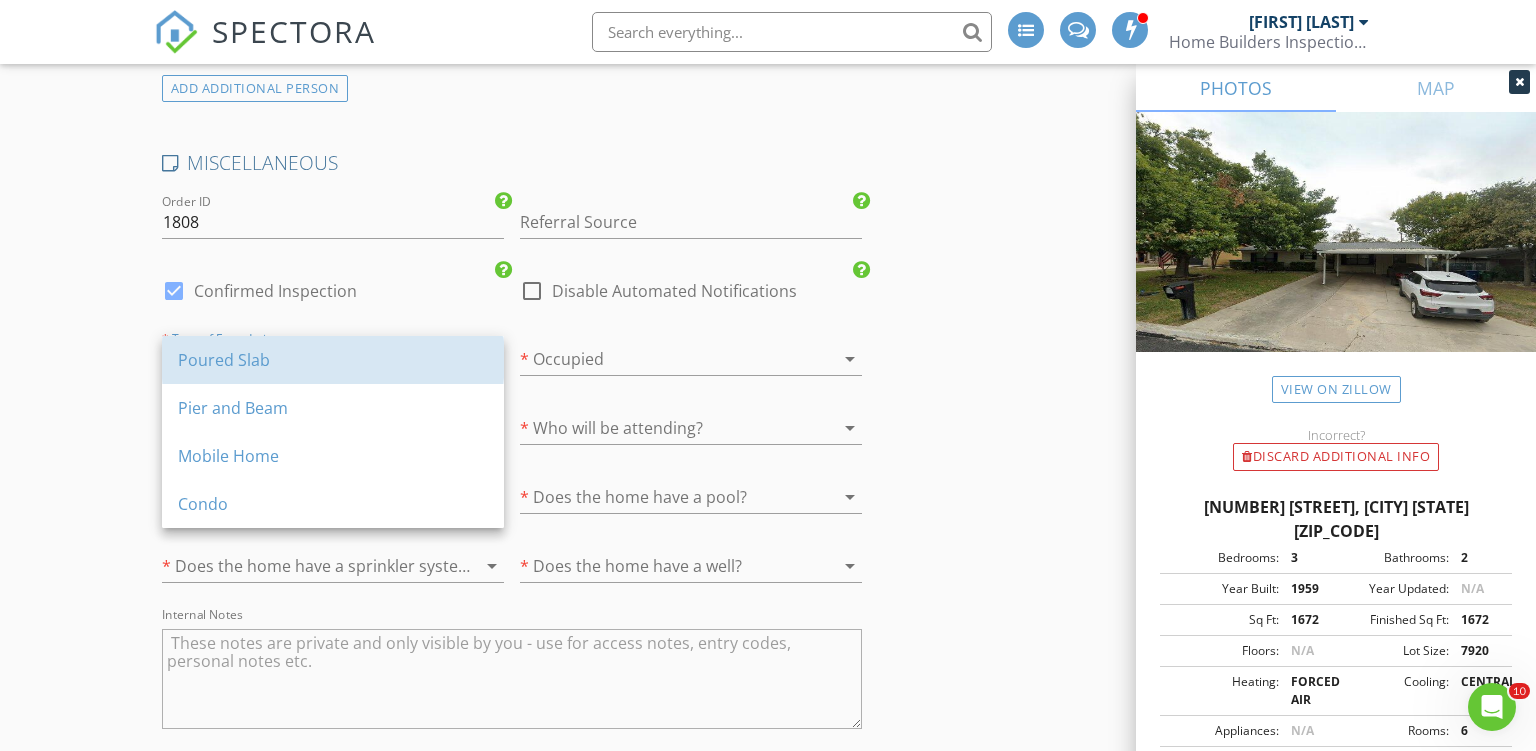 click on "Poured Slab" at bounding box center (333, 360) 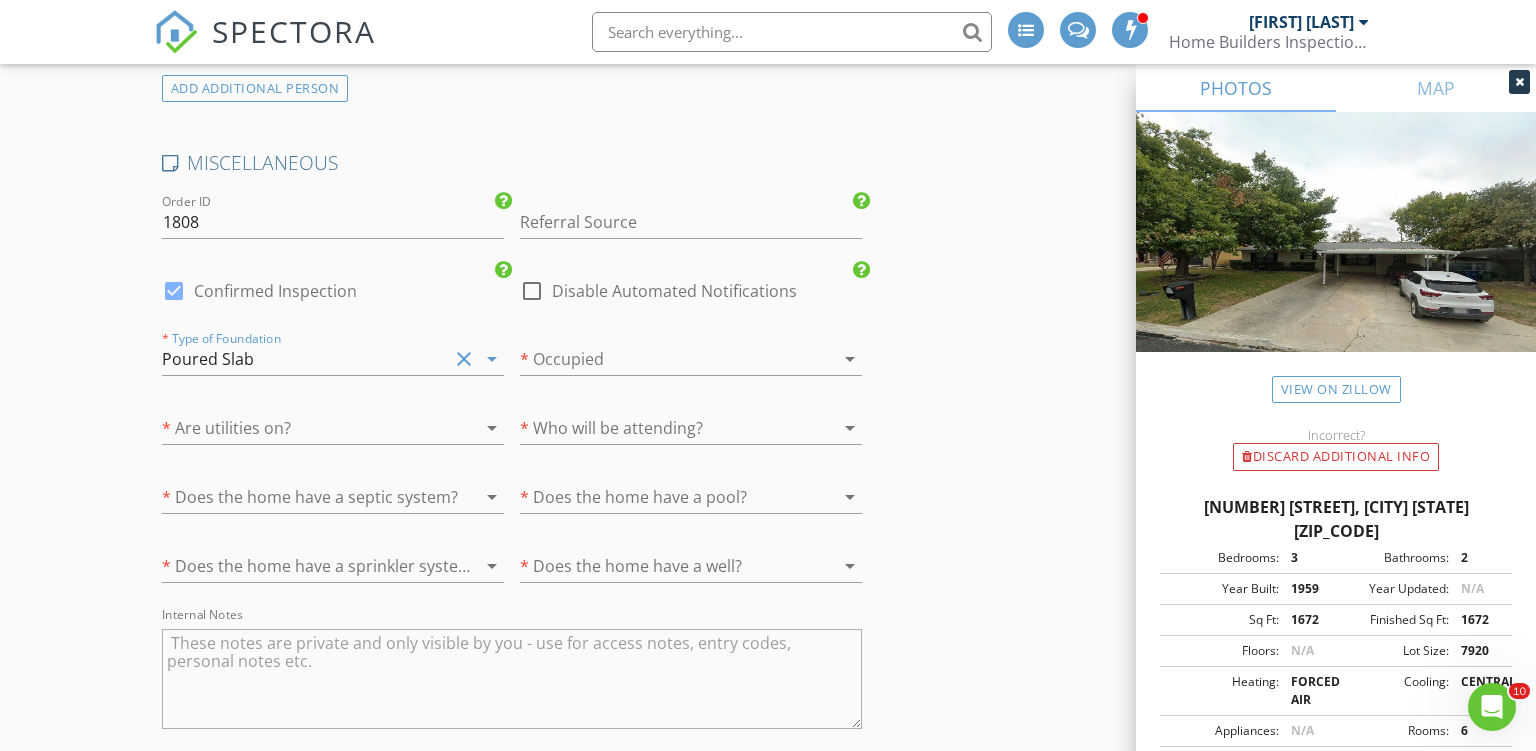 click at bounding box center (663, 359) 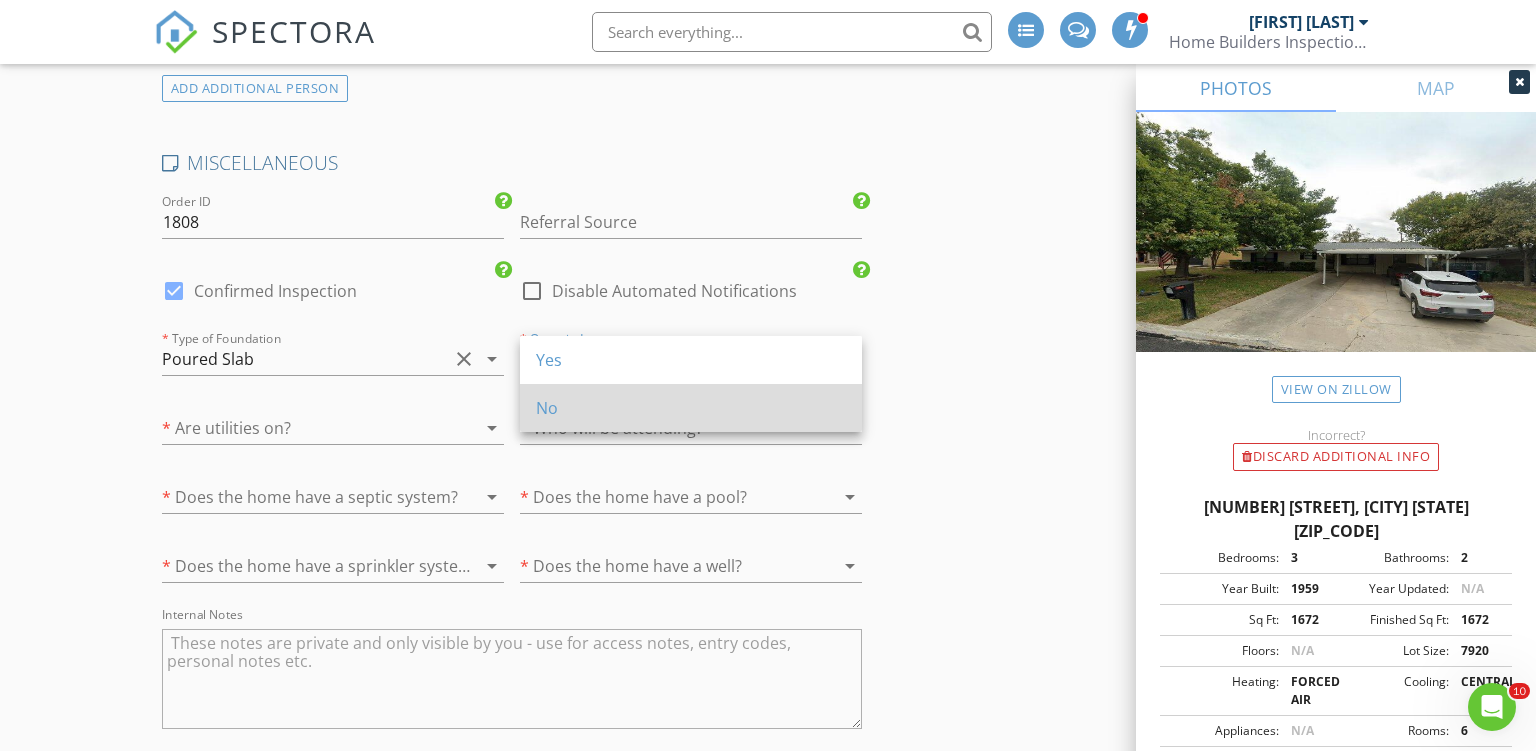click on "No" at bounding box center (691, 408) 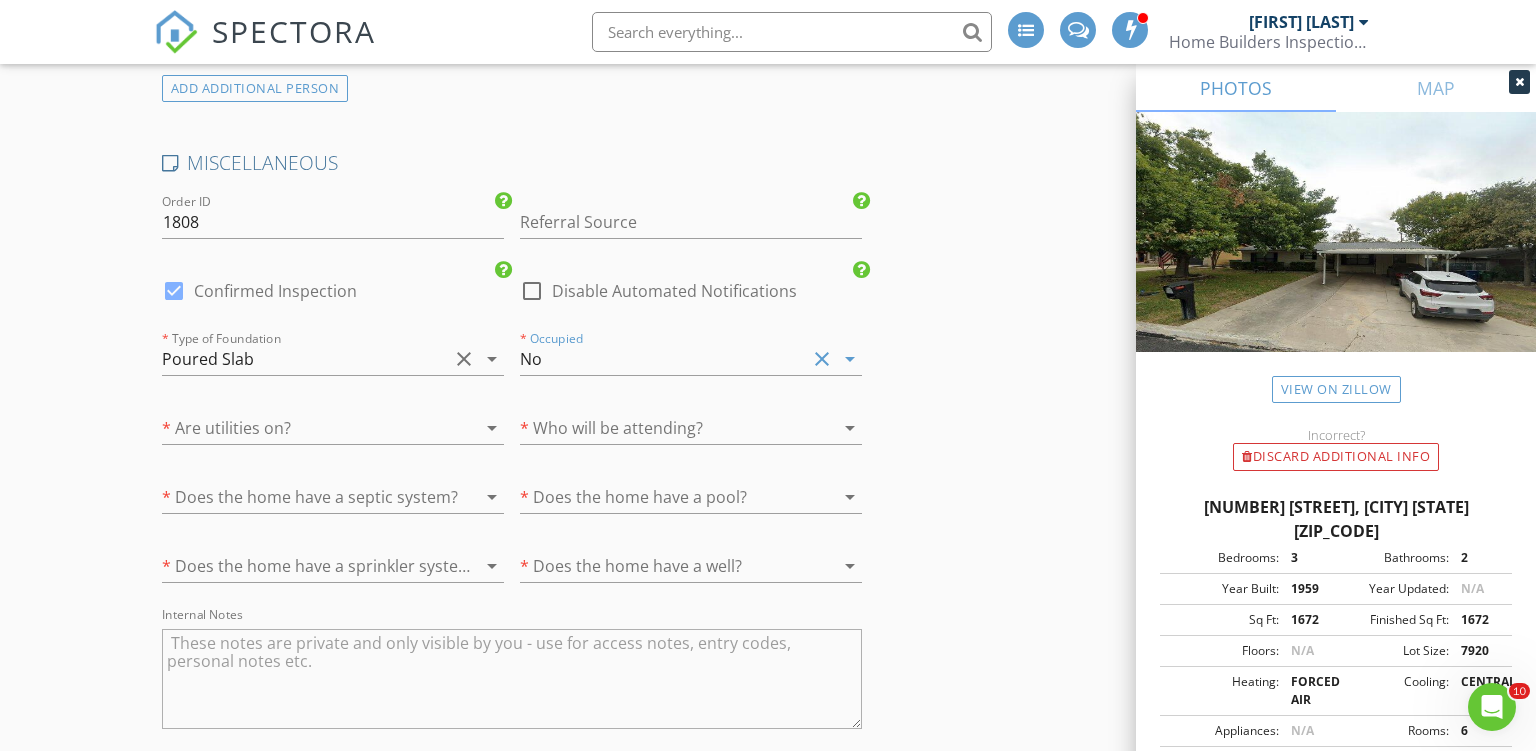 click at bounding box center [305, 428] 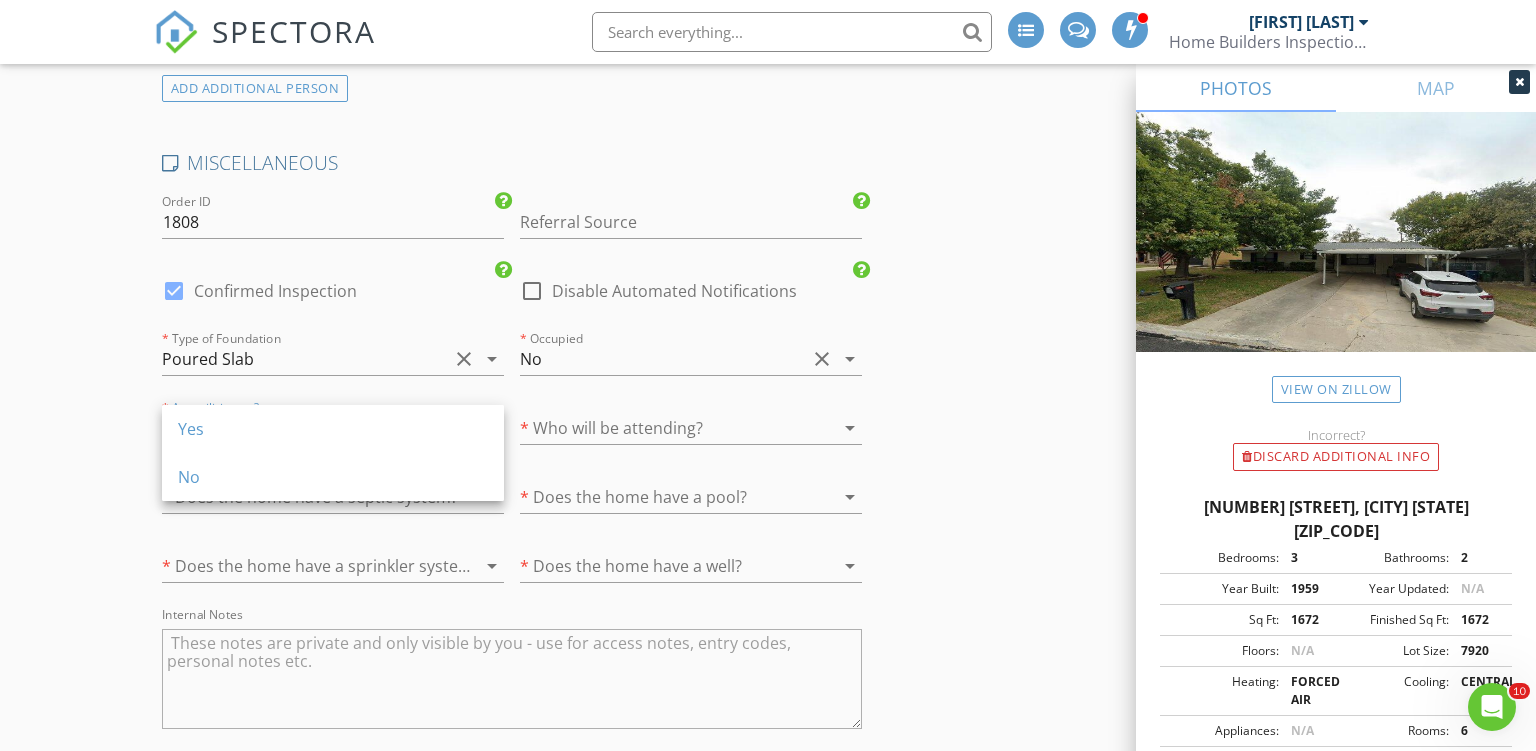 click on "Yes" at bounding box center (333, 429) 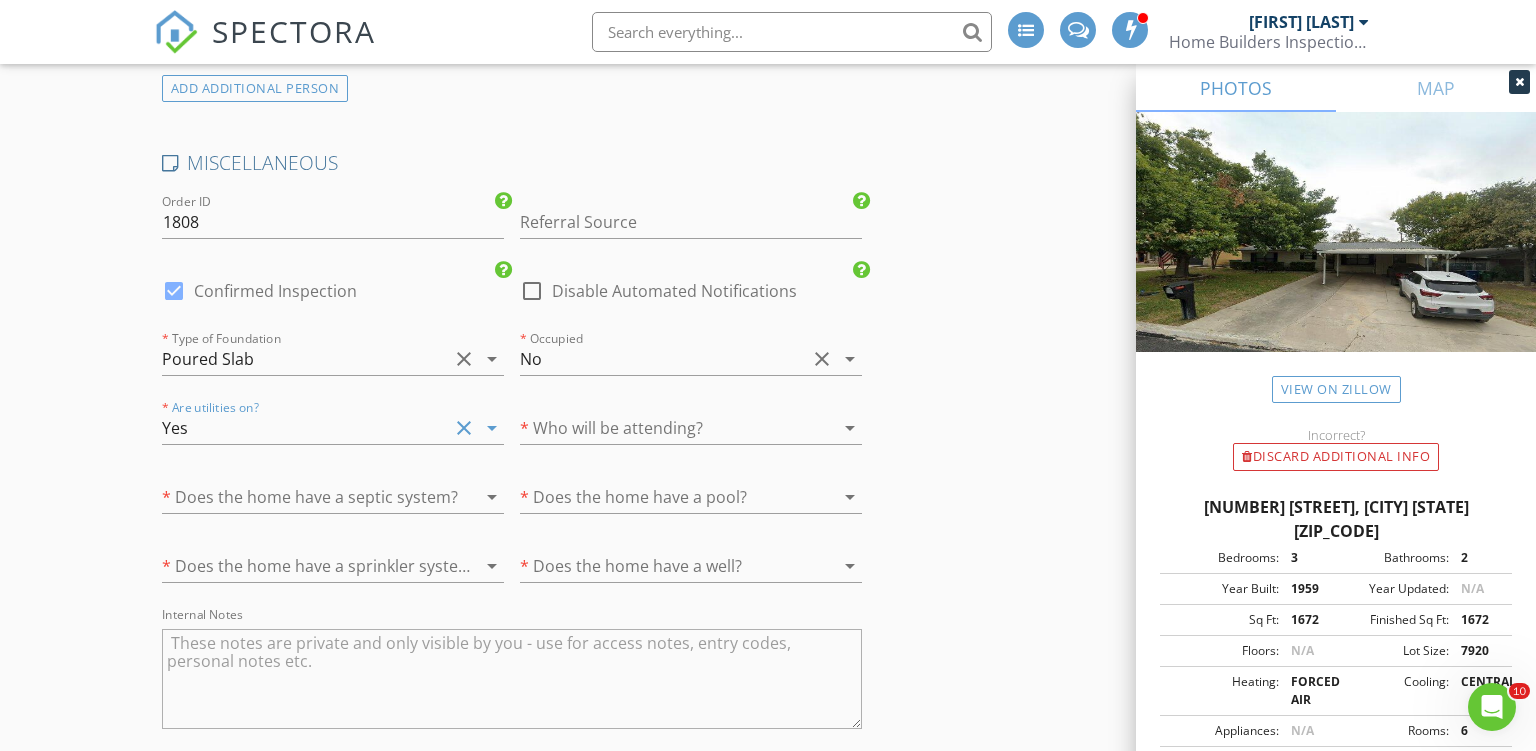 click at bounding box center [663, 428] 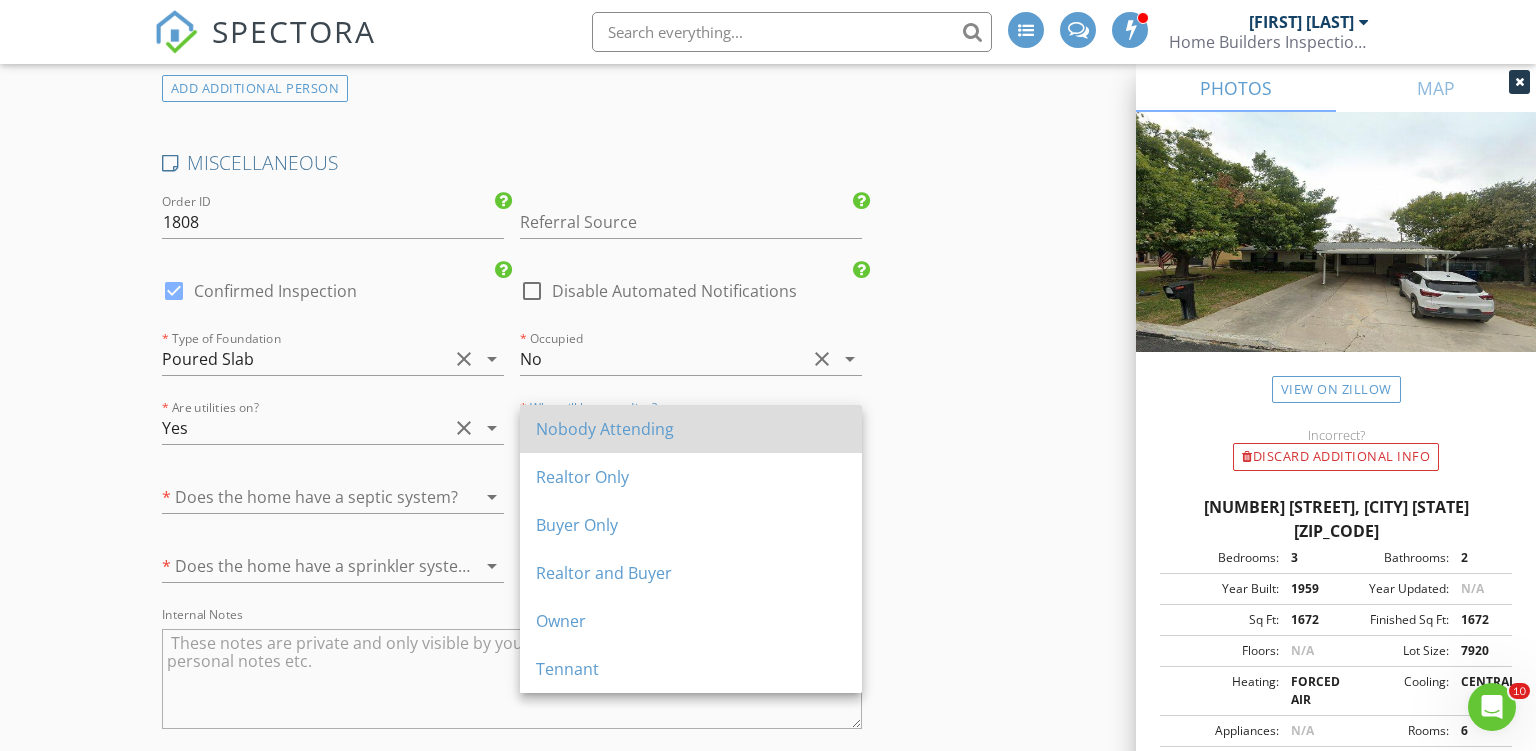 click on "Nobody Attending" at bounding box center [691, 429] 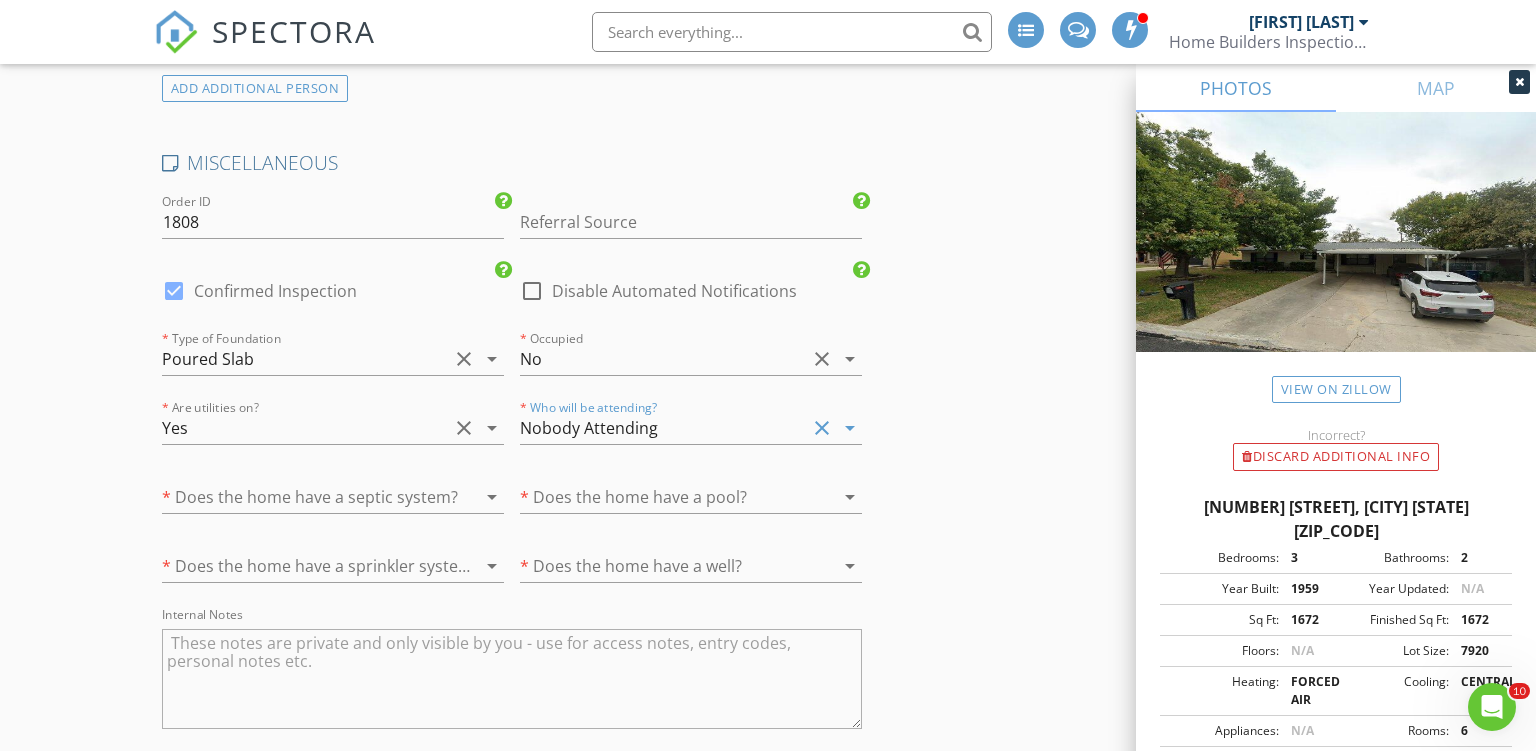 click at bounding box center [305, 497] 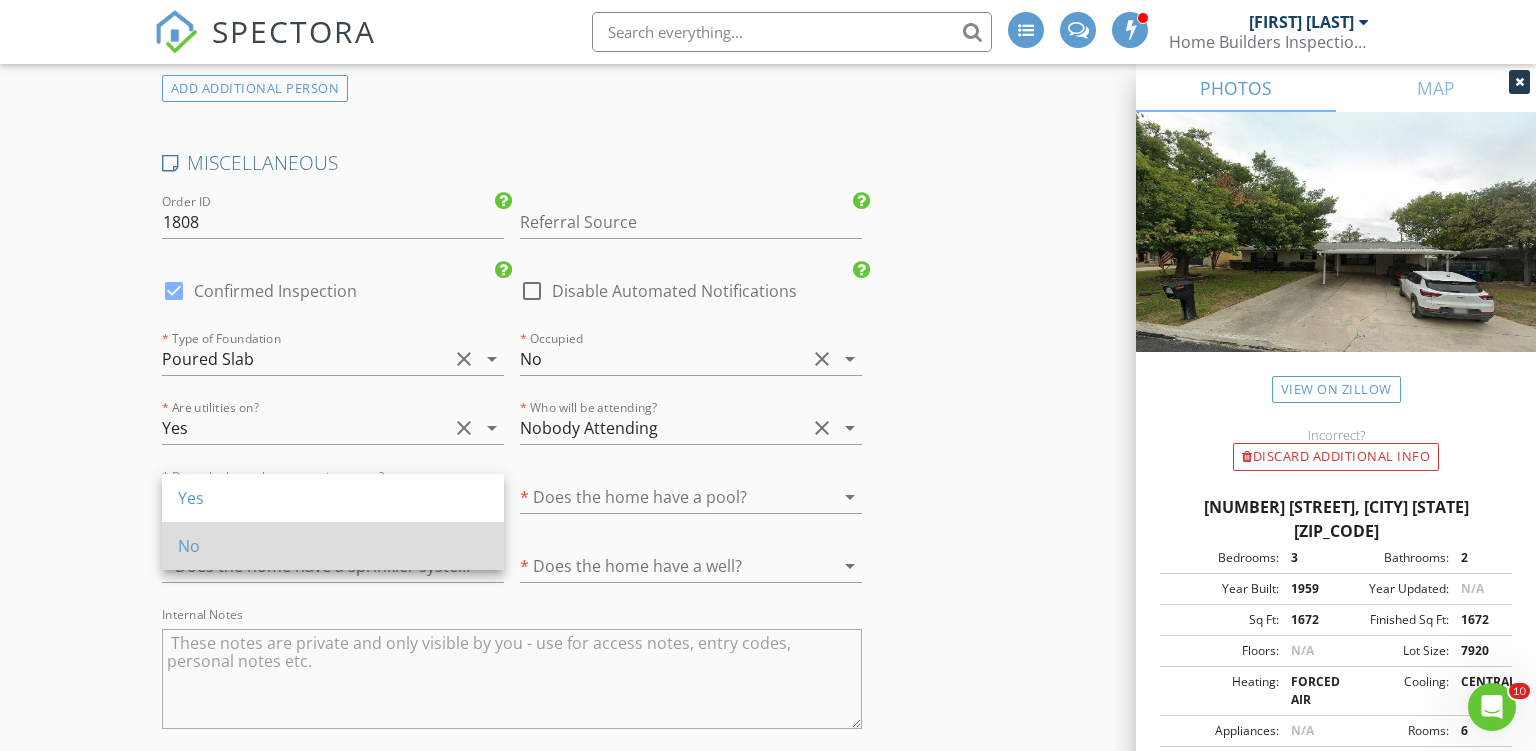 click on "No" at bounding box center [333, 546] 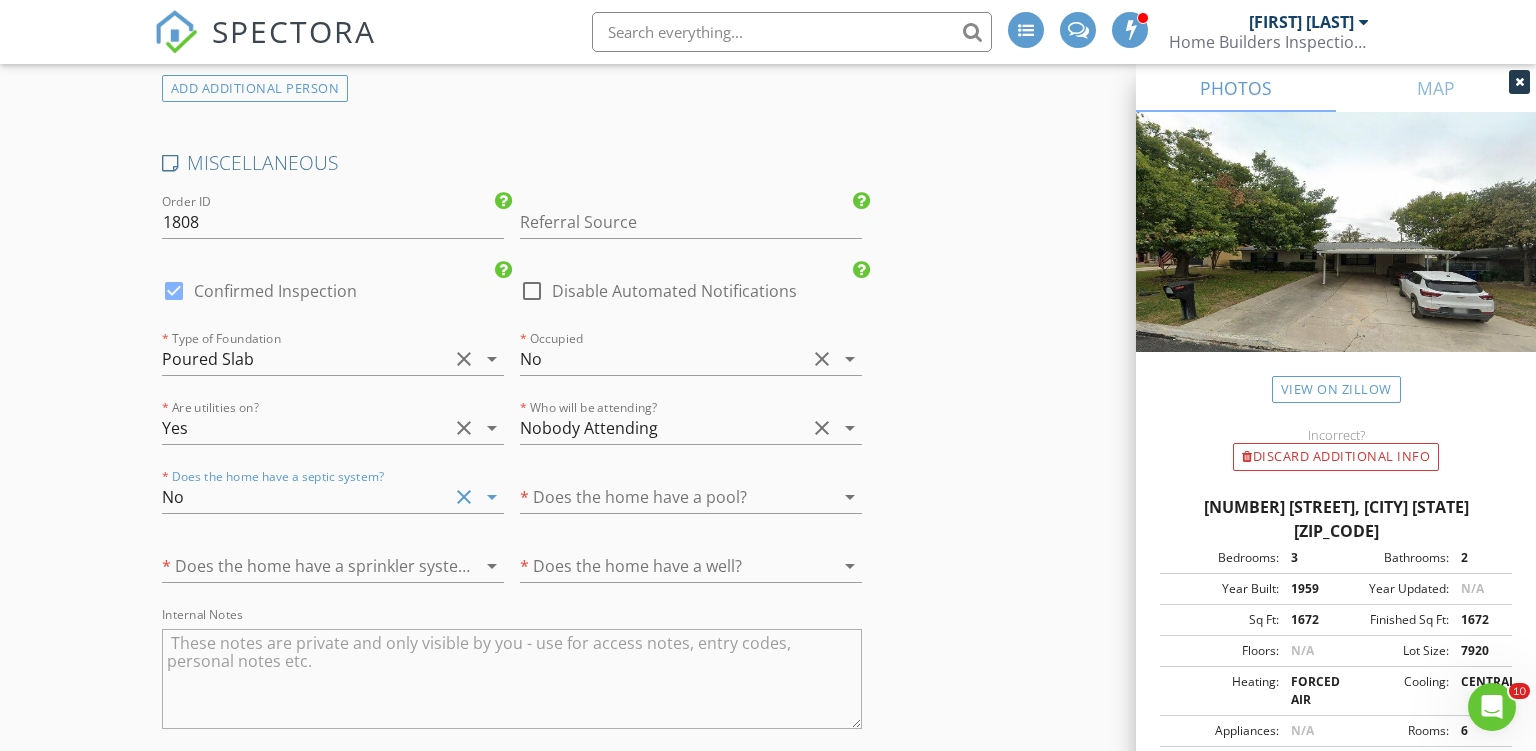 click at bounding box center (663, 497) 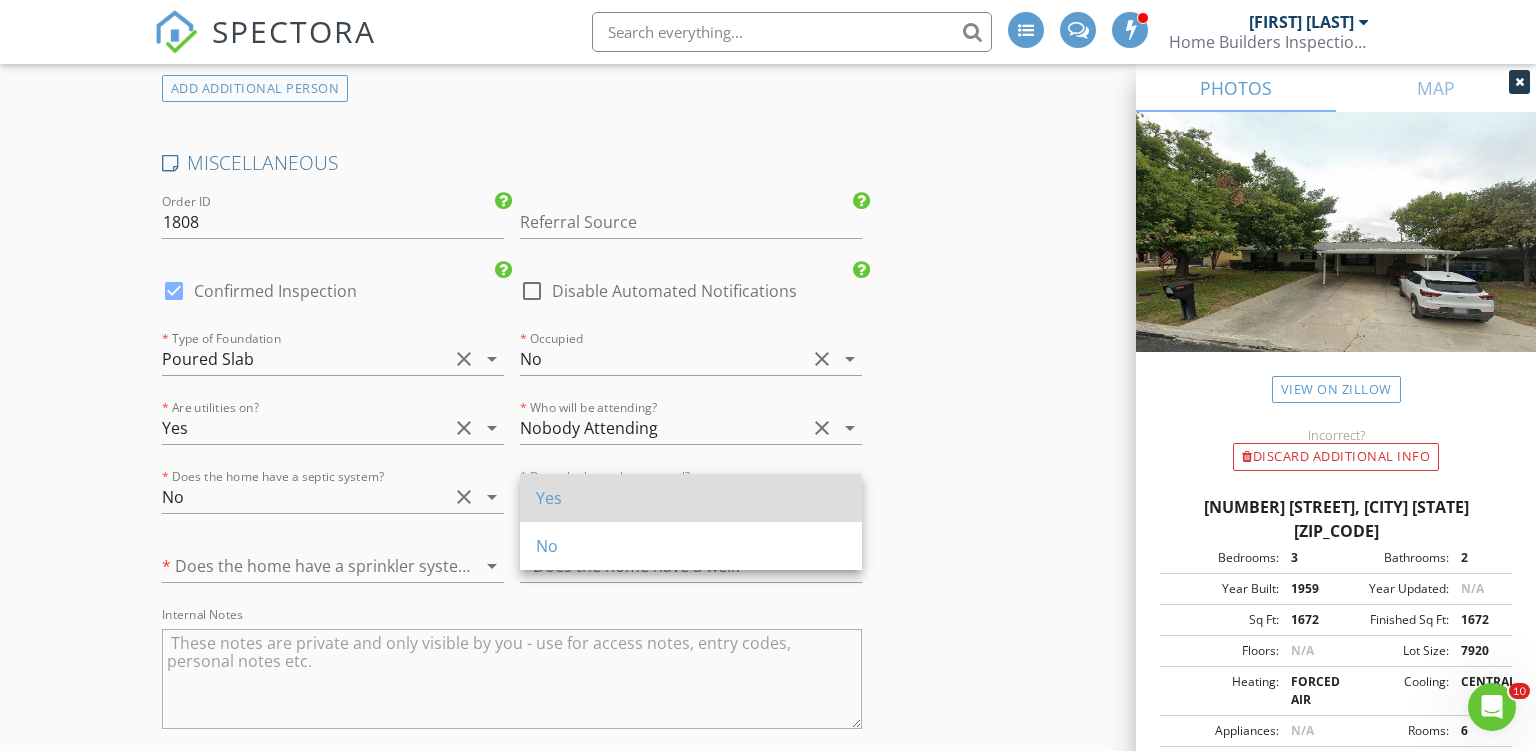 click on "Yes" at bounding box center (691, 498) 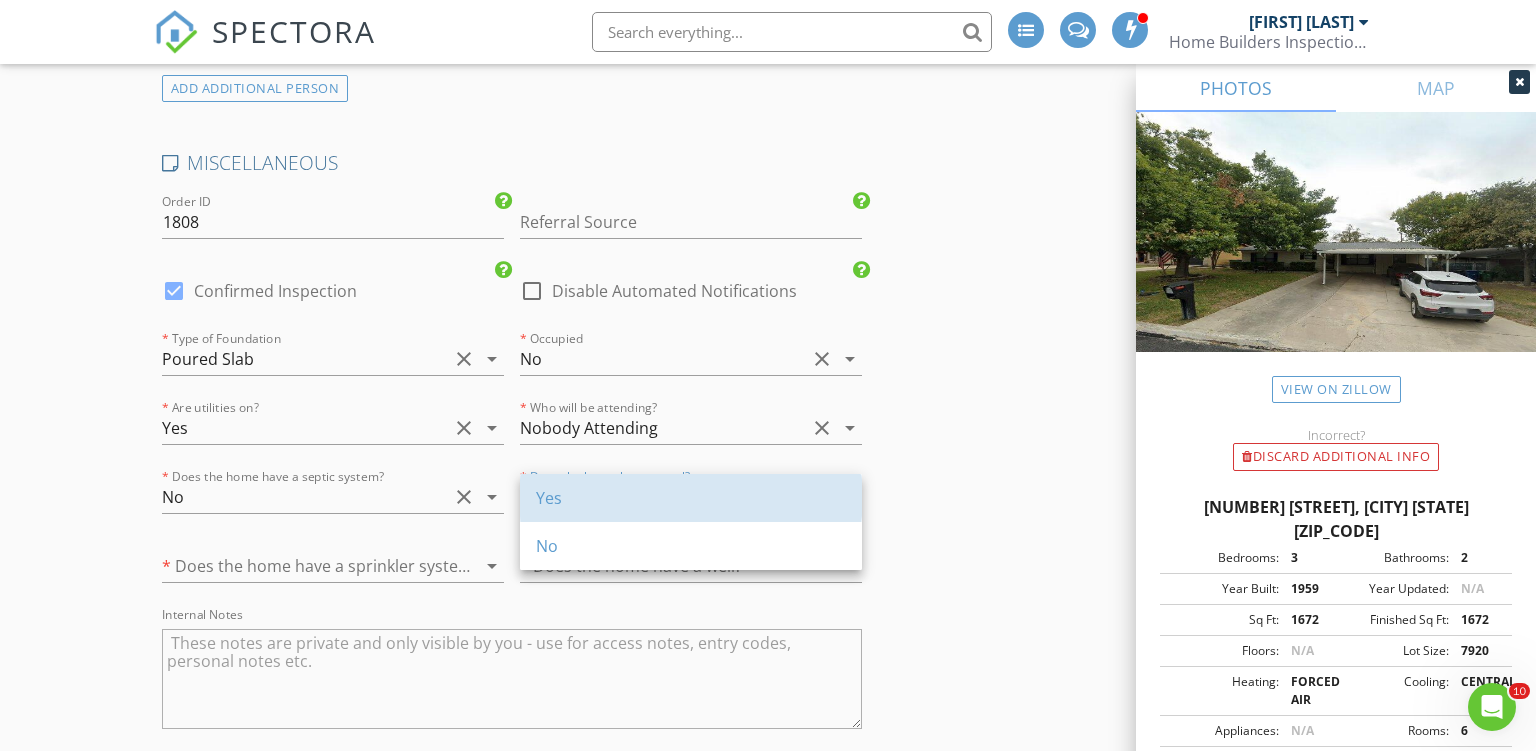 scroll, scrollTop: 3712, scrollLeft: 0, axis: vertical 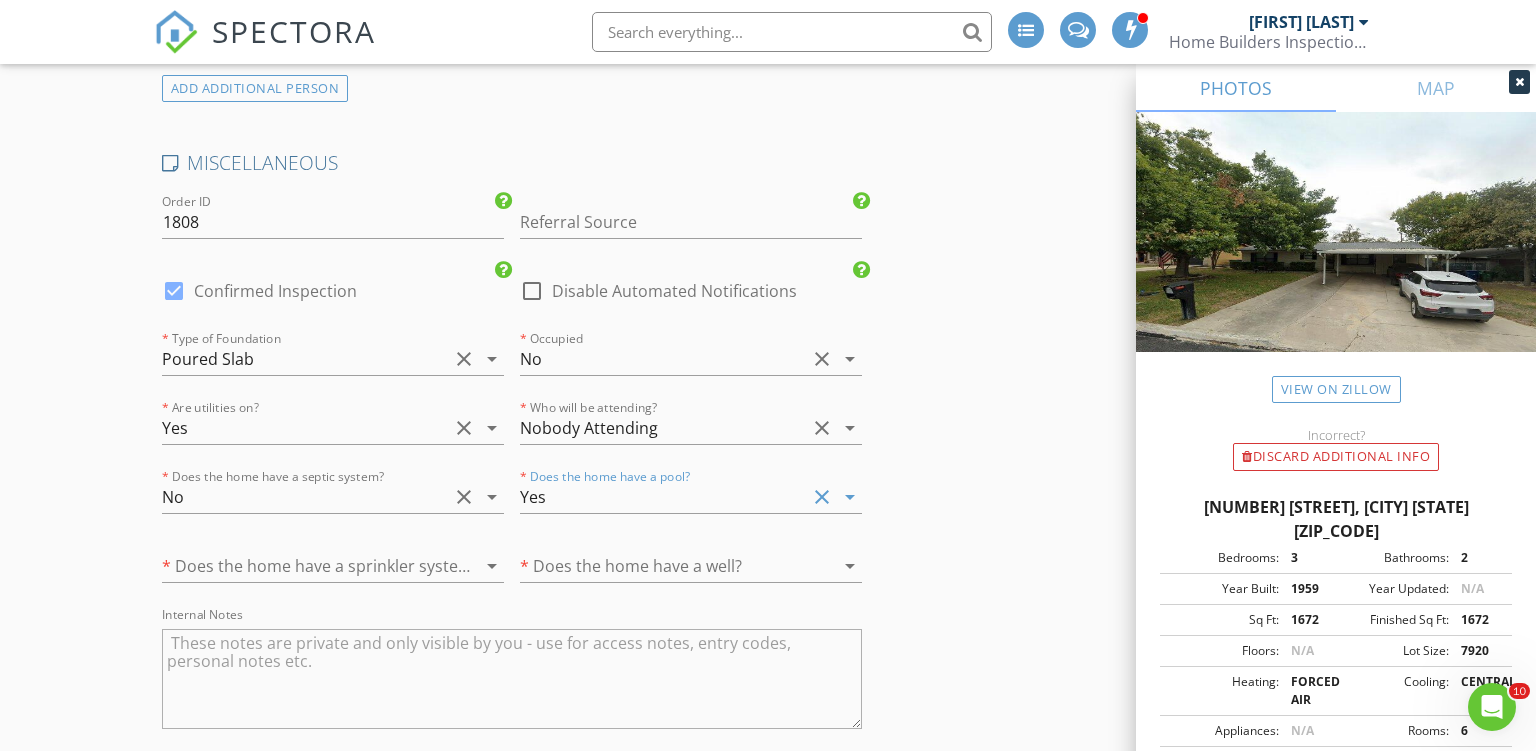 click at bounding box center [305, 566] 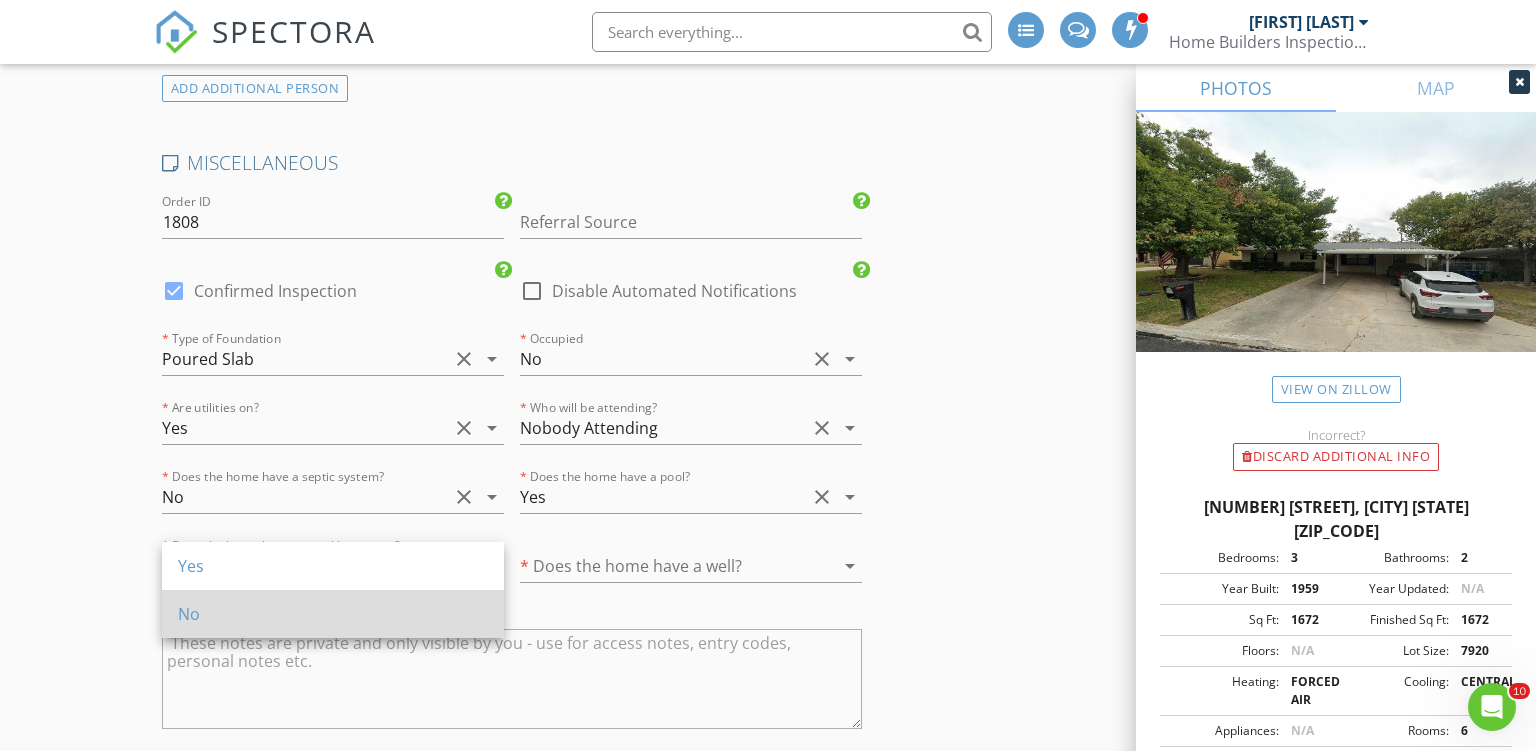click on "No" at bounding box center (333, 614) 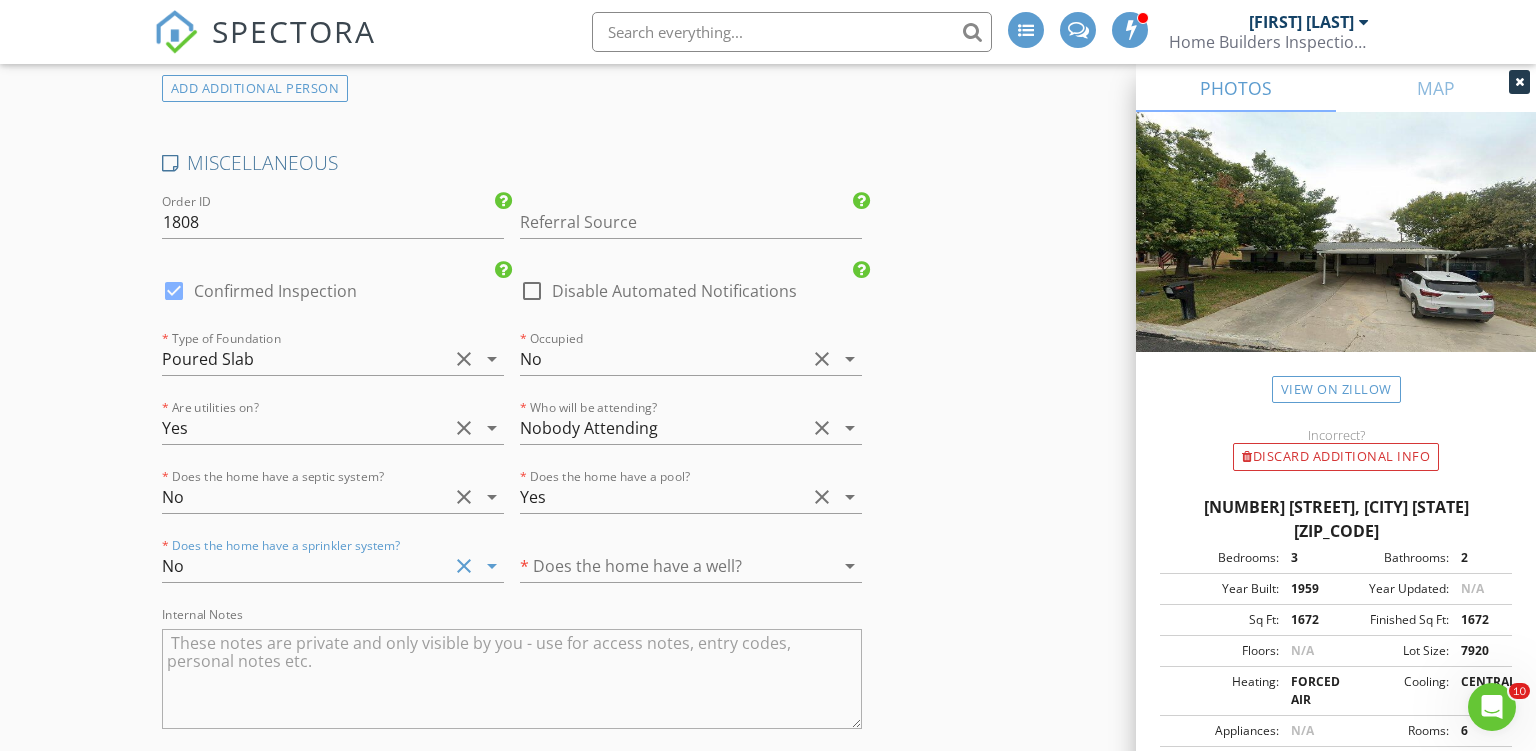 click at bounding box center (663, 566) 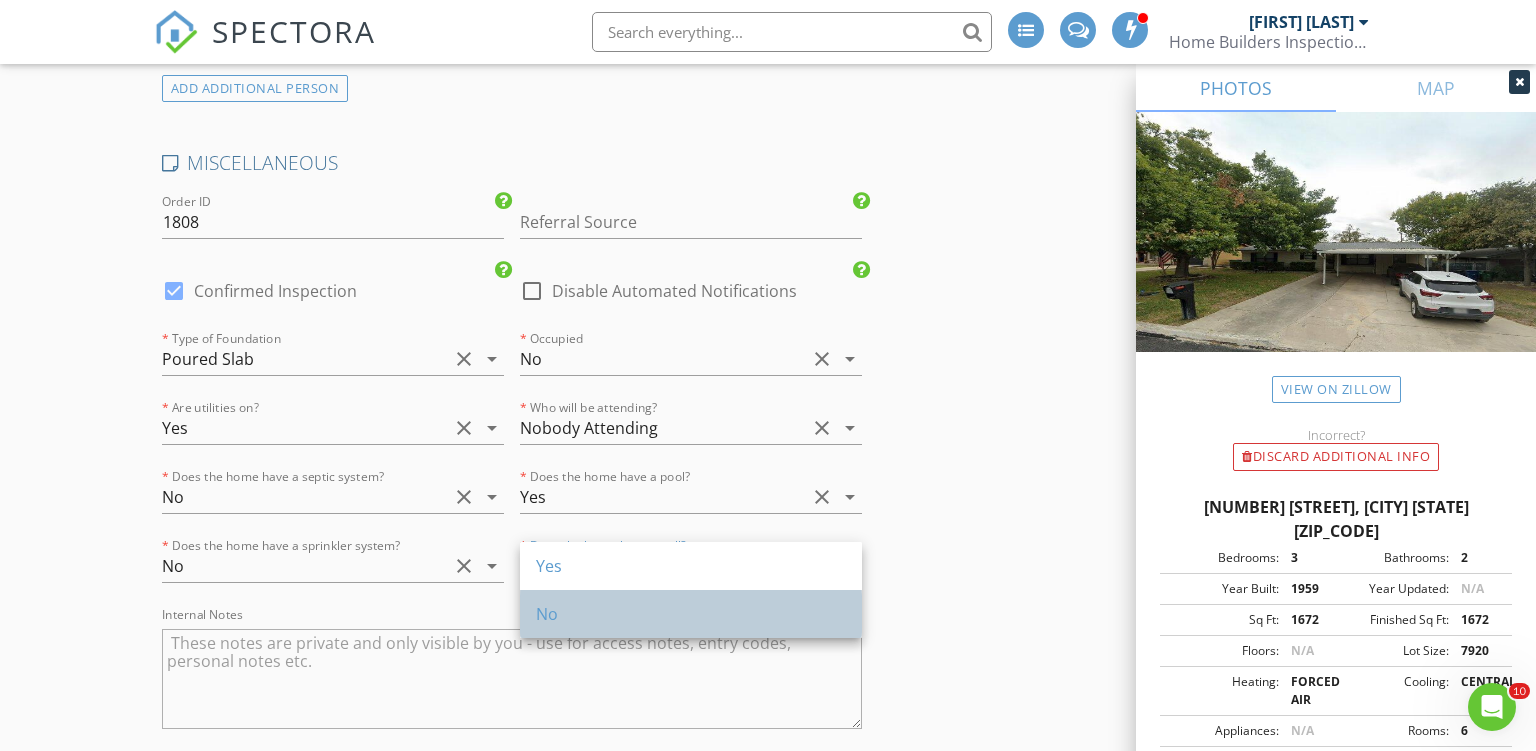 click on "No" at bounding box center [691, 614] 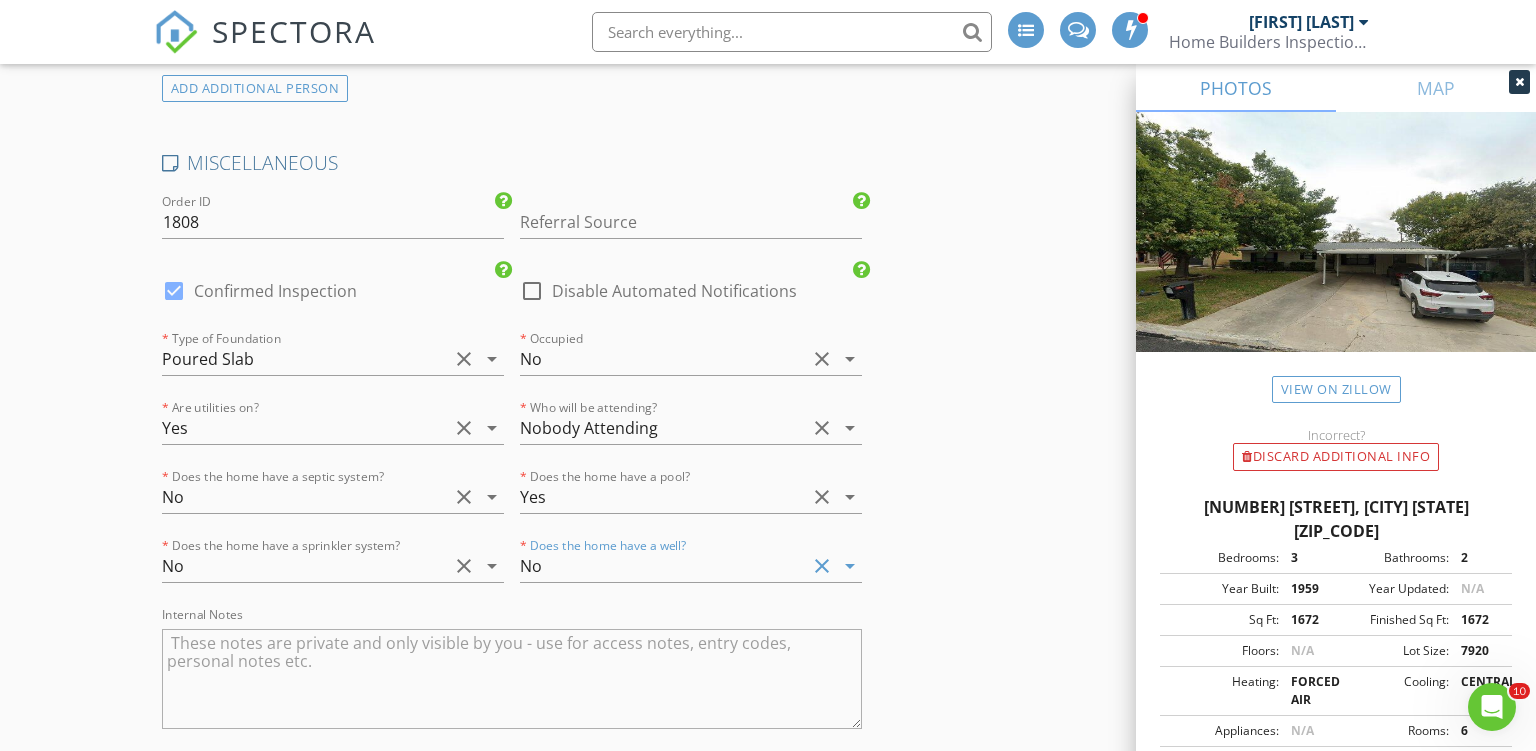 click on "New Inspection
INSPECTOR(S)
check_box   Ron Noble   PRIMARY   check_box_outline_blank   Roy Nichols     Ron Noble arrow_drop_down   check_box_outline_blank Ron Noble specifically requested
Date/Time
08/03/2025 11:30 AM
Location
Address Search       Address 270 Goodhue Ave   Unit   City San Antonio   State TX   Zip 78218   County Bexar     Square Feet 1672   Year Built 1959   Foundation Slab arrow_drop_down     Ron Noble     15.9 miles     (25 minutes)
client
check_box Enable Client CC email for this inspection   Client Search     check_box_outline_blank Client is a Company/Organization     First Name Mark   Last Name Hassett   Email mhassett2@yahoo.com   CC Email kyliahassatt@yahoo.com   Phone 812-399-9619   Address   City   State   Zip     Tags         Notes   Private Notes
ADD ADDITIONAL client" at bounding box center [768, -1102] 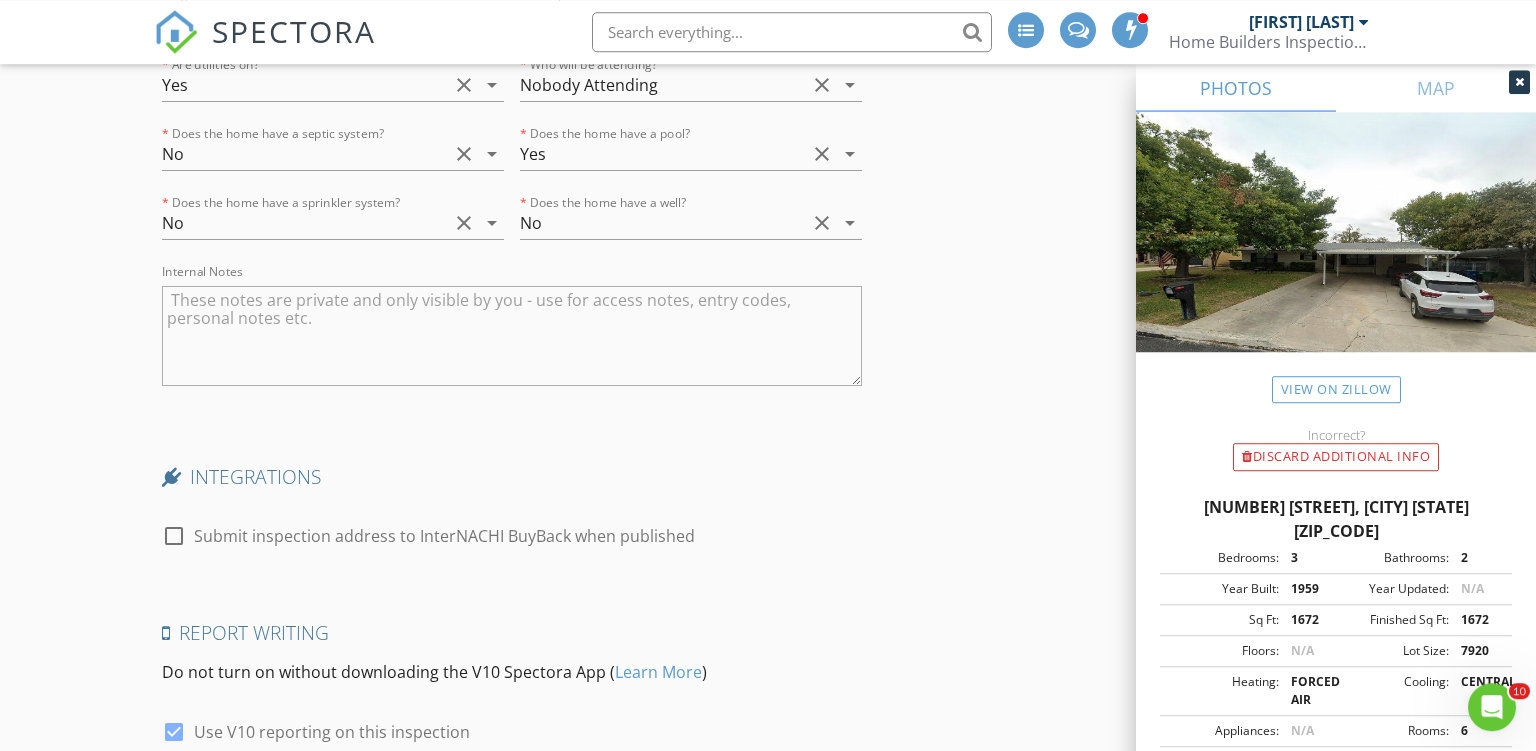scroll, scrollTop: 4344, scrollLeft: 0, axis: vertical 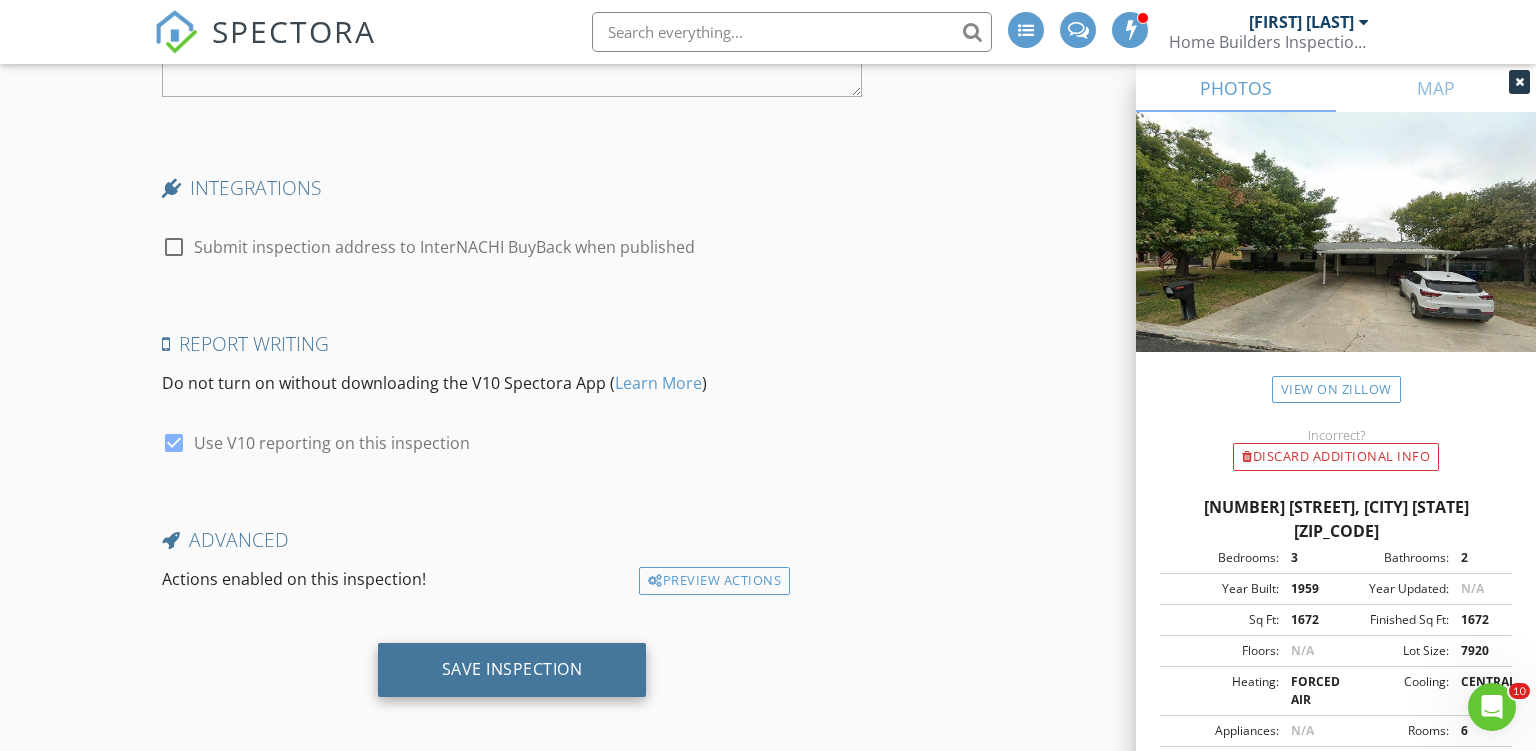 click on "Save Inspection" at bounding box center [512, 669] 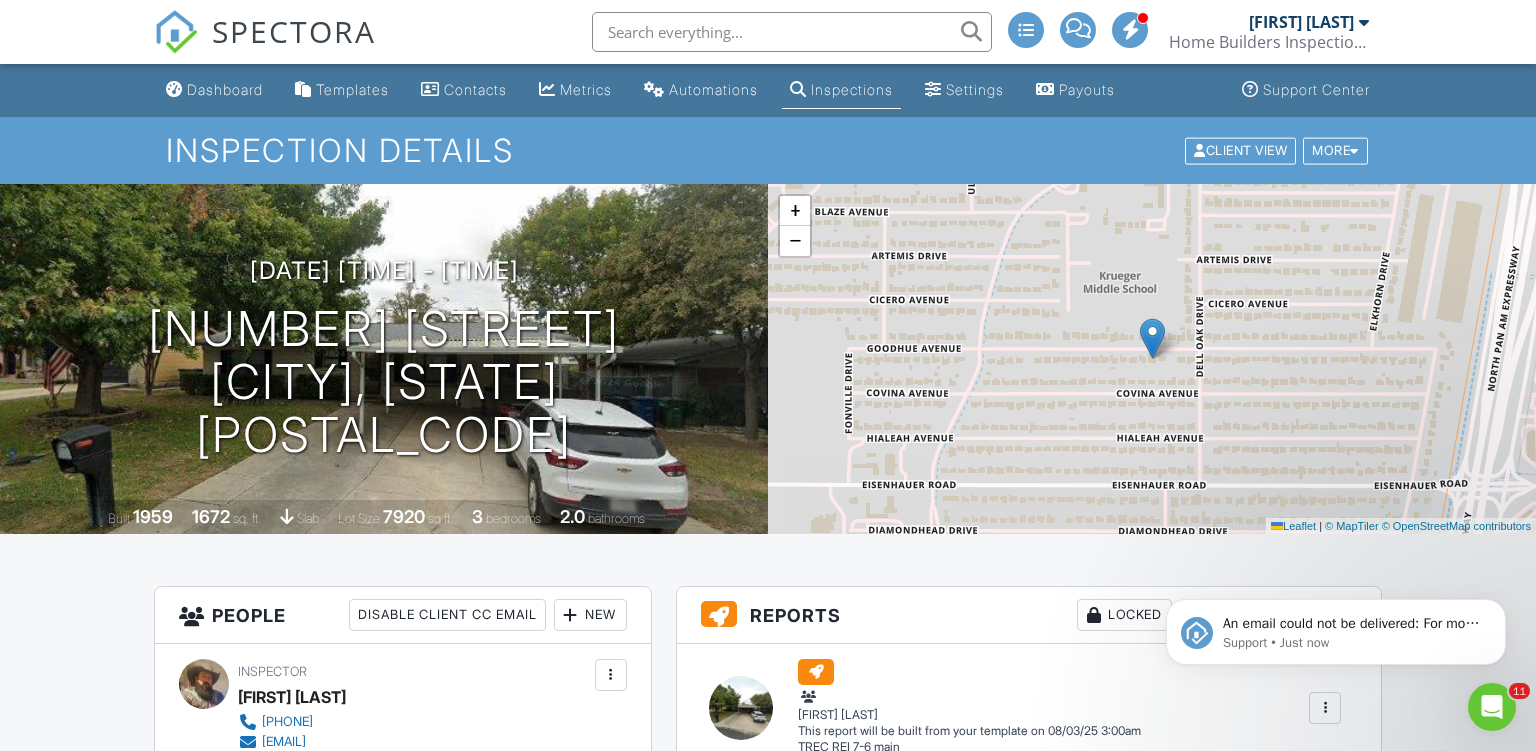 scroll, scrollTop: 0, scrollLeft: 0, axis: both 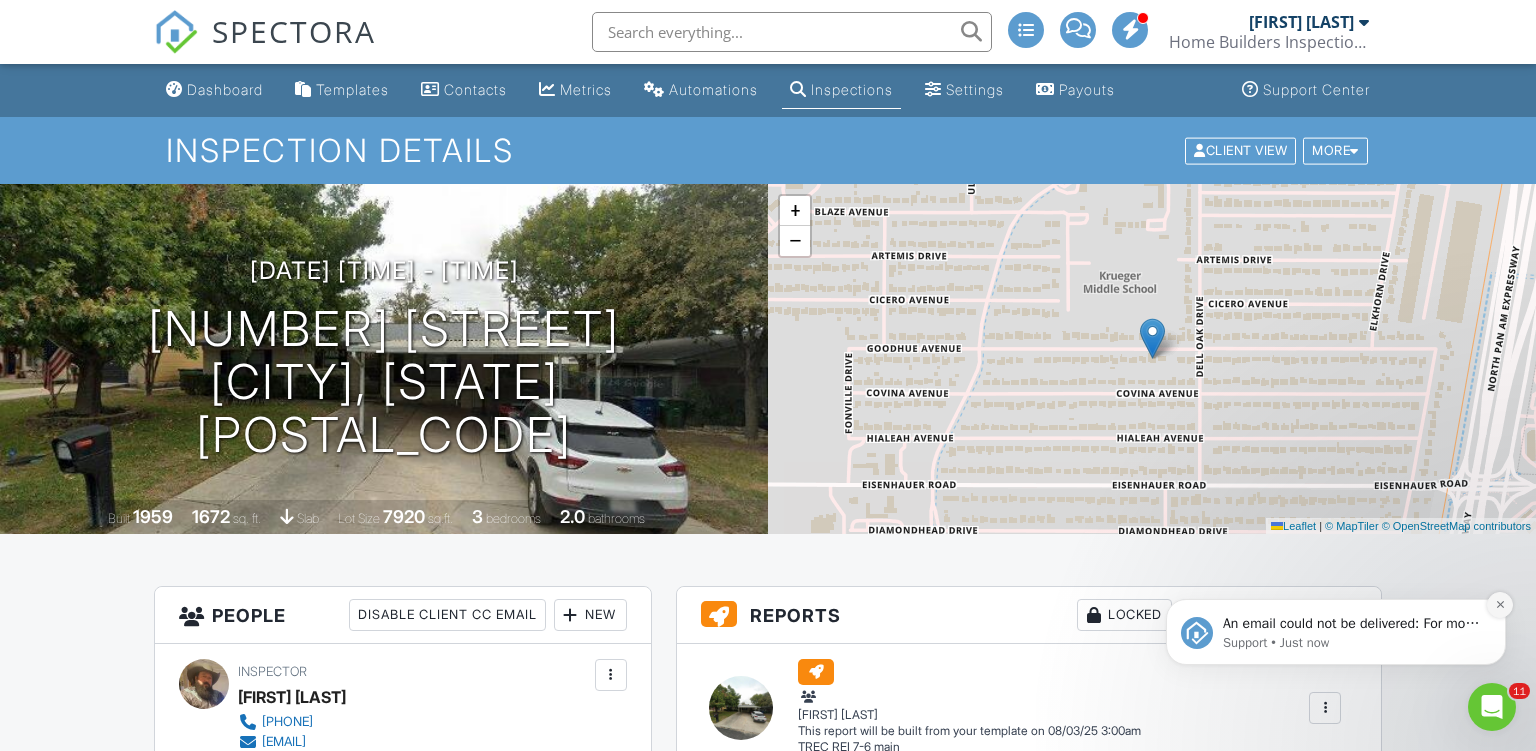 click 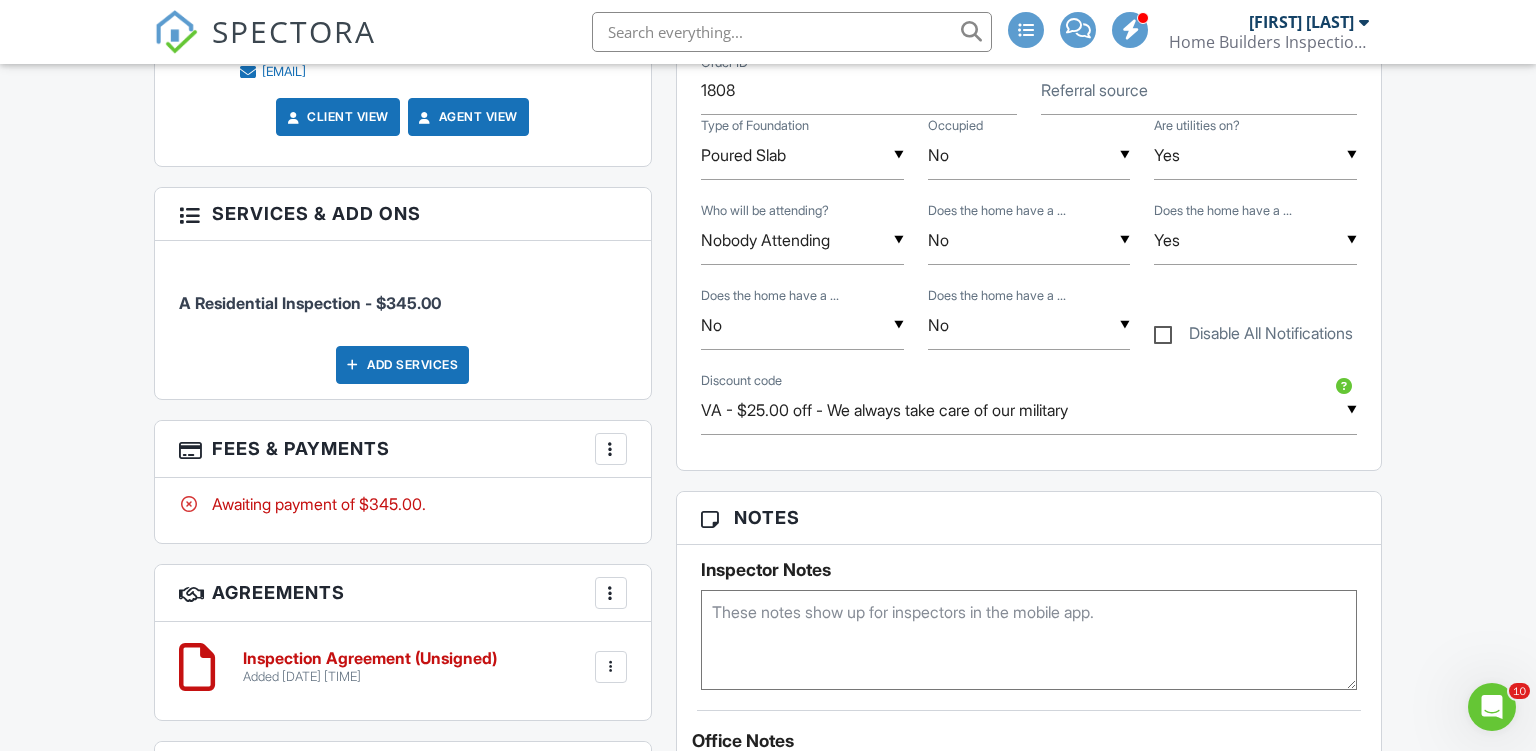 scroll, scrollTop: 426, scrollLeft: 0, axis: vertical 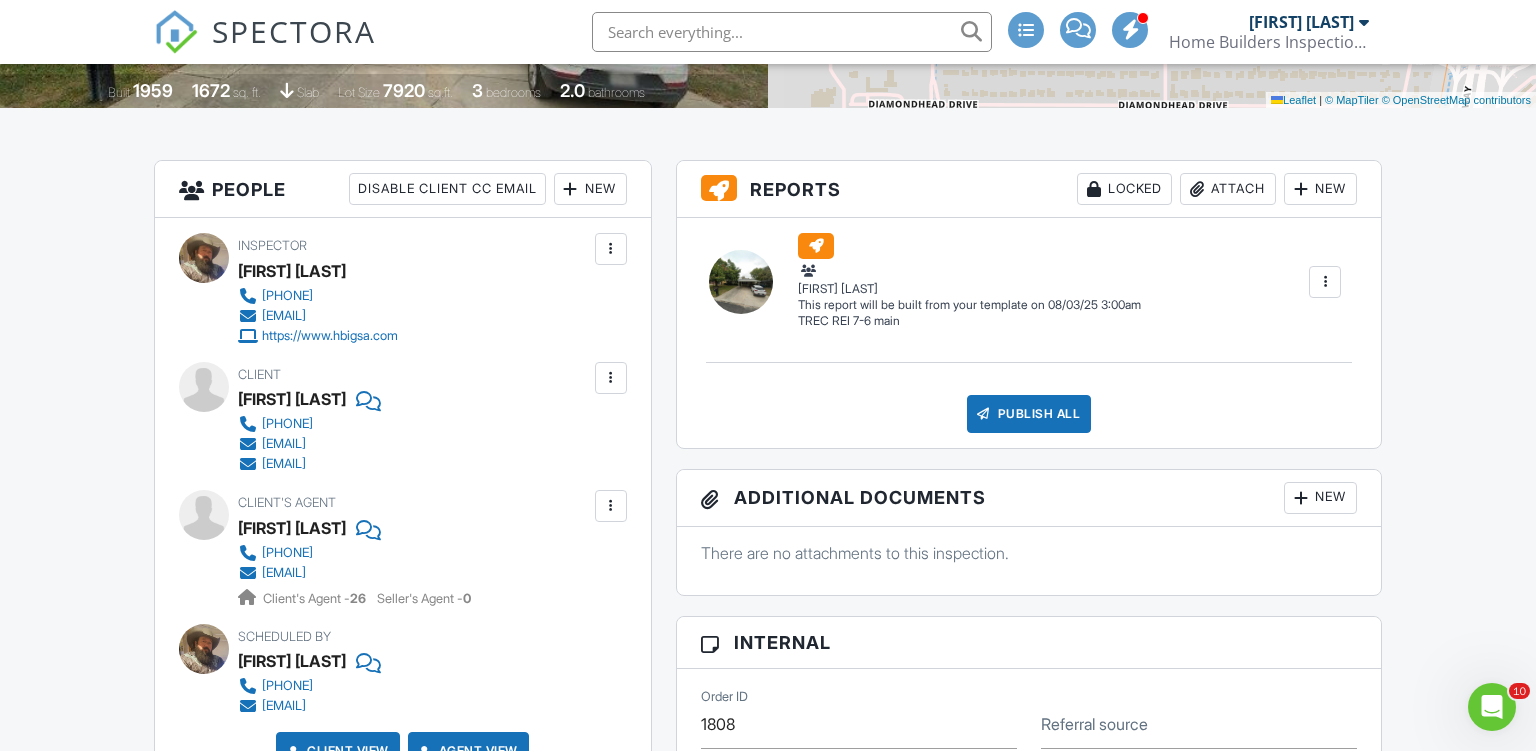 click at bounding box center [611, 378] 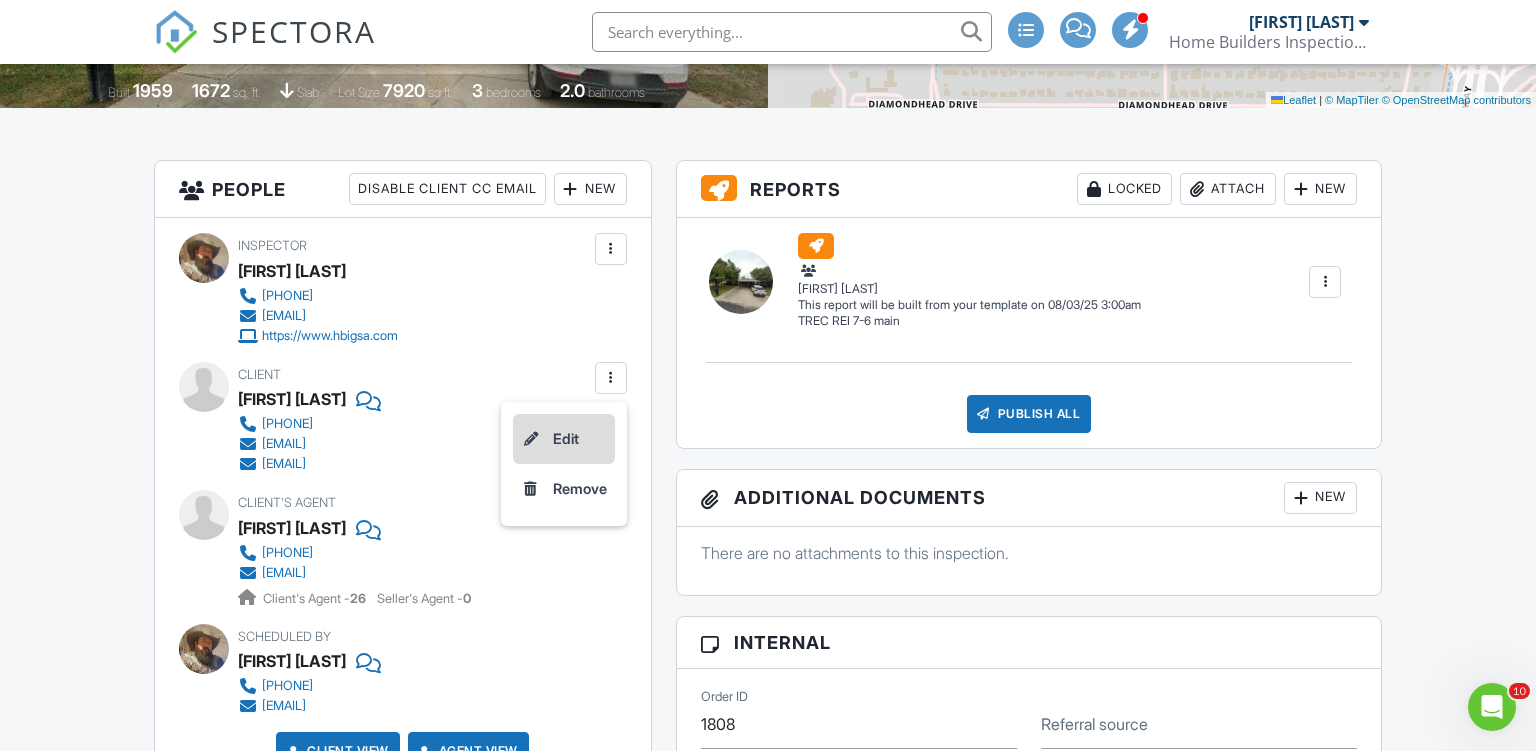 click on "Edit" at bounding box center [564, 439] 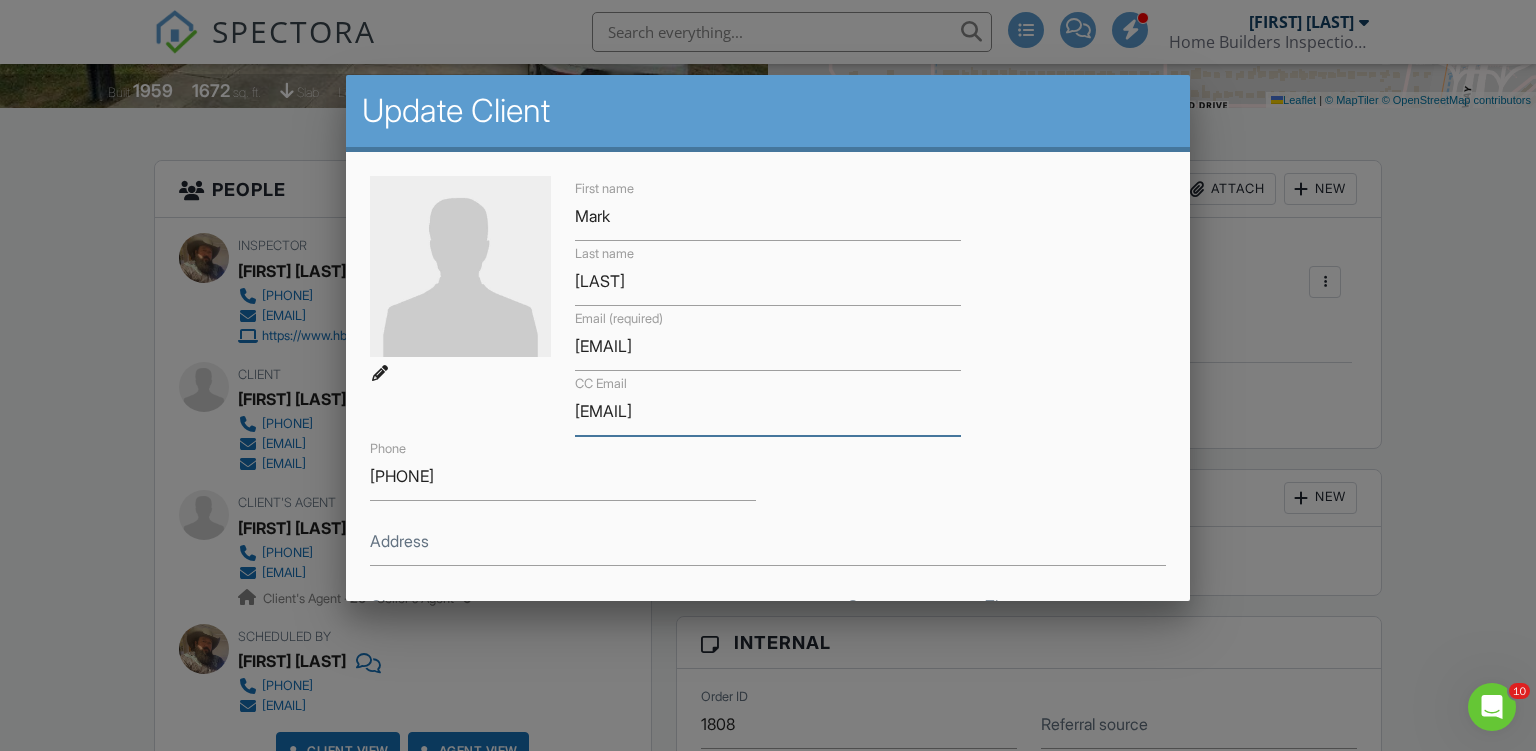 click on "kyliahassatt@yahoo.com" at bounding box center (768, 411) 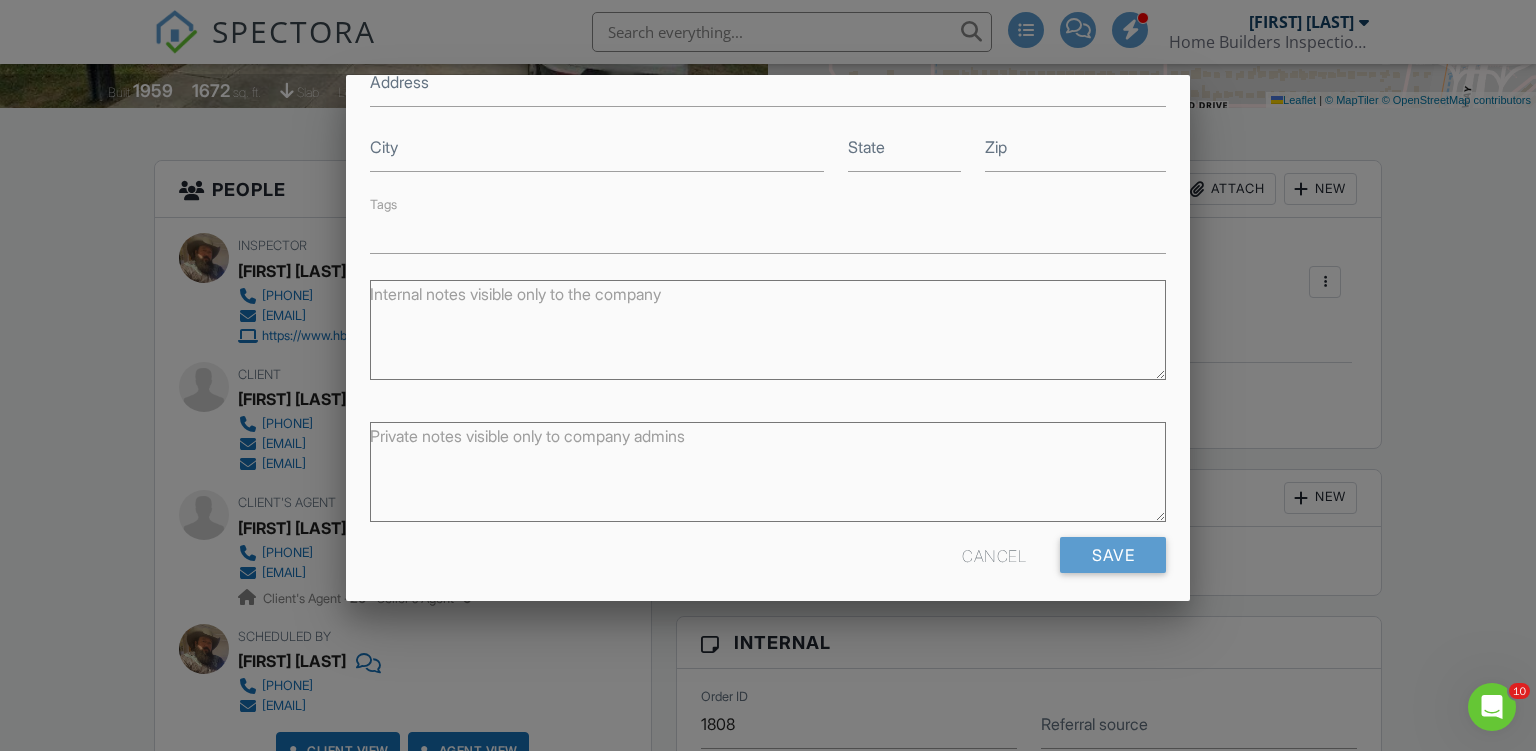 scroll, scrollTop: 461, scrollLeft: 0, axis: vertical 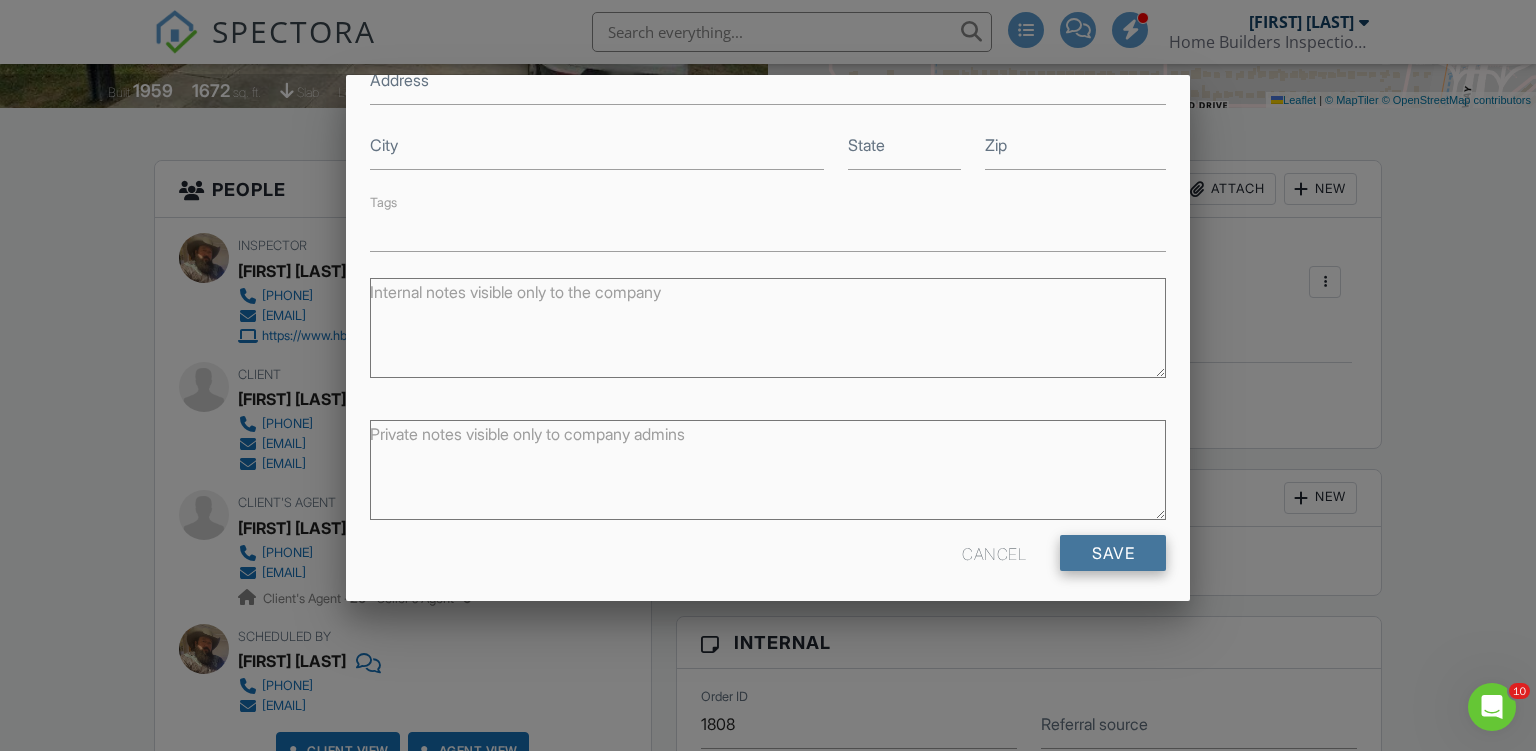 type on "kyliahassett@yahoo.com" 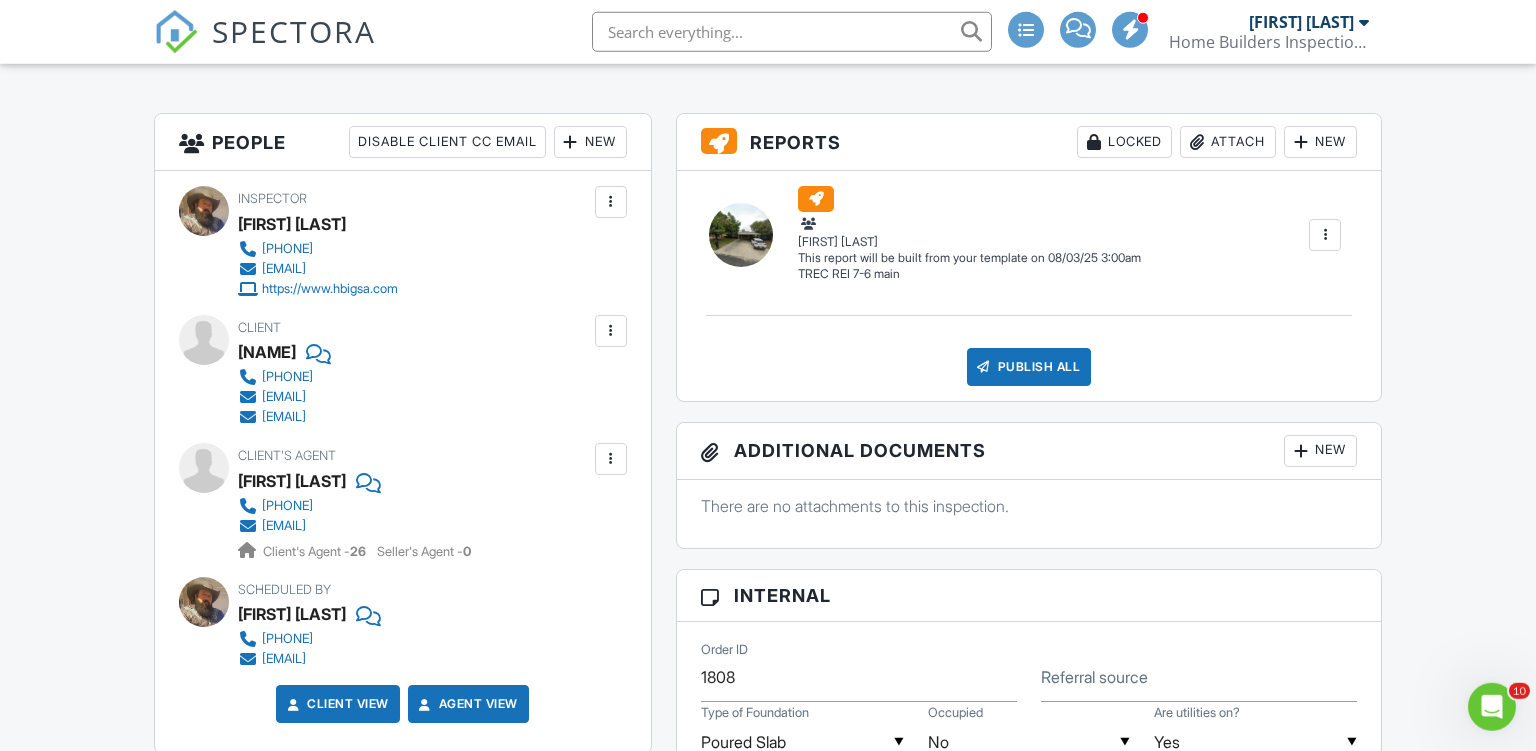 scroll, scrollTop: 422, scrollLeft: 0, axis: vertical 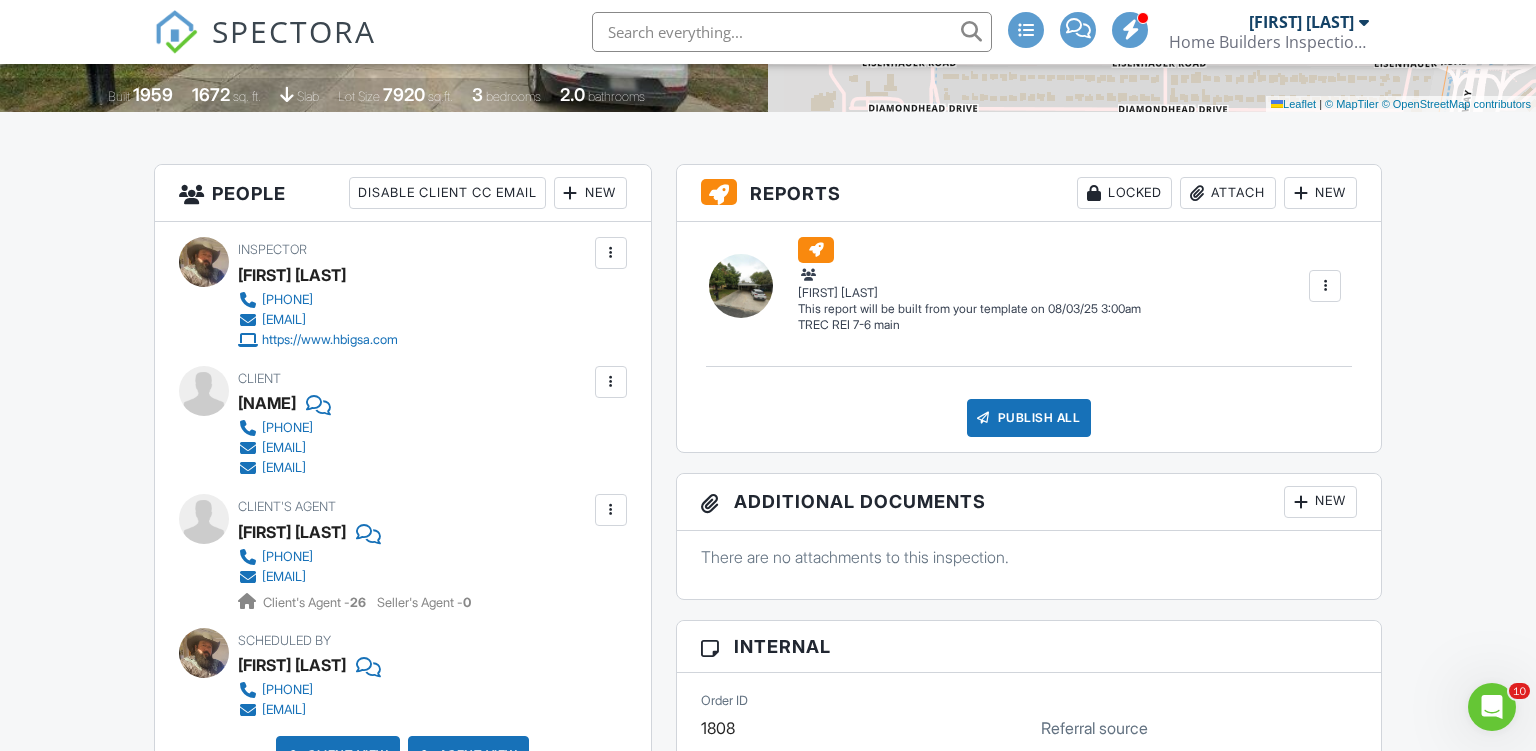 click at bounding box center [611, 382] 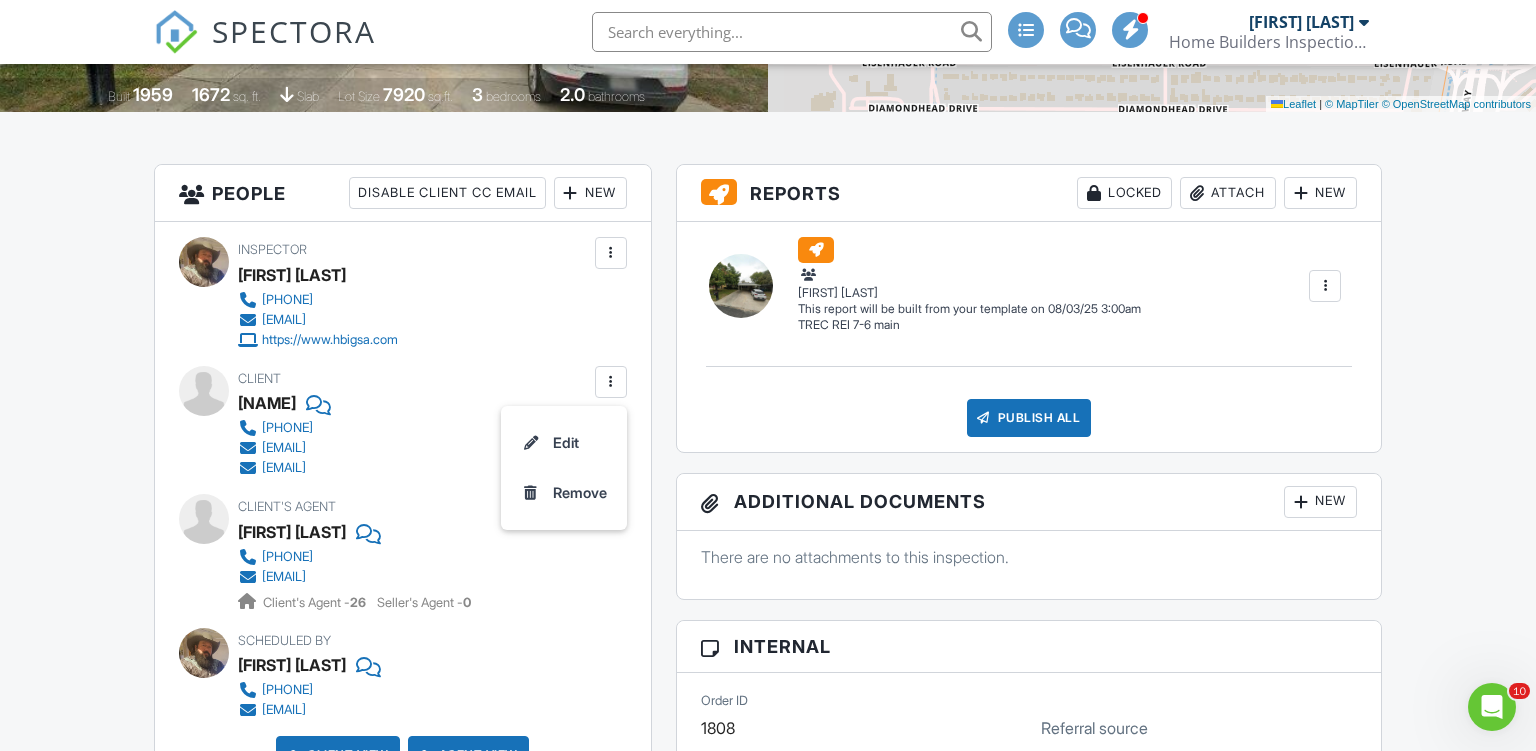 click at bounding box center (611, 382) 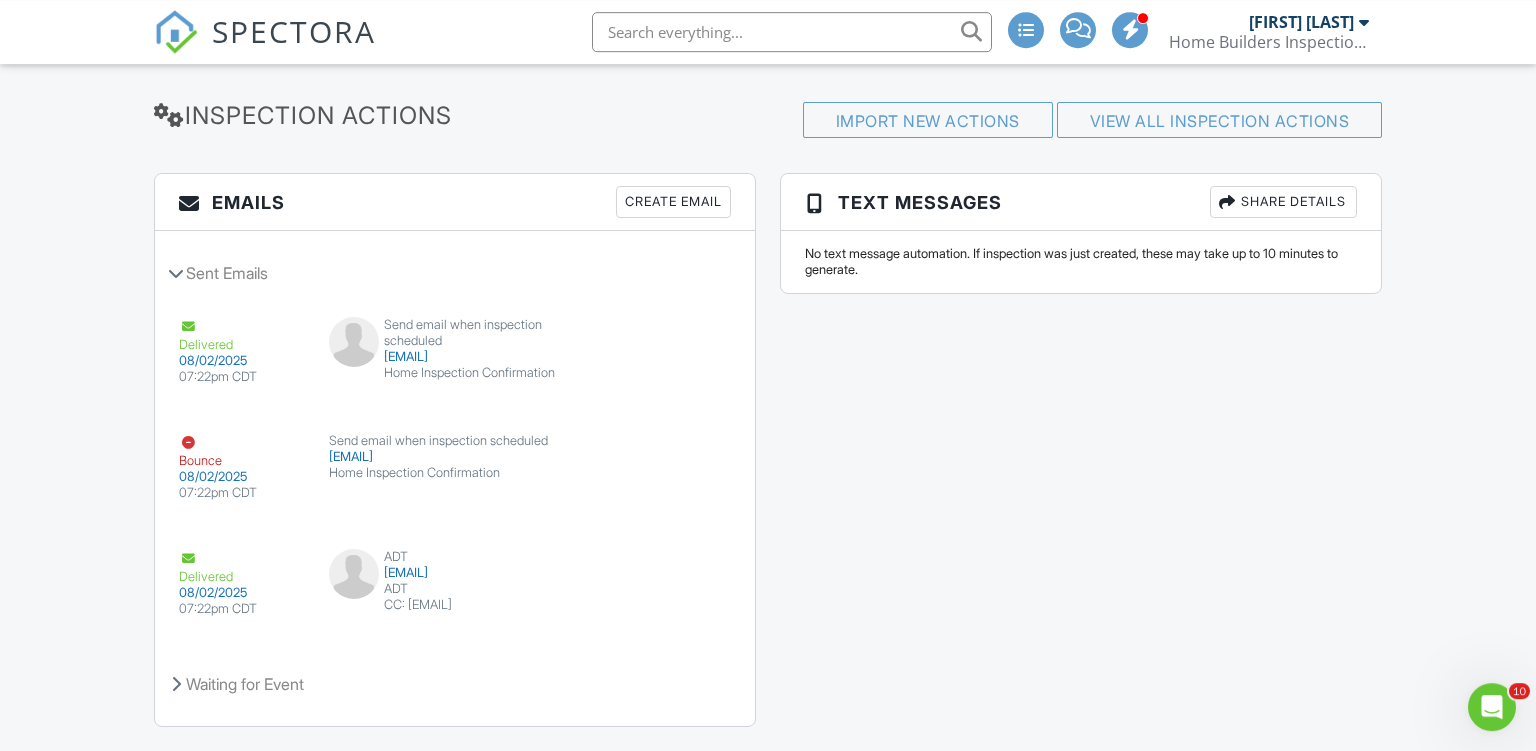 scroll, scrollTop: 2640, scrollLeft: 0, axis: vertical 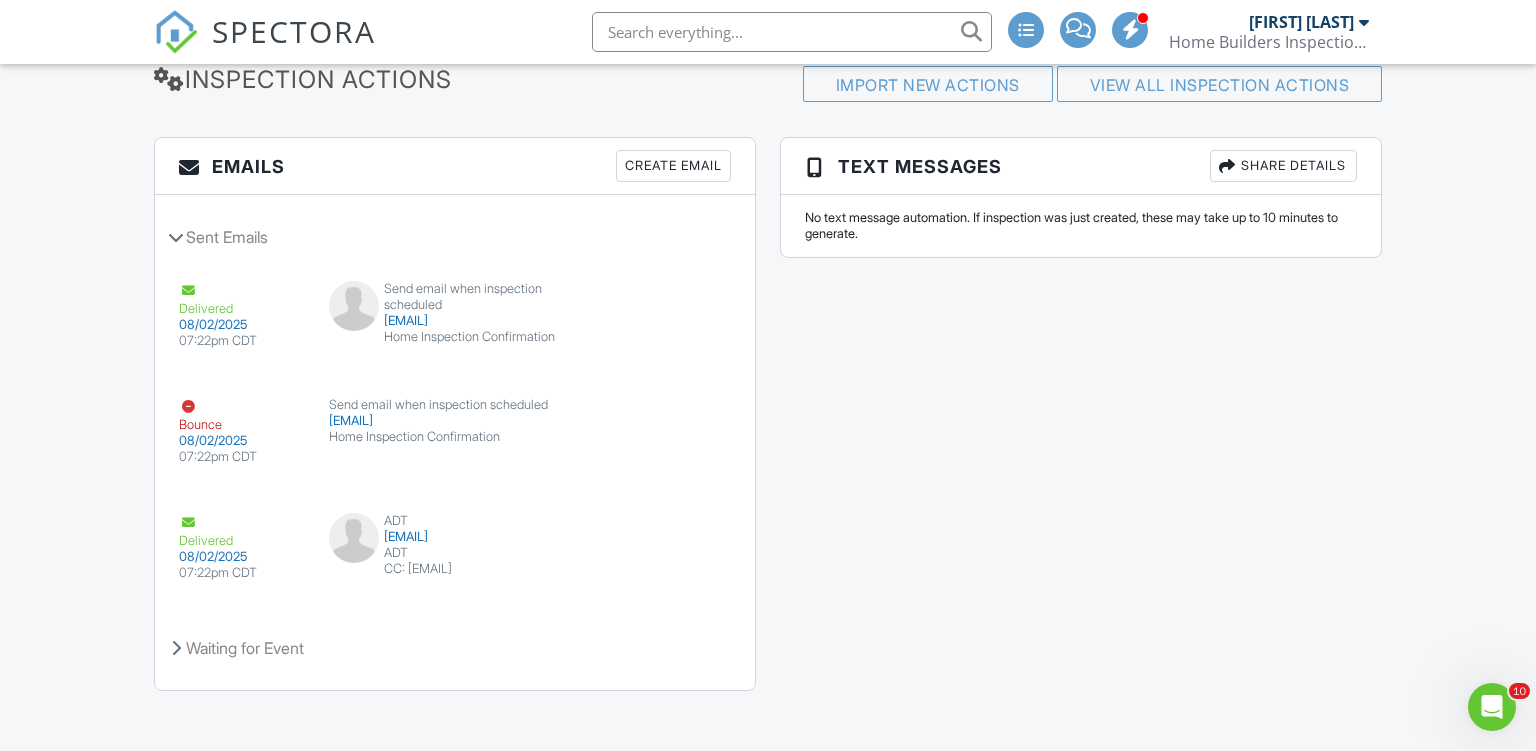 click on "Create Email" at bounding box center (673, 166) 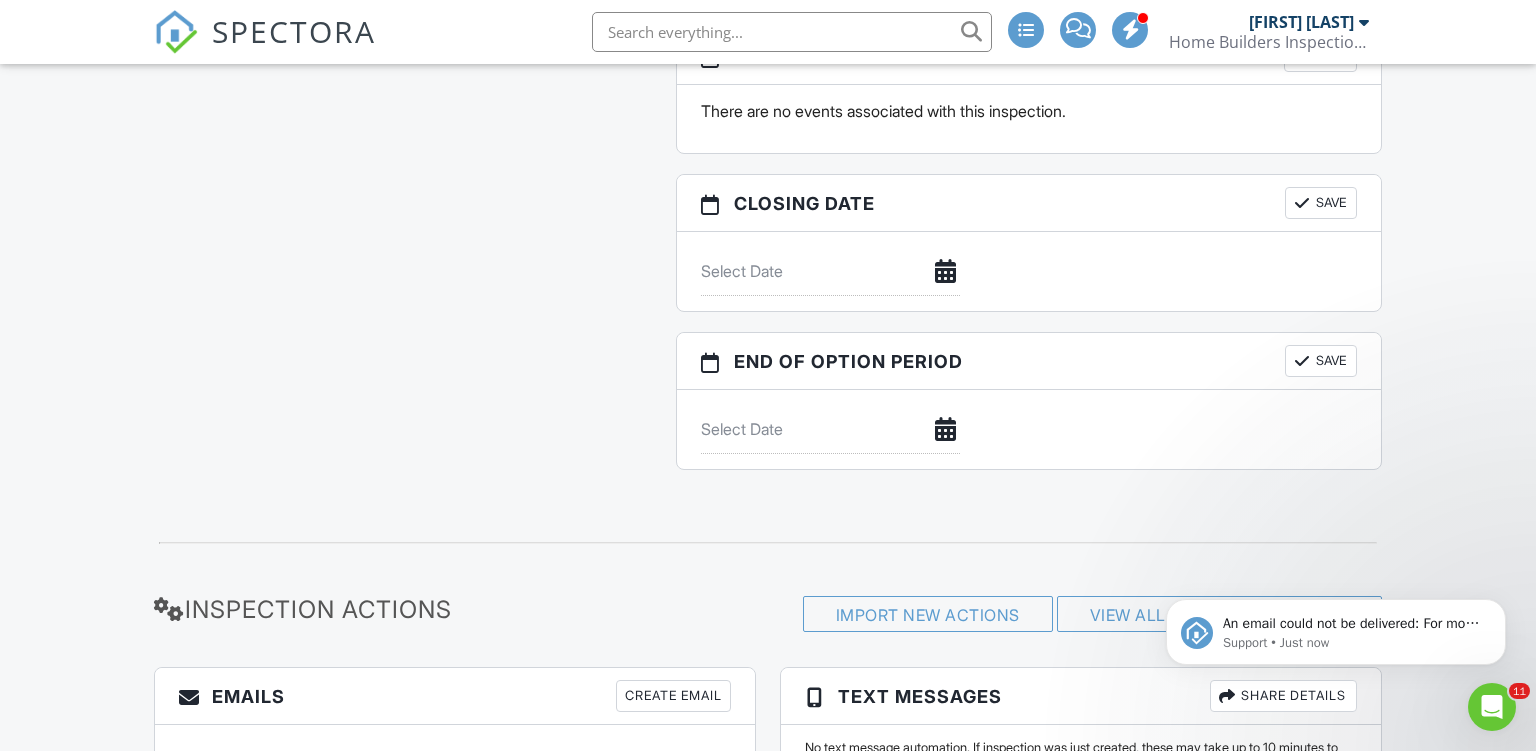scroll, scrollTop: 0, scrollLeft: 0, axis: both 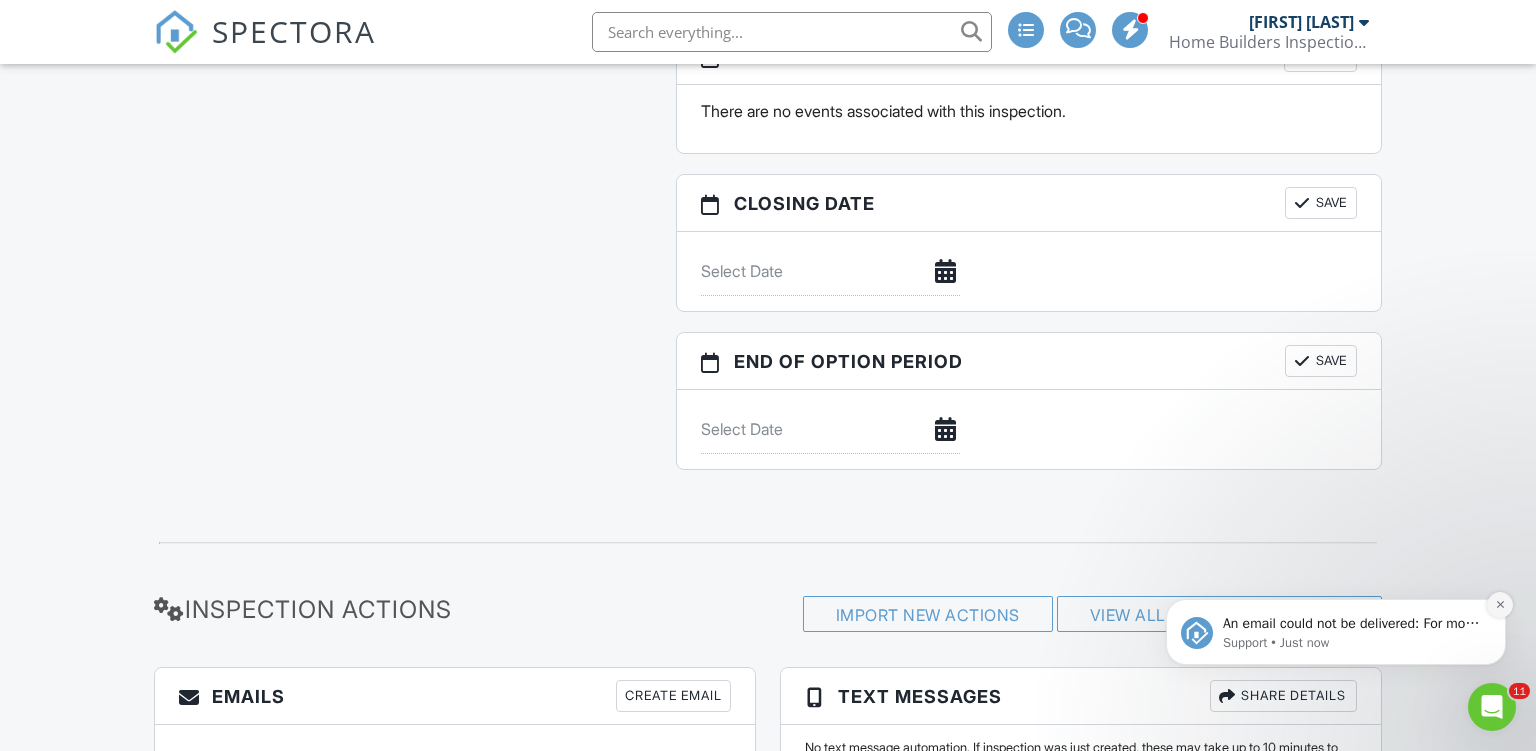 click 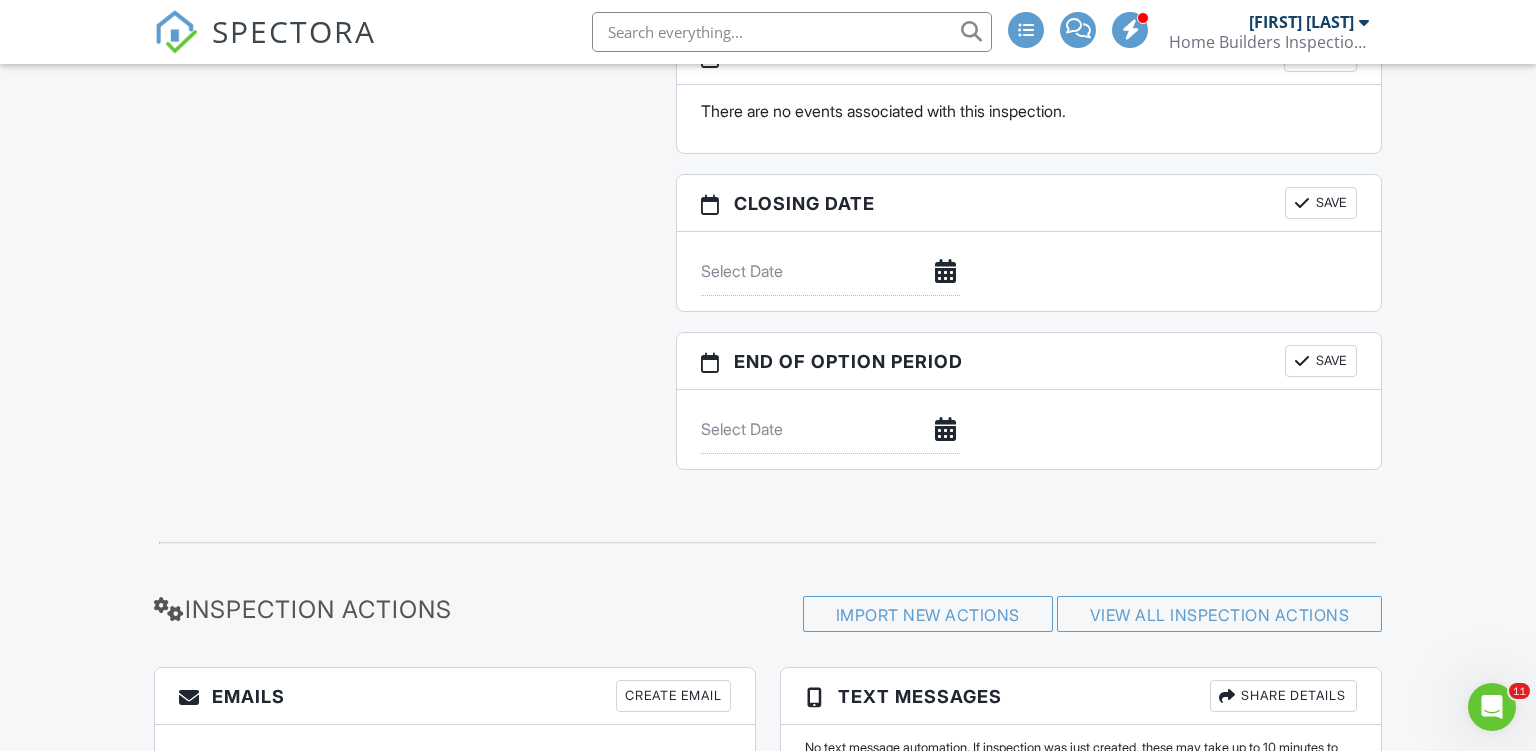 scroll, scrollTop: 2744, scrollLeft: 0, axis: vertical 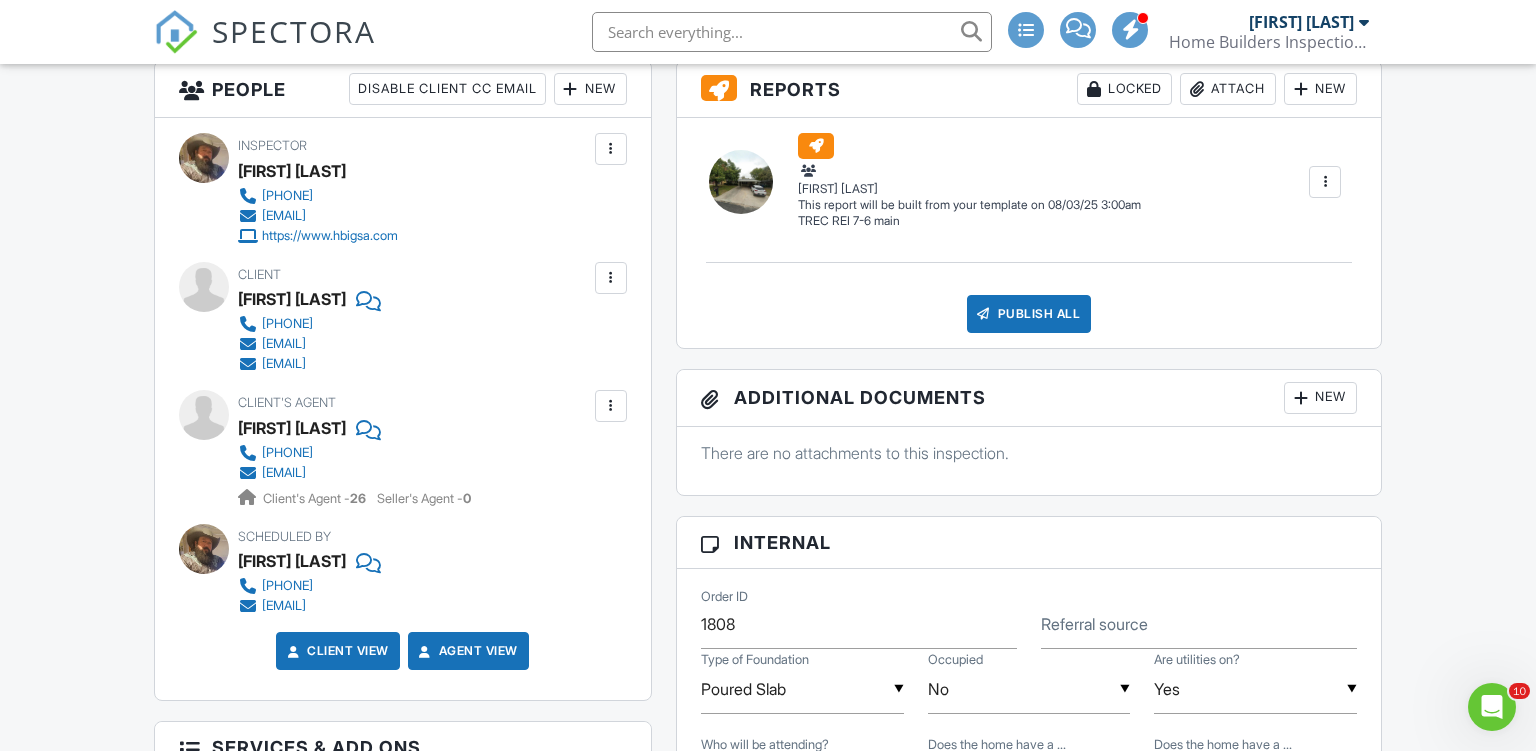 click at bounding box center (611, 278) 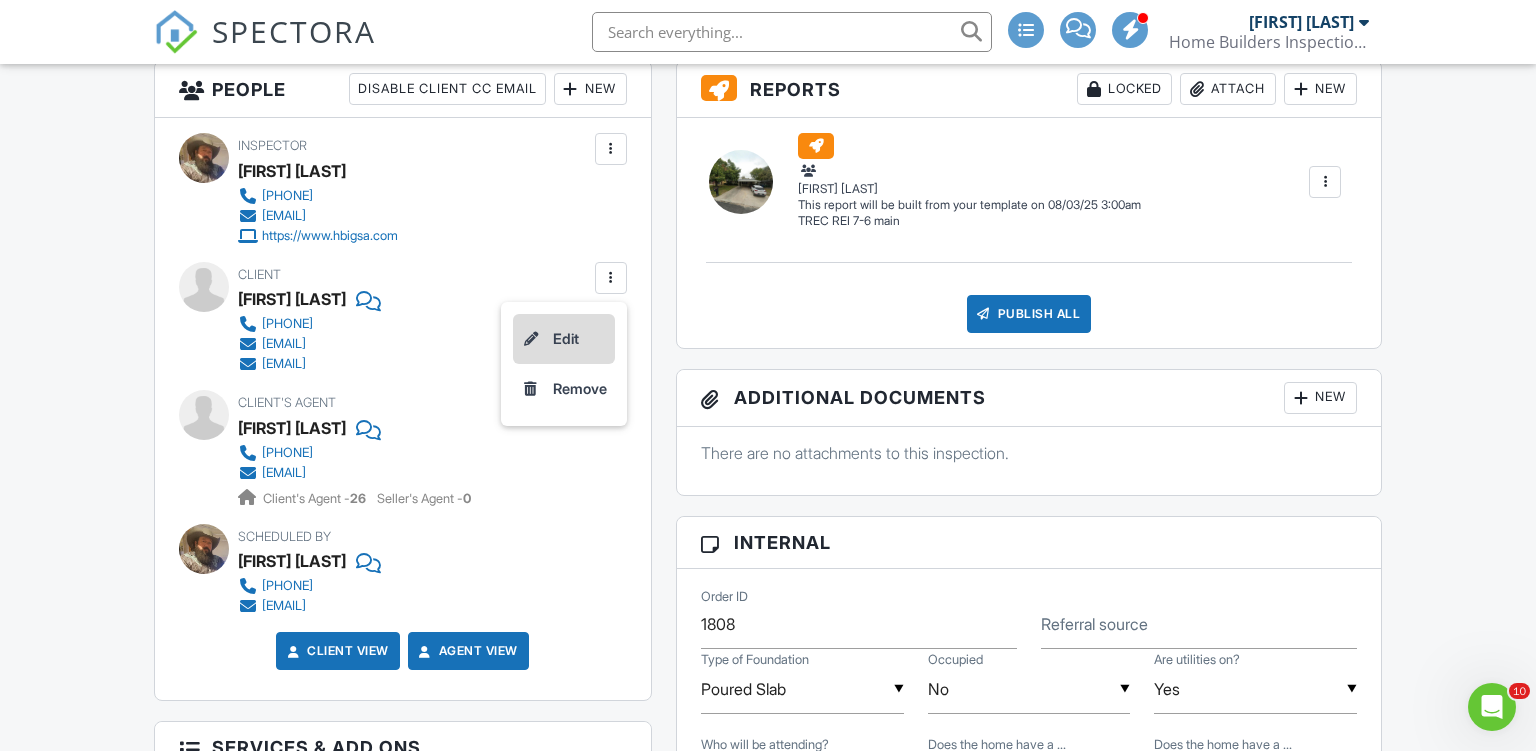click on "Edit" at bounding box center [564, 339] 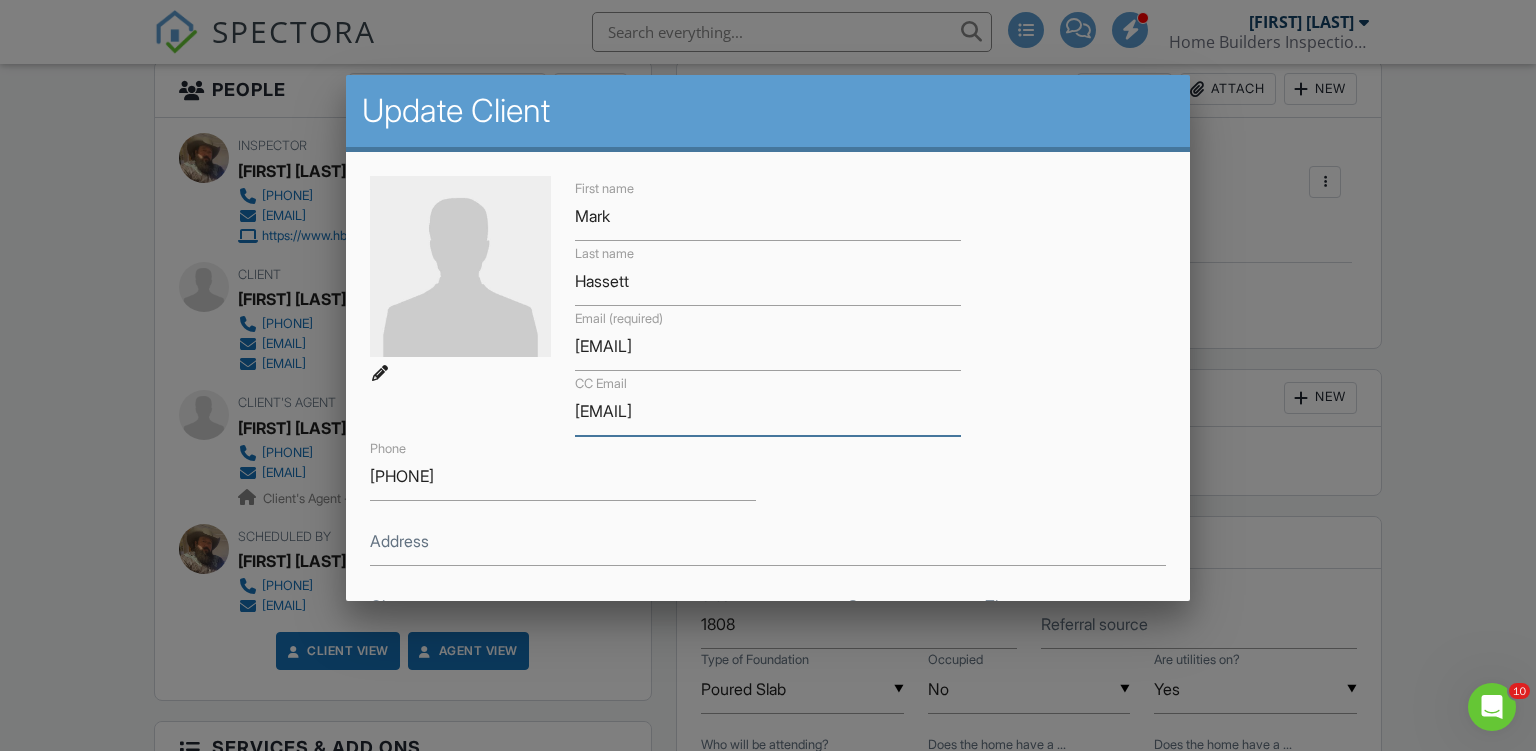 click on "kyliahassett@yahoo.com" at bounding box center [768, 411] 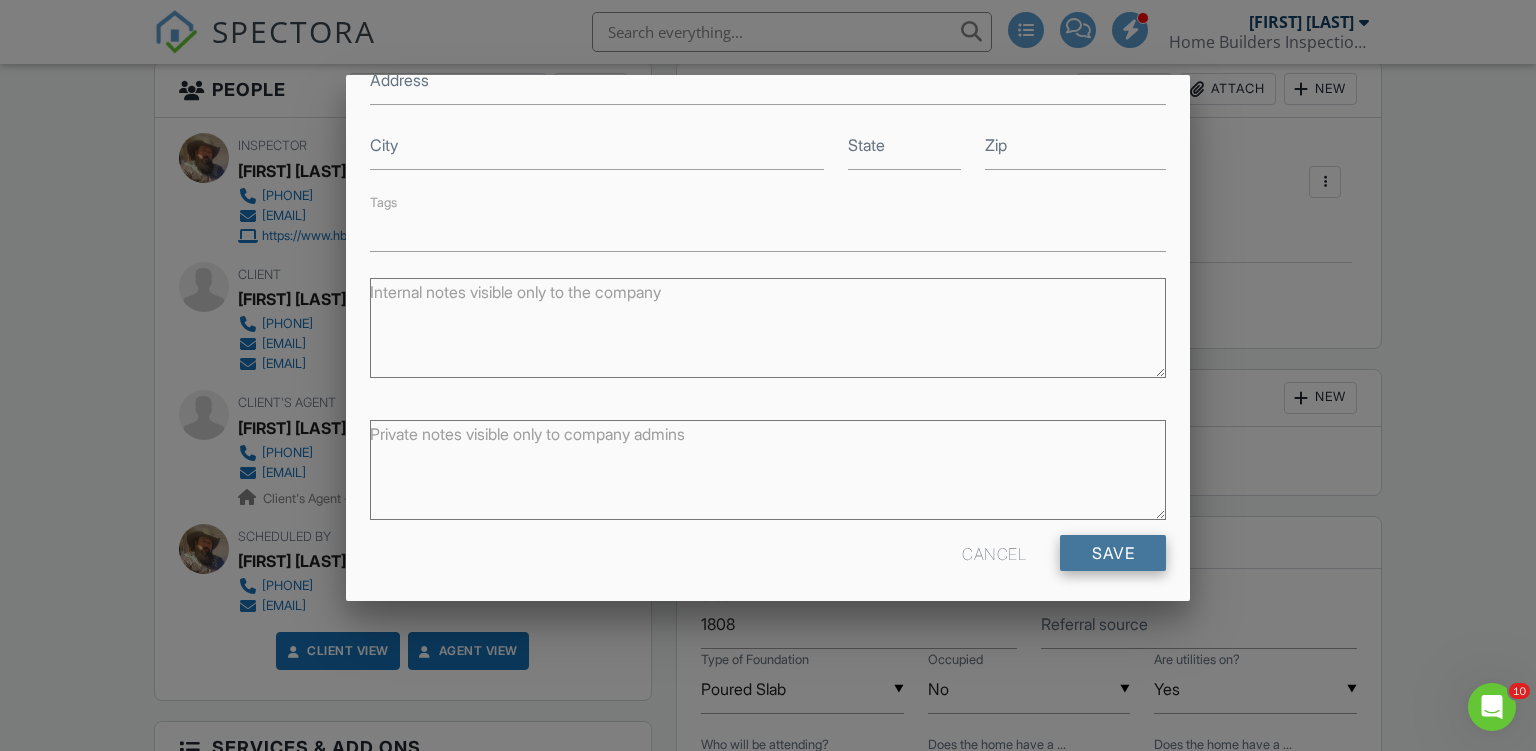 type on "kyliajohassett@yahoo.com" 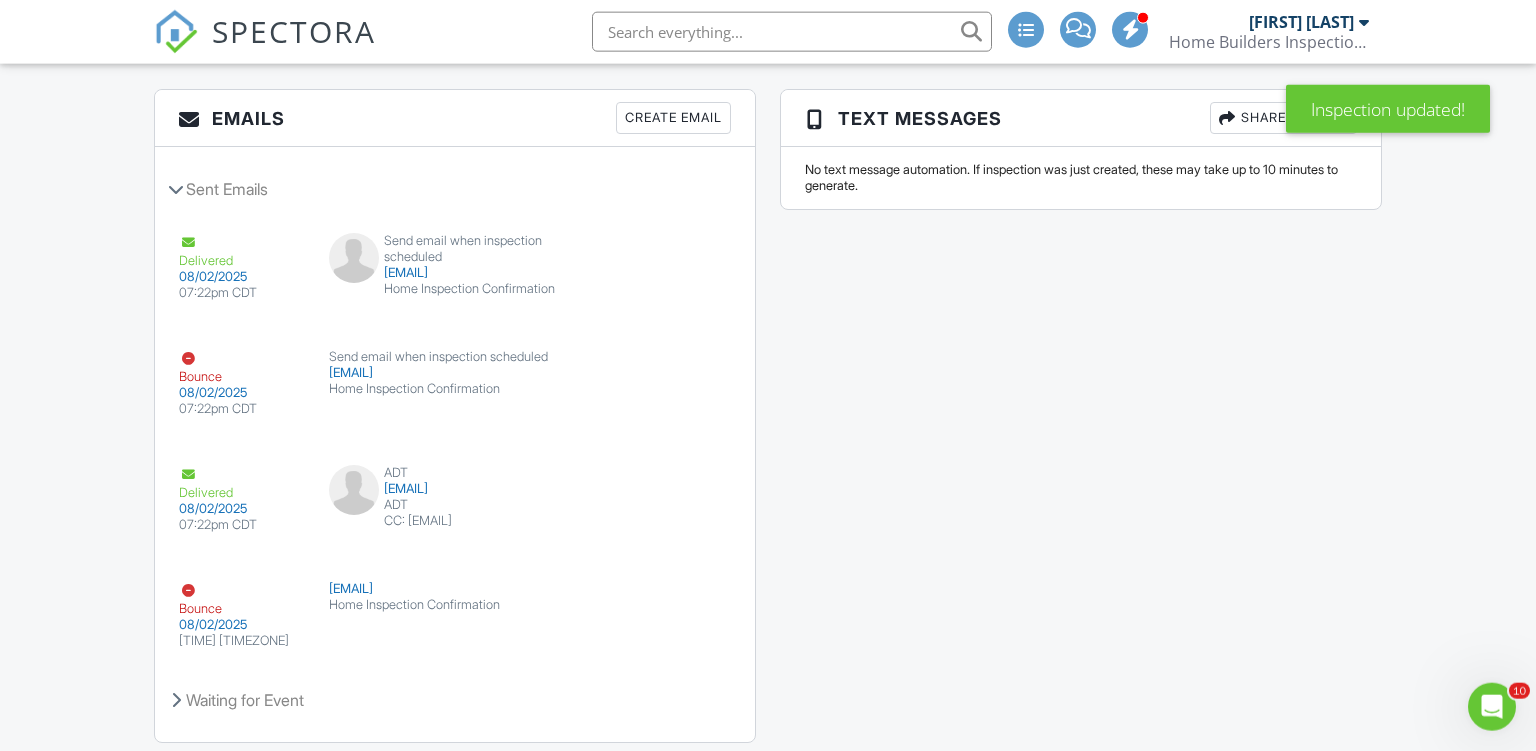 scroll, scrollTop: 2638, scrollLeft: 0, axis: vertical 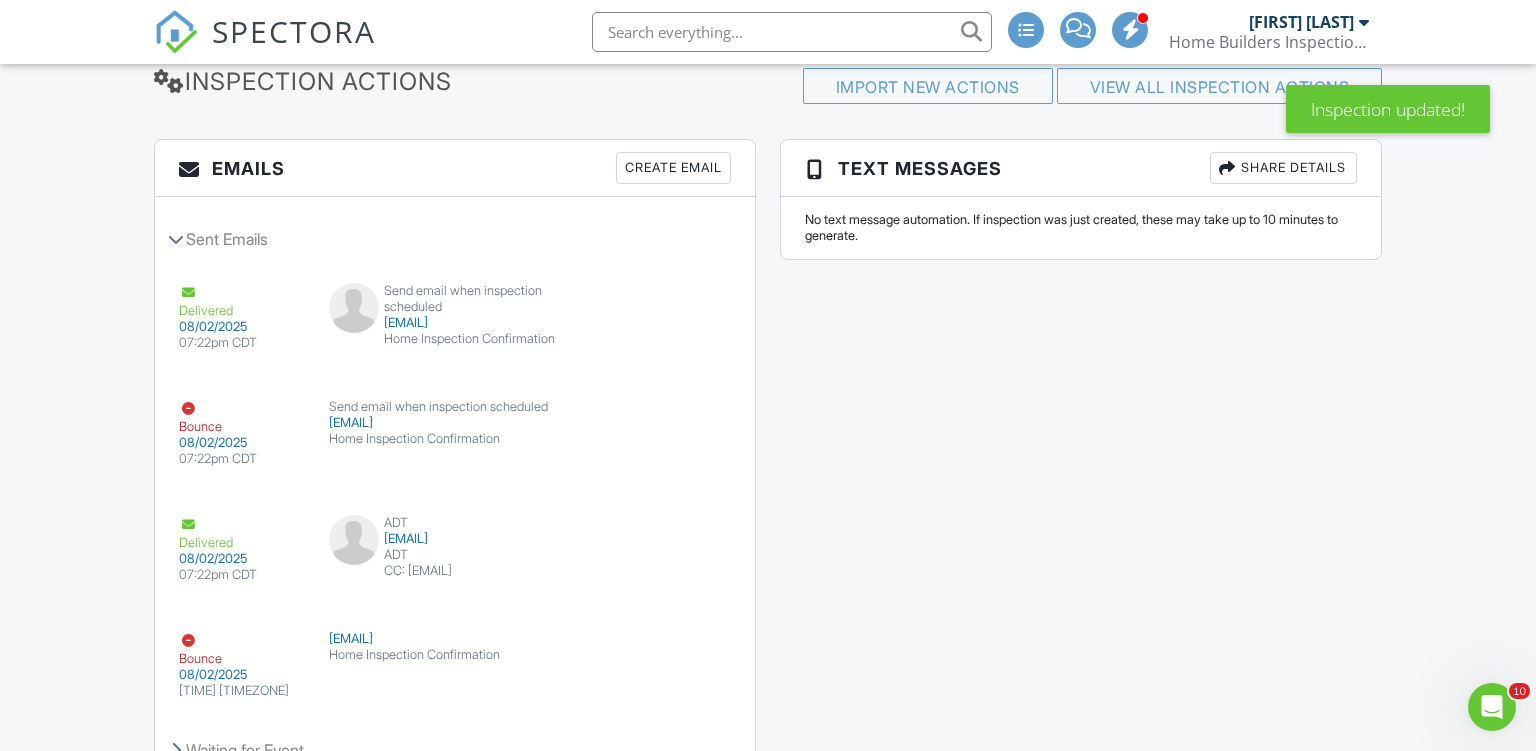 click on "Create Email" at bounding box center [673, 168] 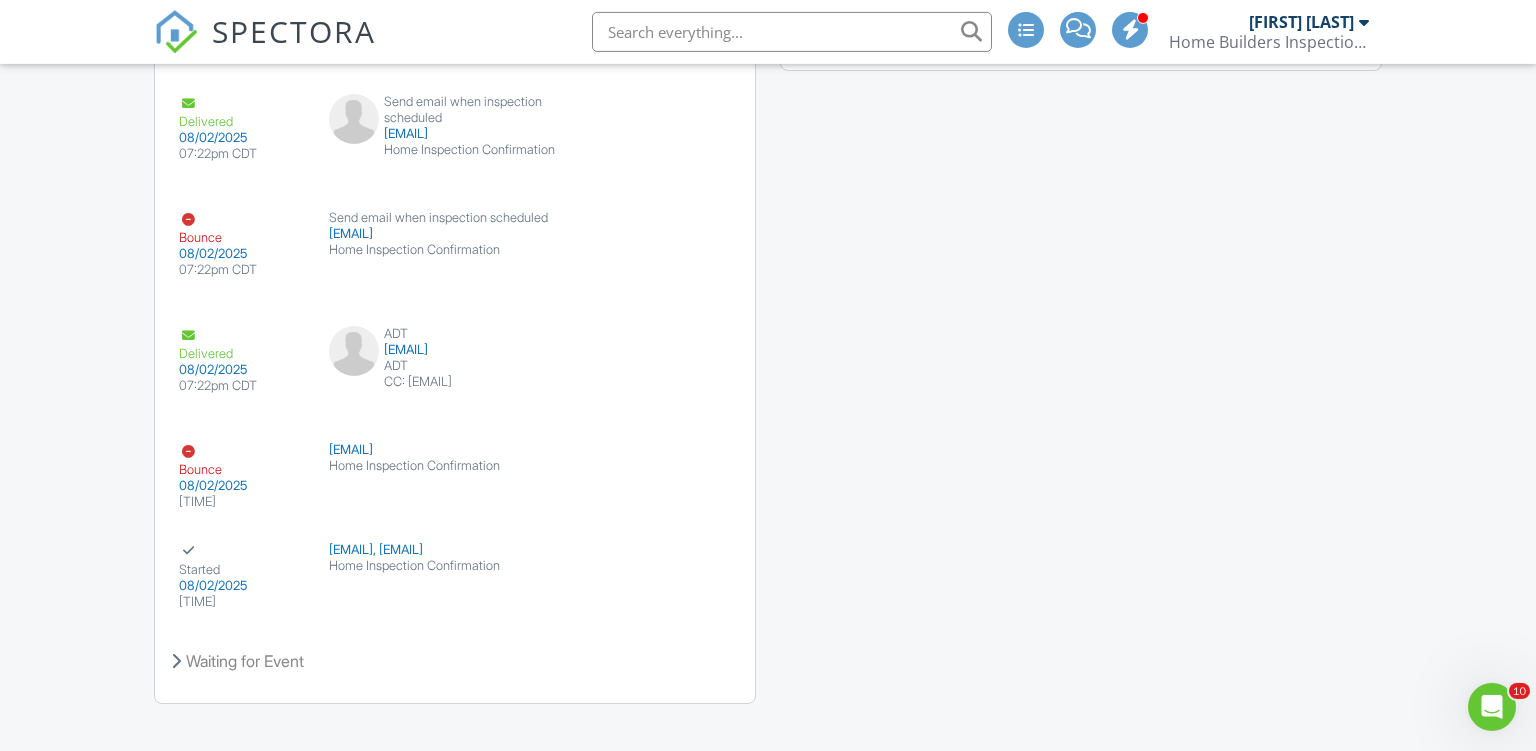 scroll, scrollTop: 2844, scrollLeft: 0, axis: vertical 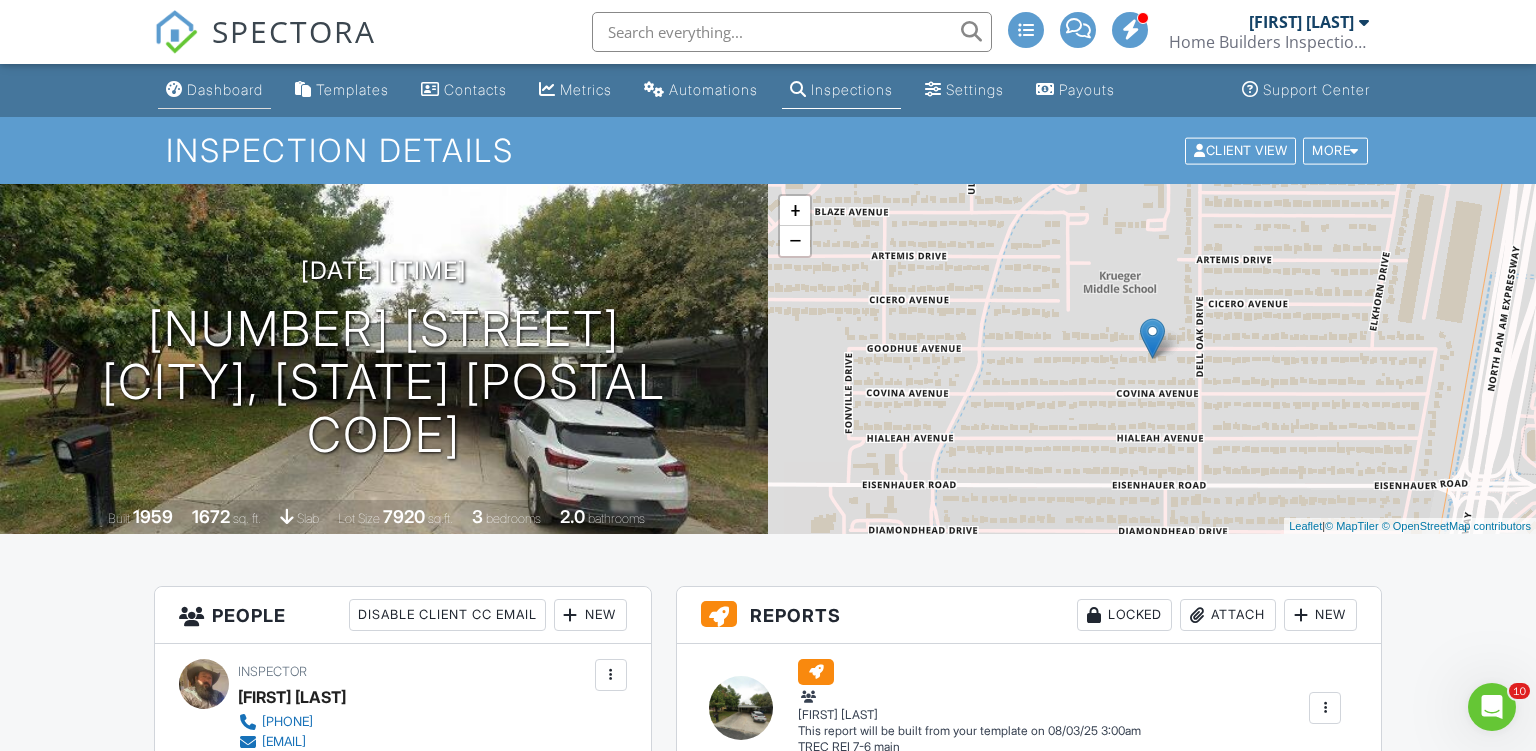 click on "Dashboard" at bounding box center [225, 89] 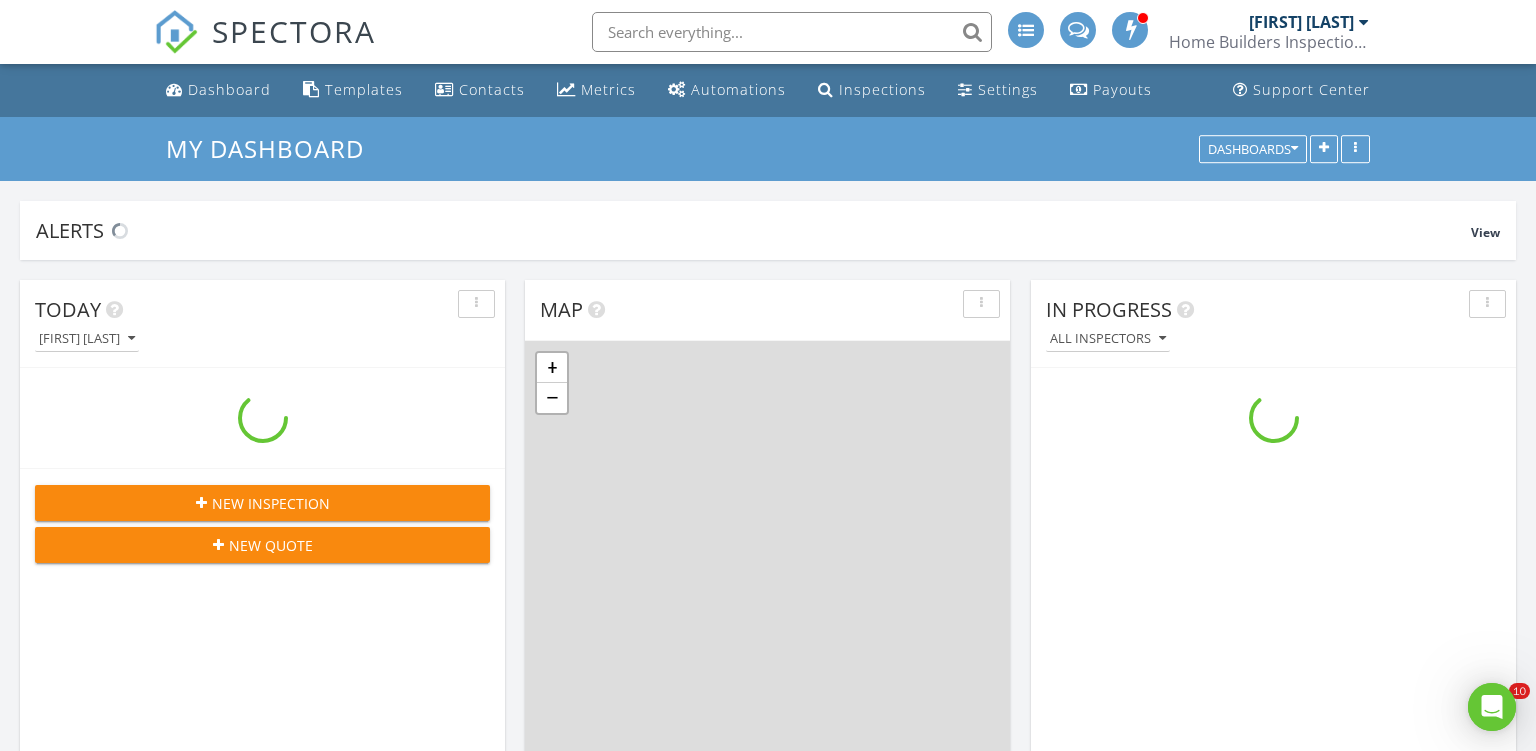 scroll, scrollTop: 0, scrollLeft: 0, axis: both 